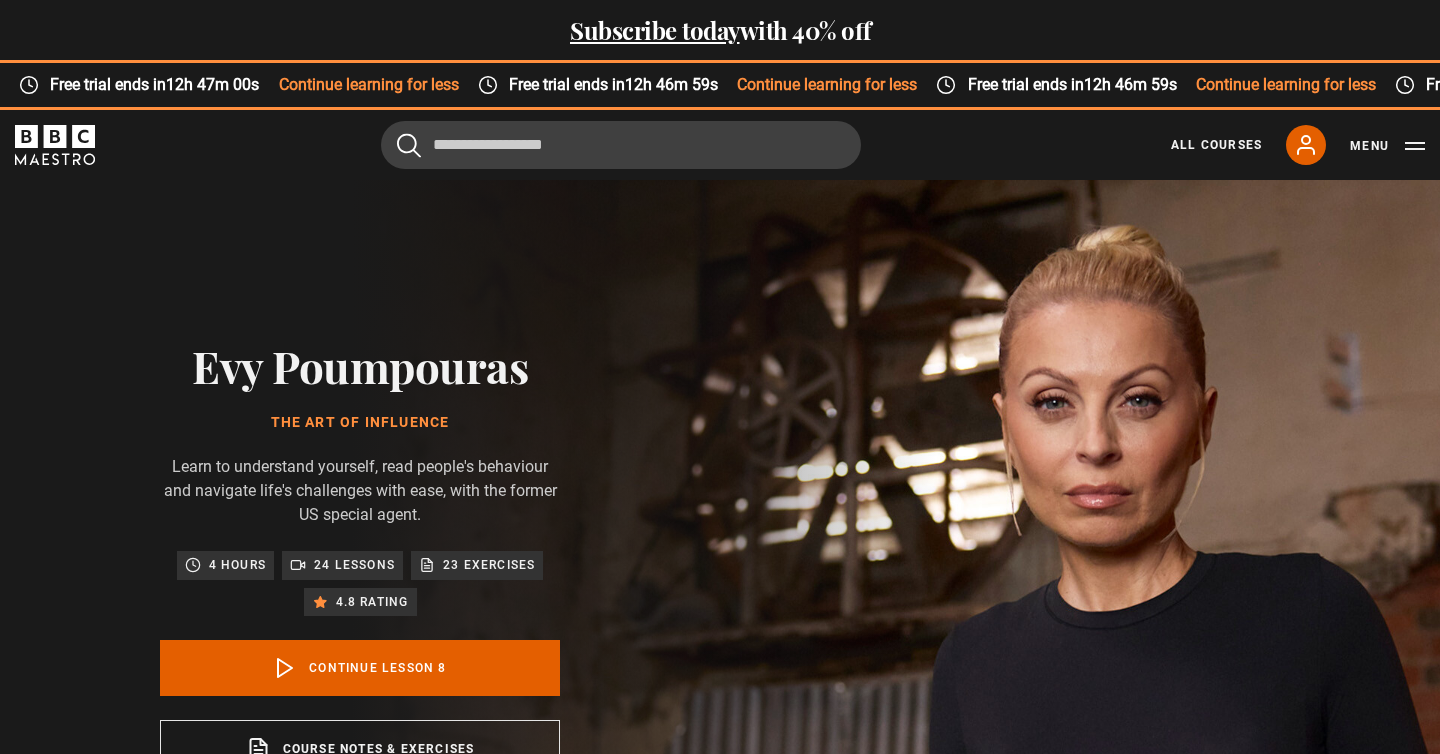 scroll, scrollTop: 1213, scrollLeft: 0, axis: vertical 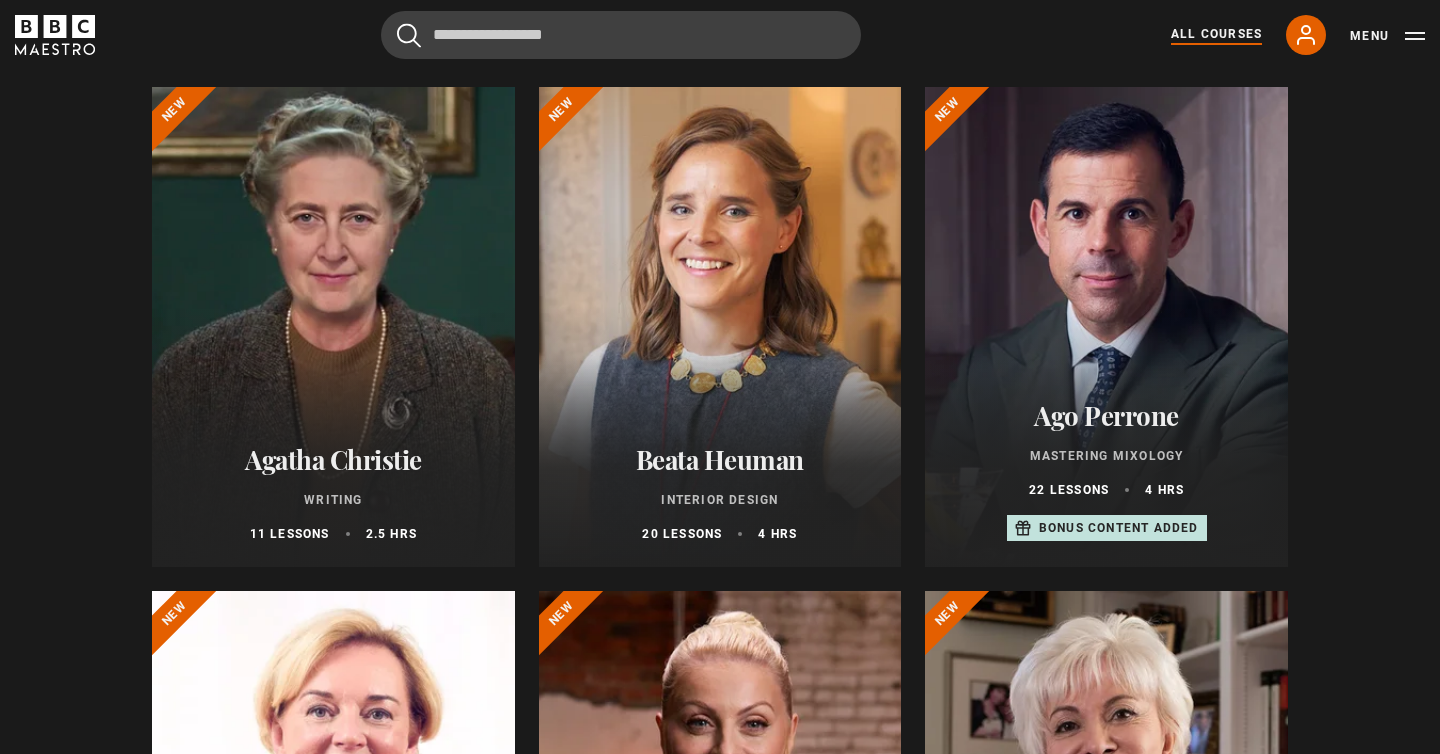 click at bounding box center [720, 327] 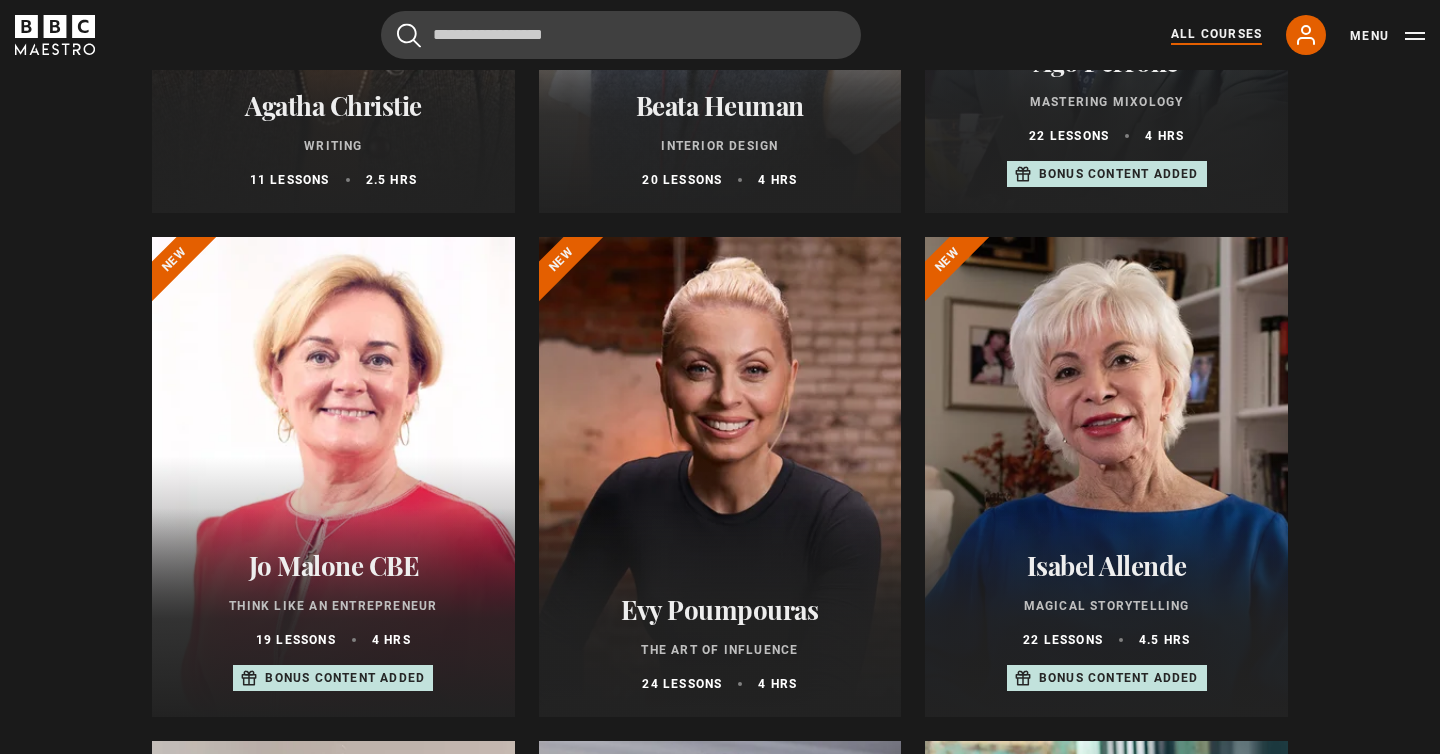 scroll, scrollTop: 702, scrollLeft: 0, axis: vertical 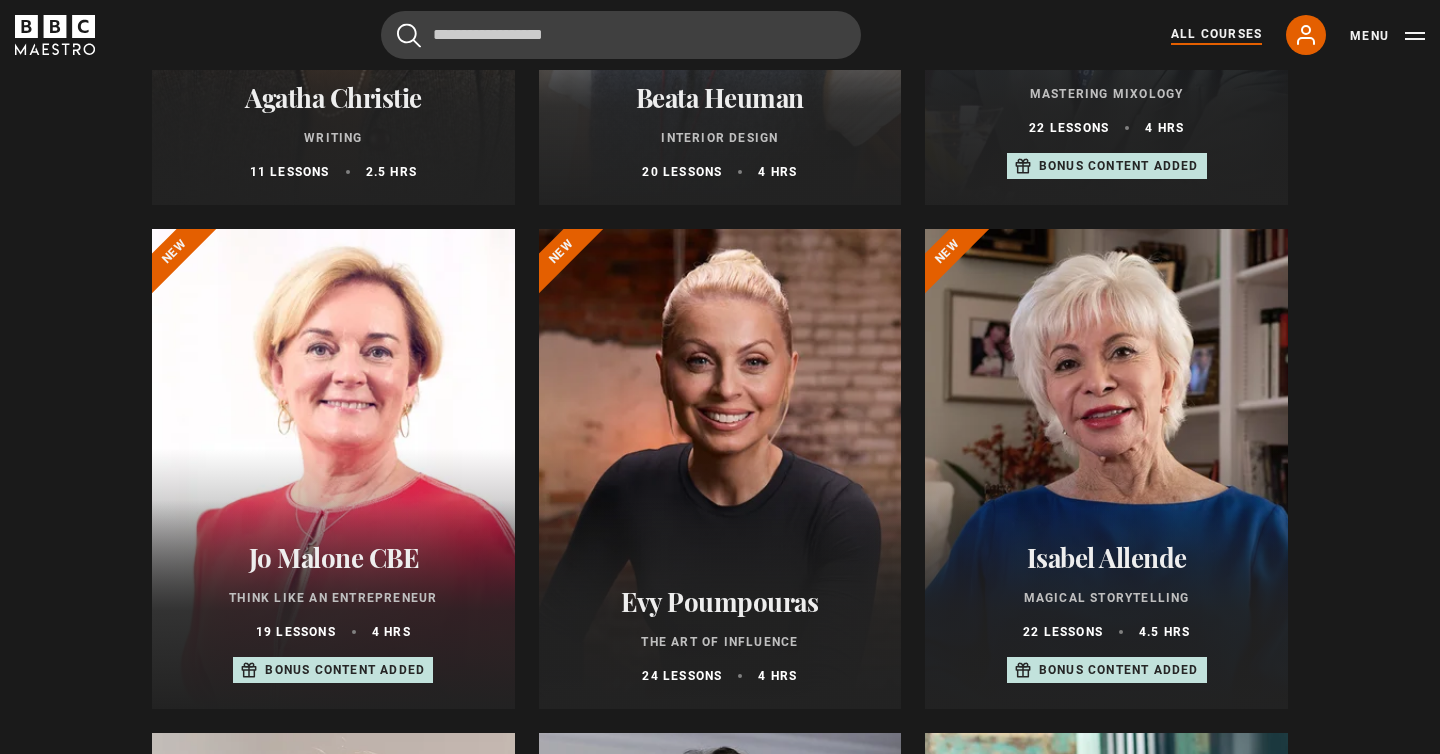 click at bounding box center [333, 469] 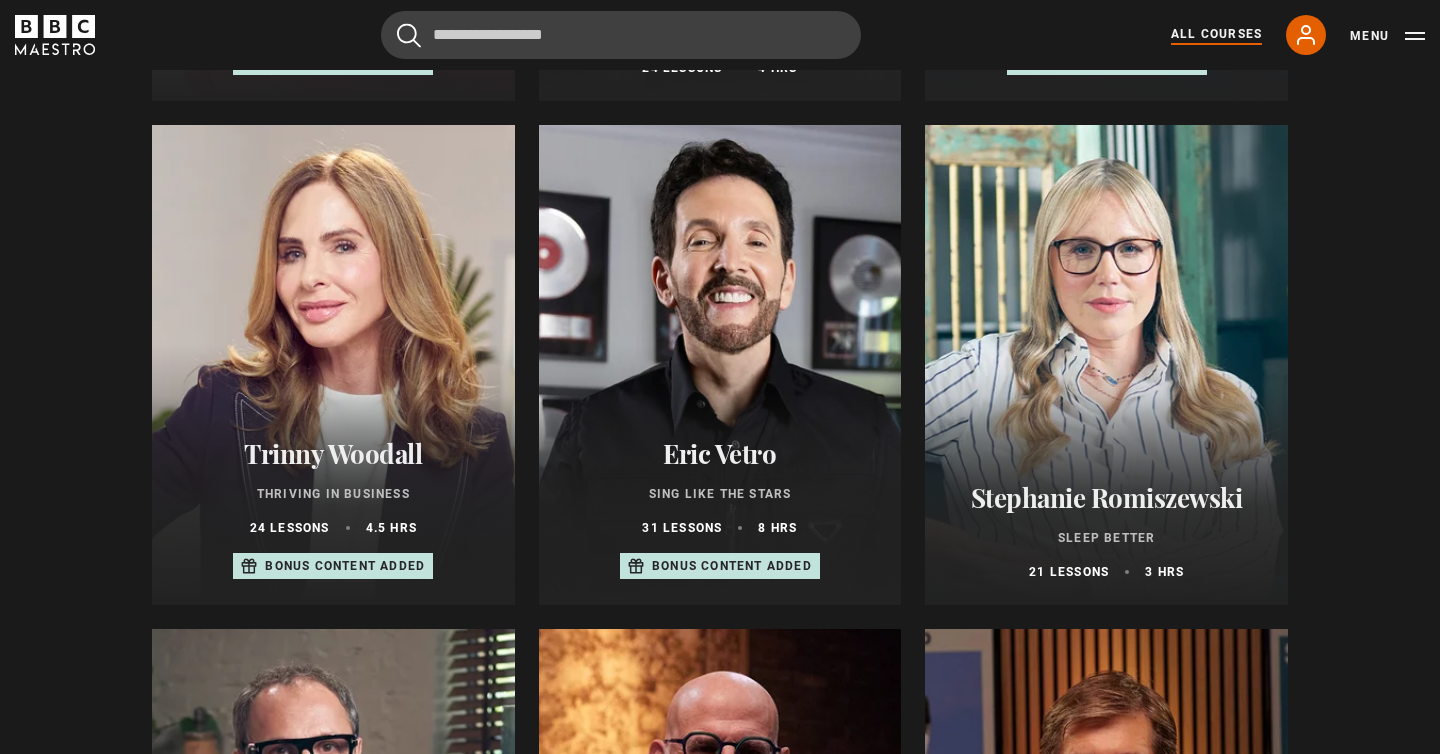 scroll, scrollTop: 1330, scrollLeft: 0, axis: vertical 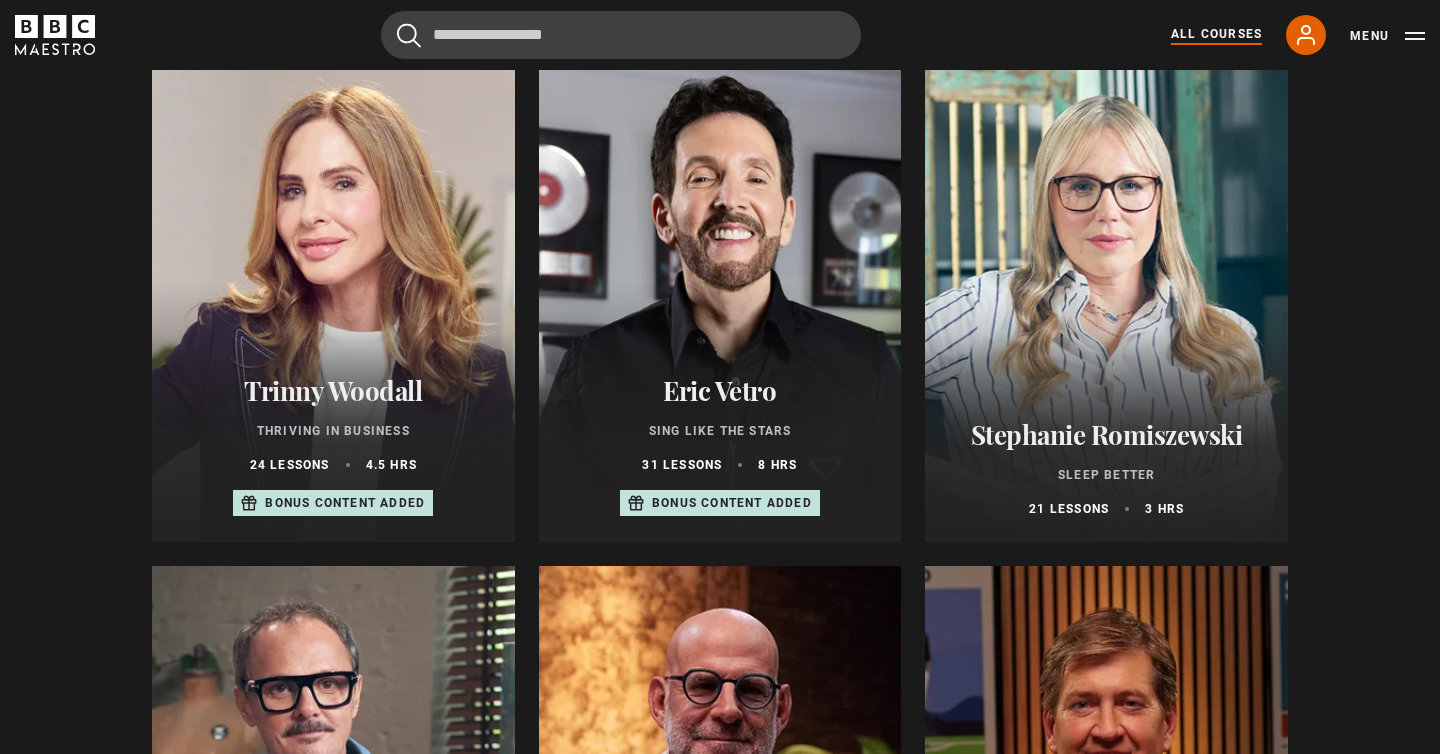 click at bounding box center [333, 302] 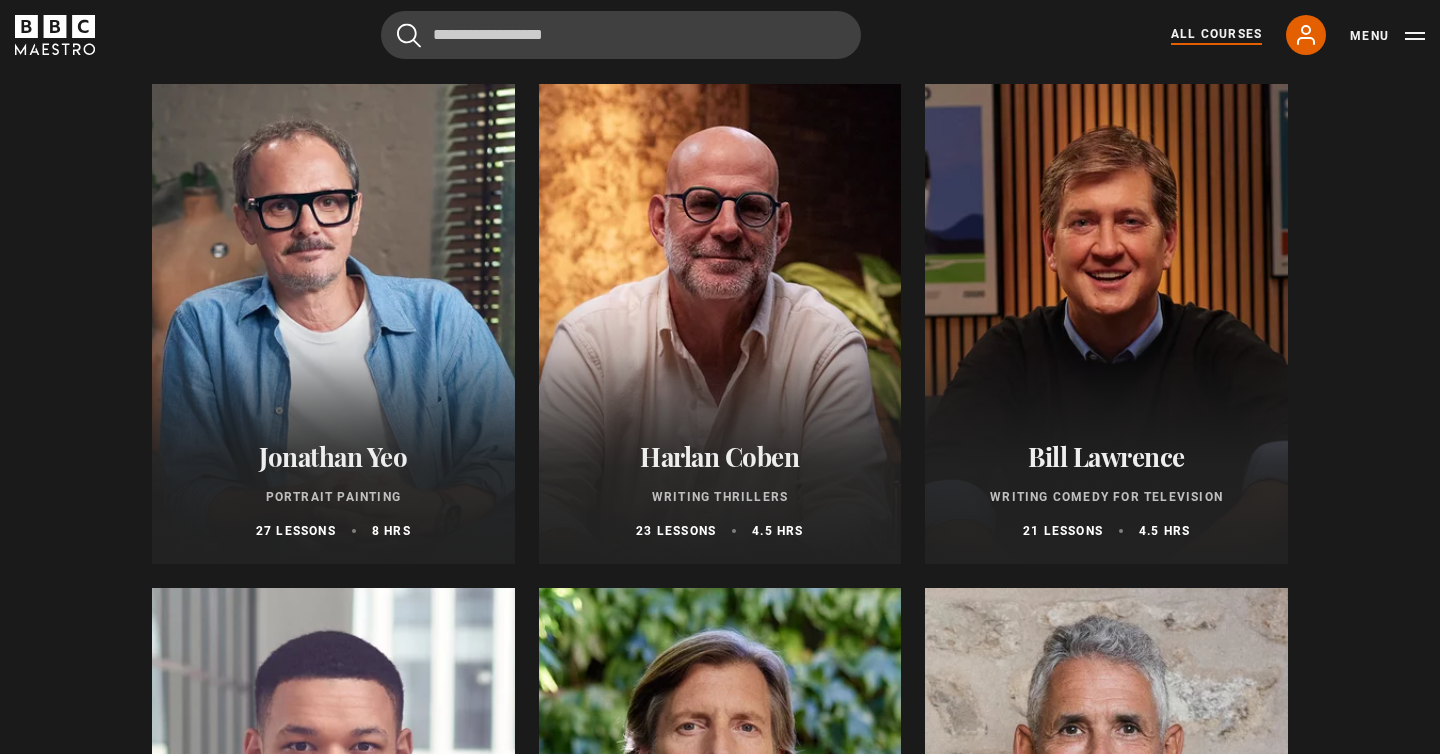scroll, scrollTop: 1865, scrollLeft: 0, axis: vertical 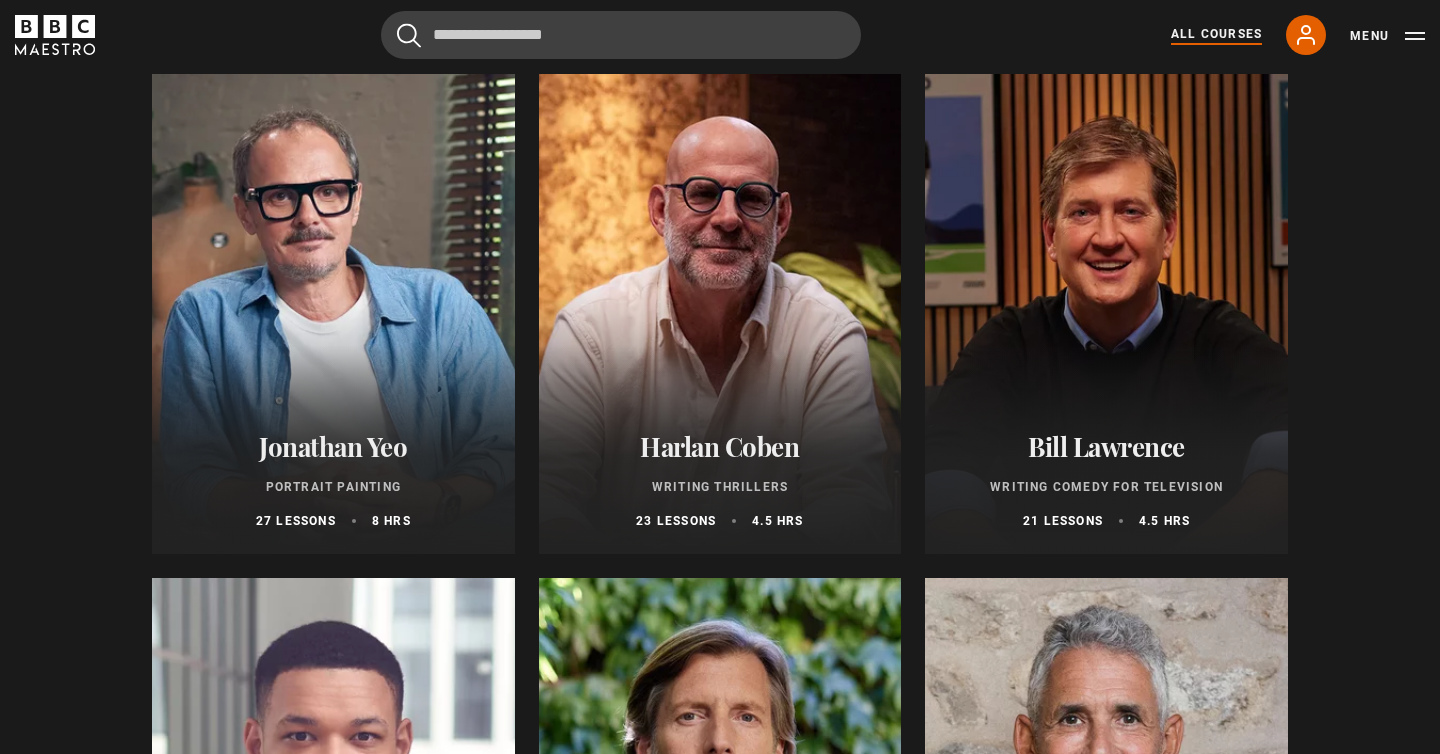 click at bounding box center (333, 314) 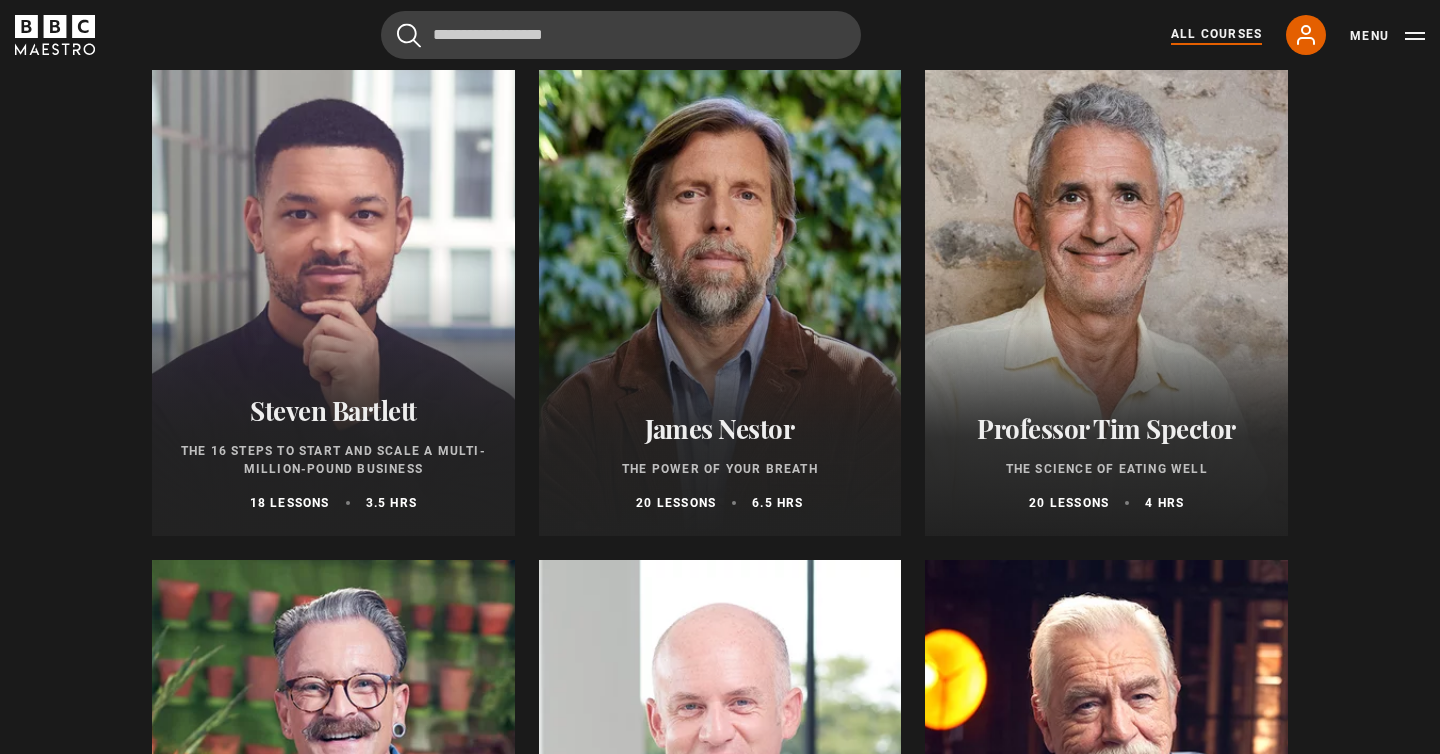 scroll, scrollTop: 2388, scrollLeft: 0, axis: vertical 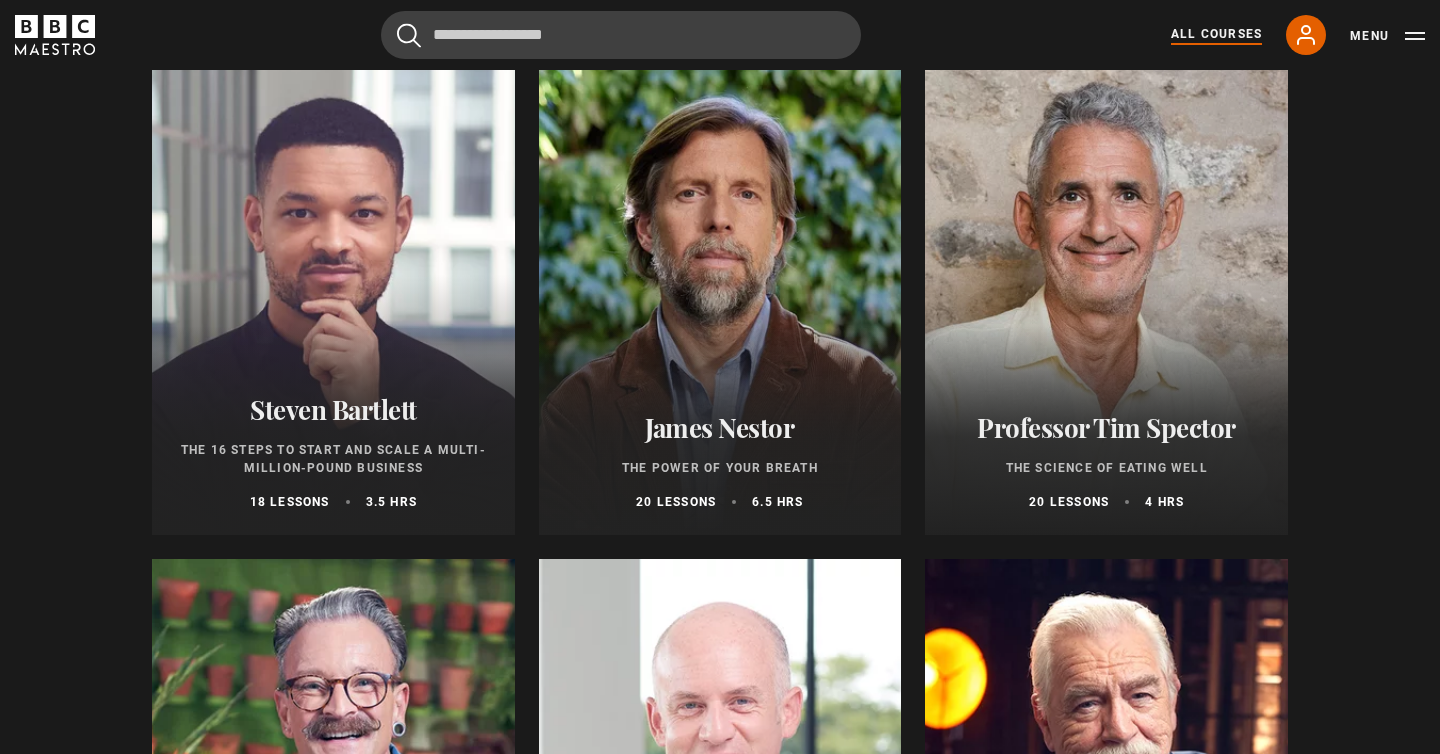click at bounding box center (720, 295) 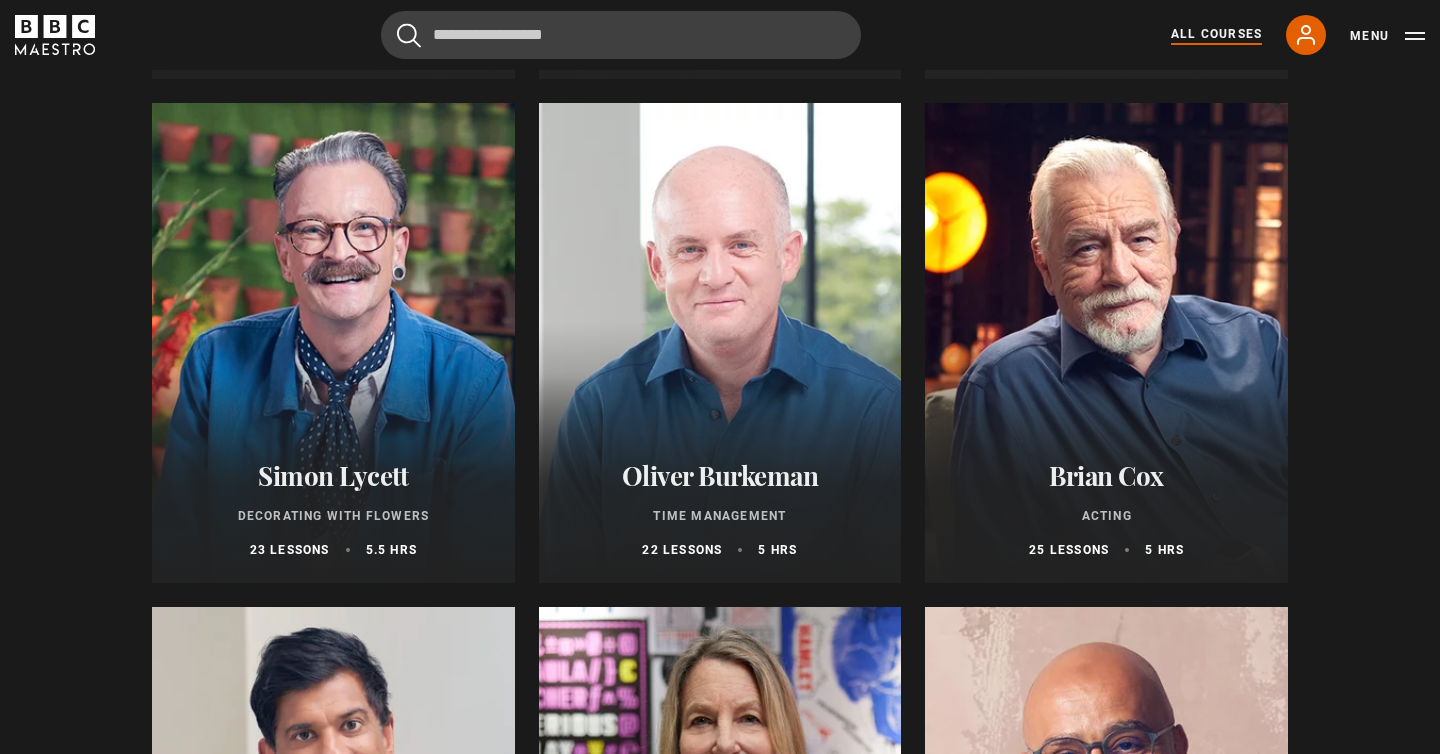 scroll, scrollTop: 2850, scrollLeft: 0, axis: vertical 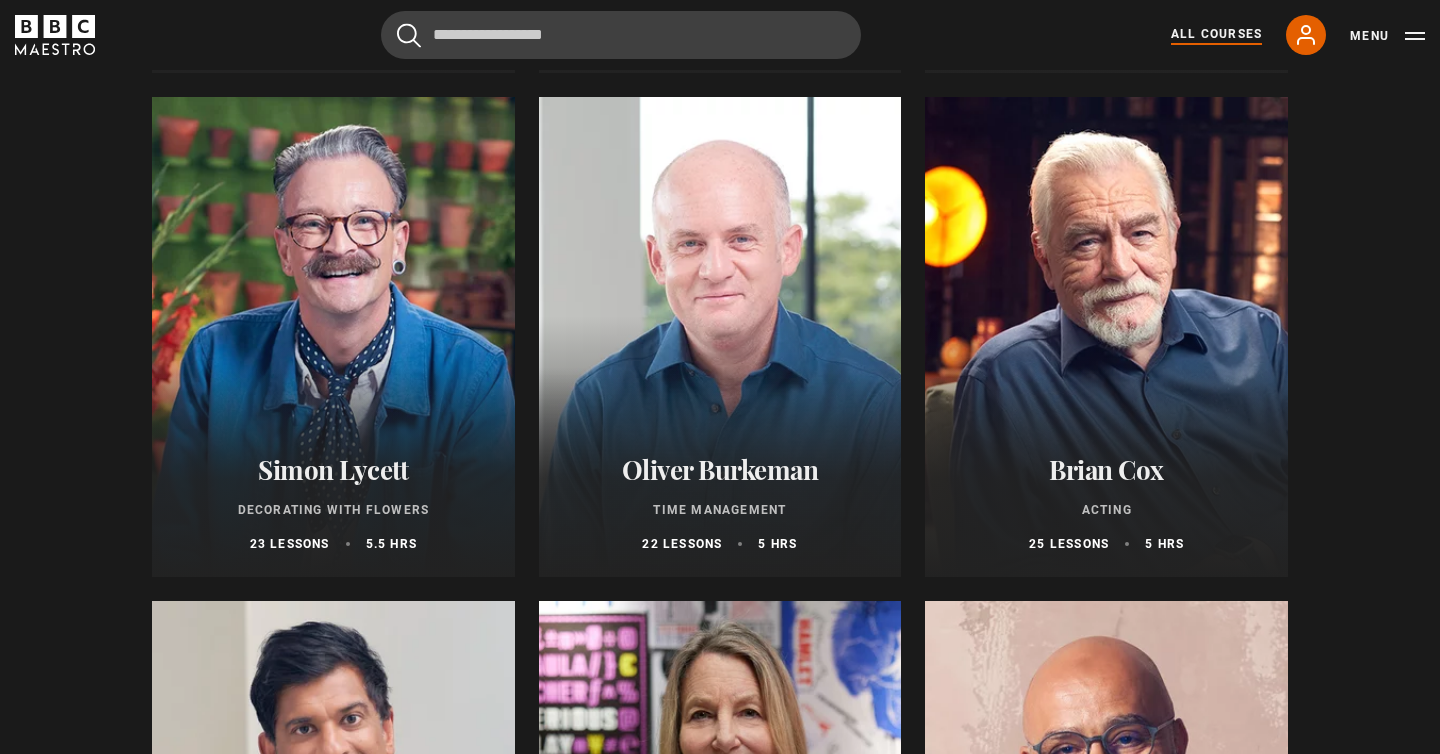 click at bounding box center [333, 337] 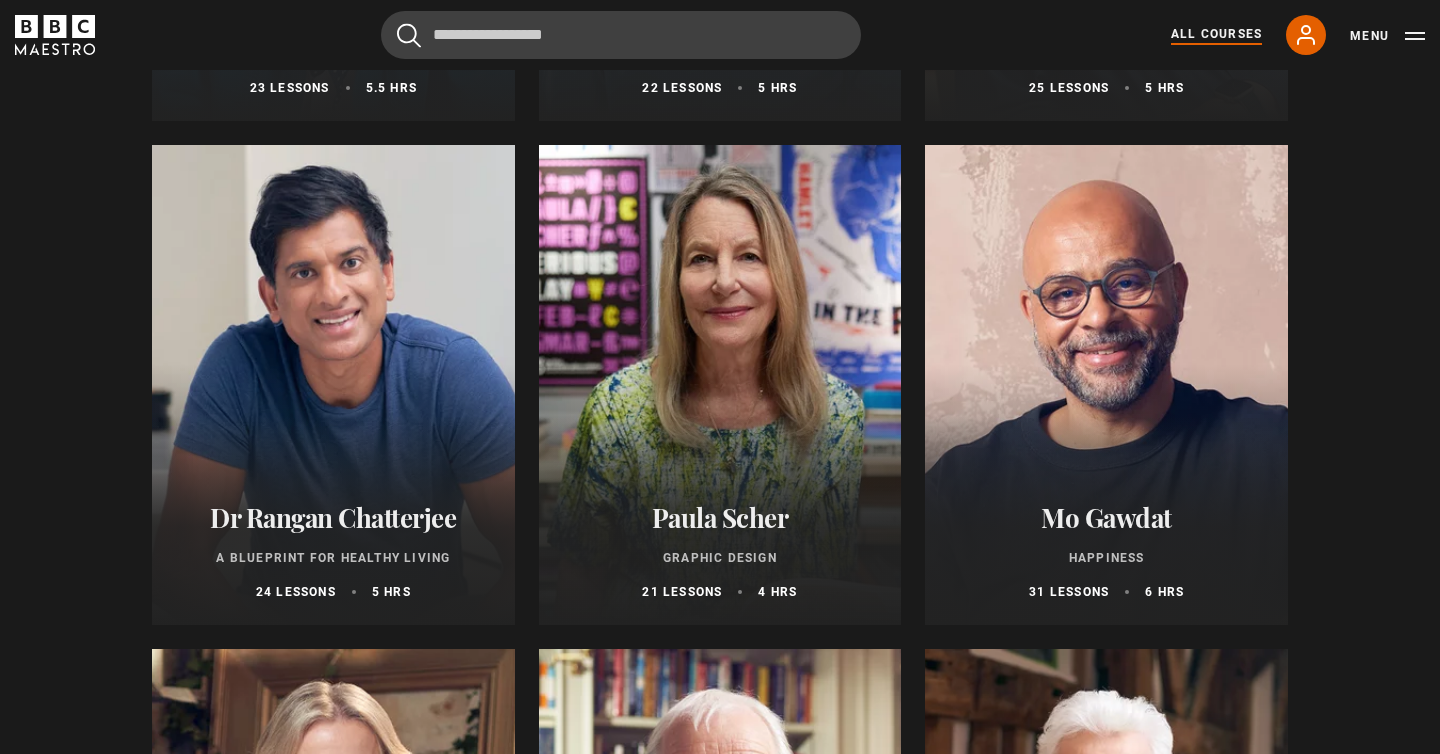 scroll, scrollTop: 3308, scrollLeft: 0, axis: vertical 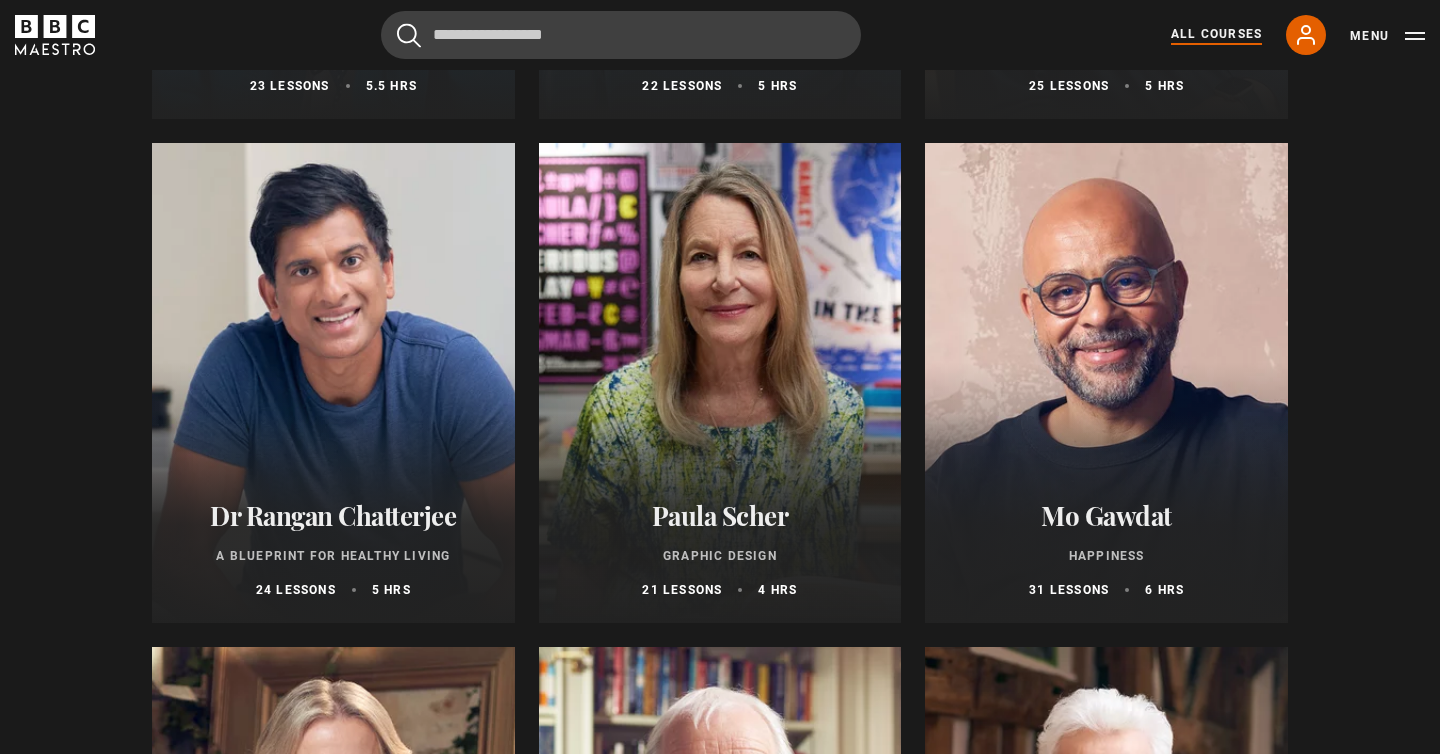 click at bounding box center [333, 383] 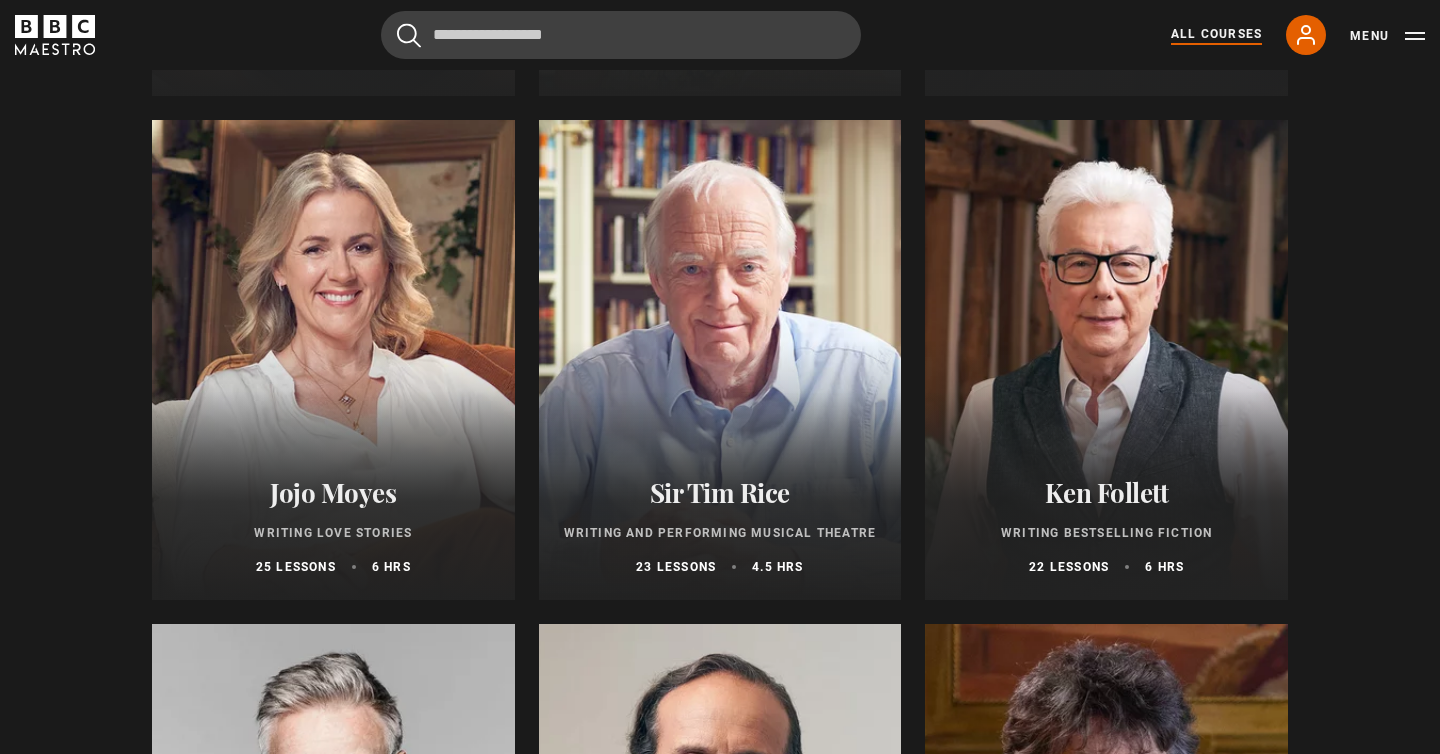 scroll, scrollTop: 3907, scrollLeft: 0, axis: vertical 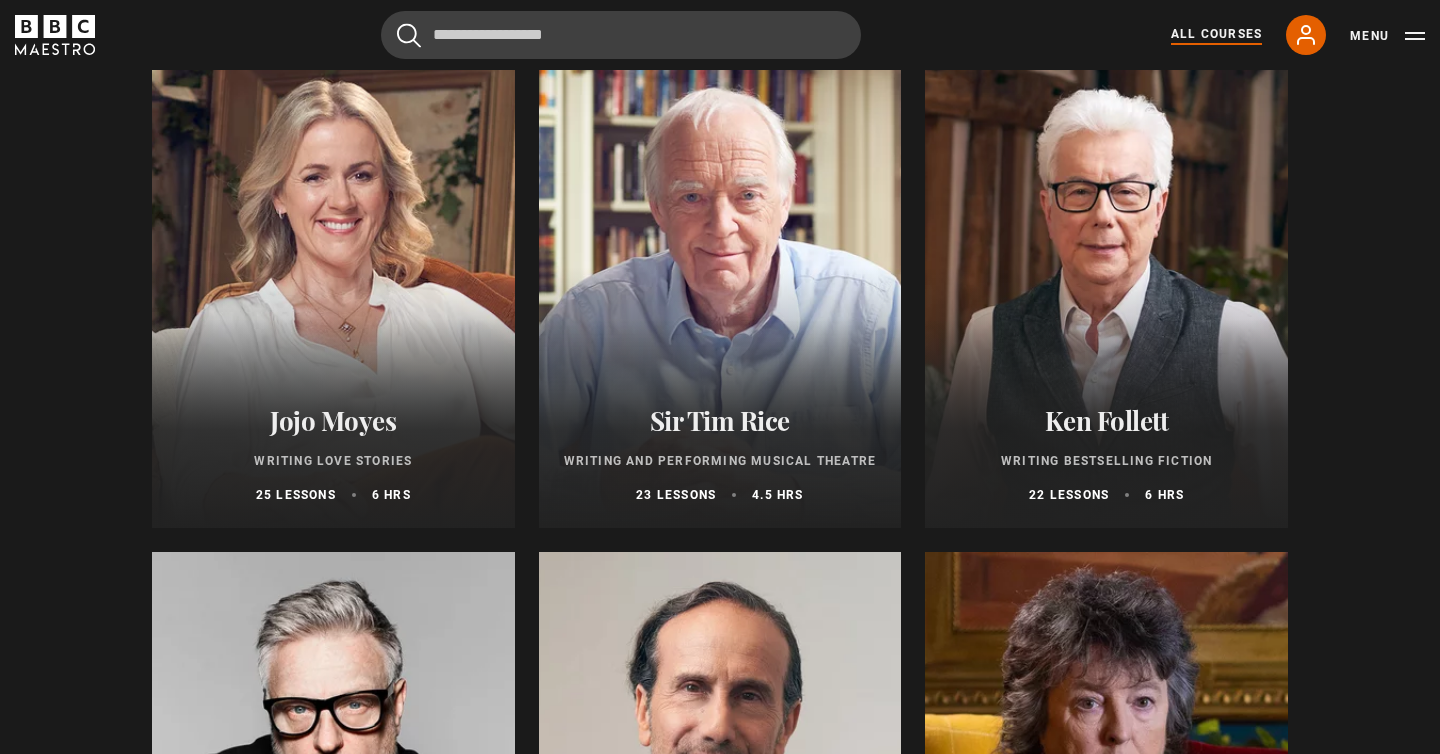click at bounding box center [333, 288] 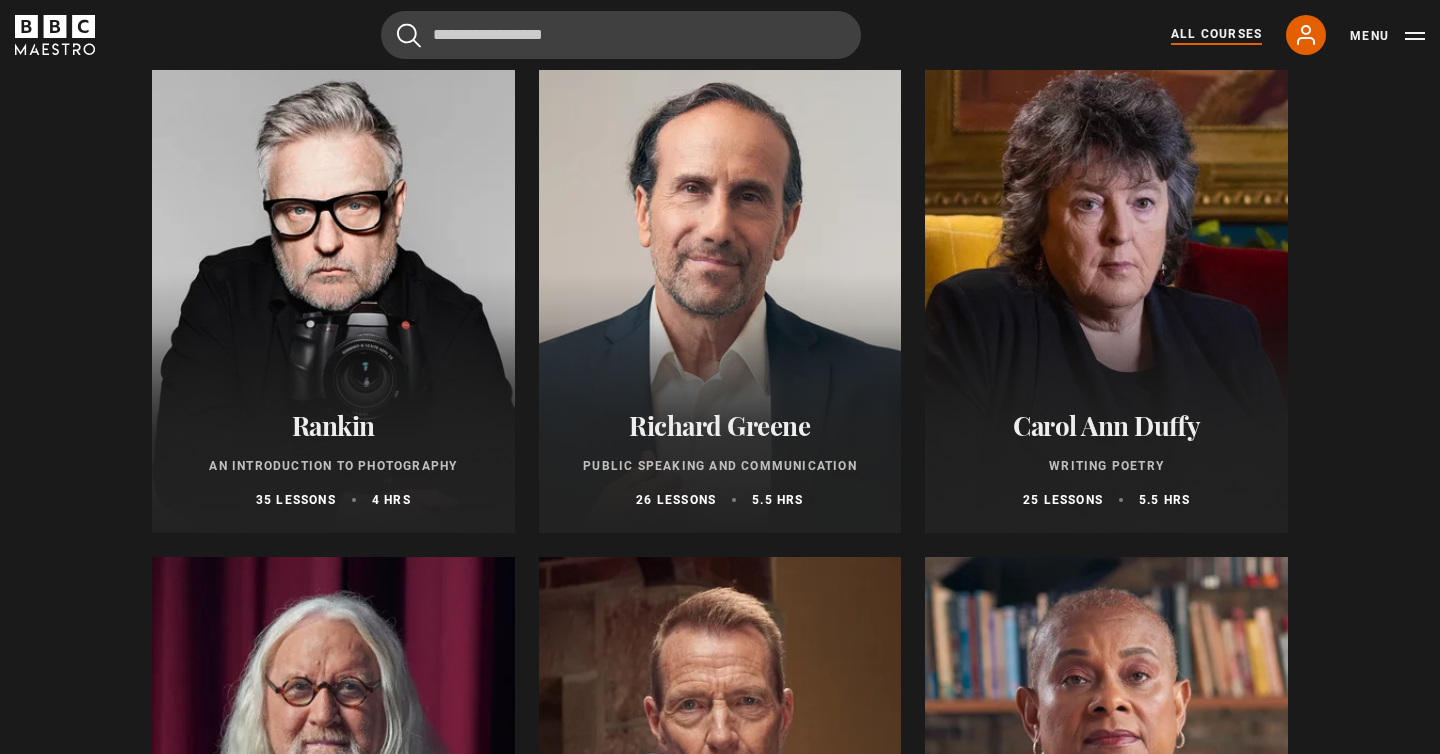 scroll, scrollTop: 4408, scrollLeft: 0, axis: vertical 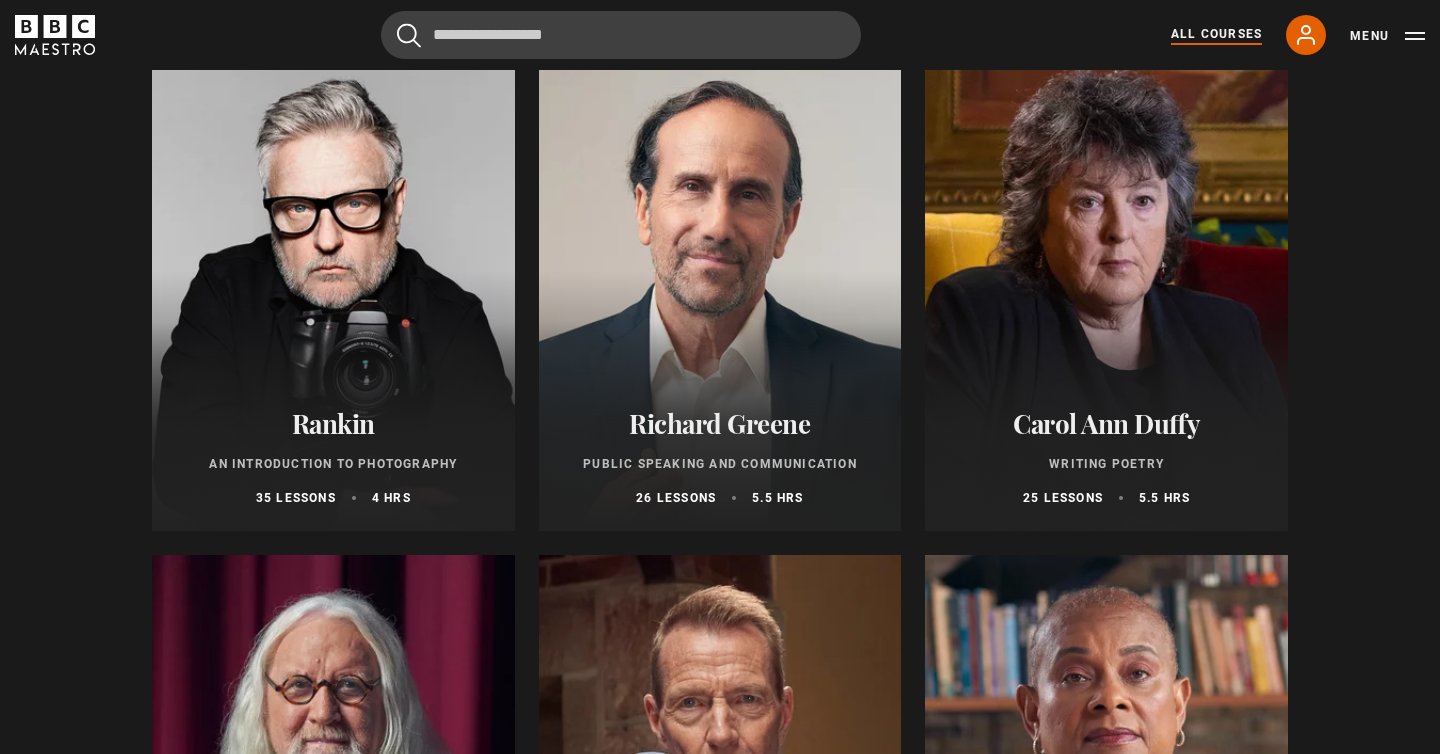 click at bounding box center (333, 291) 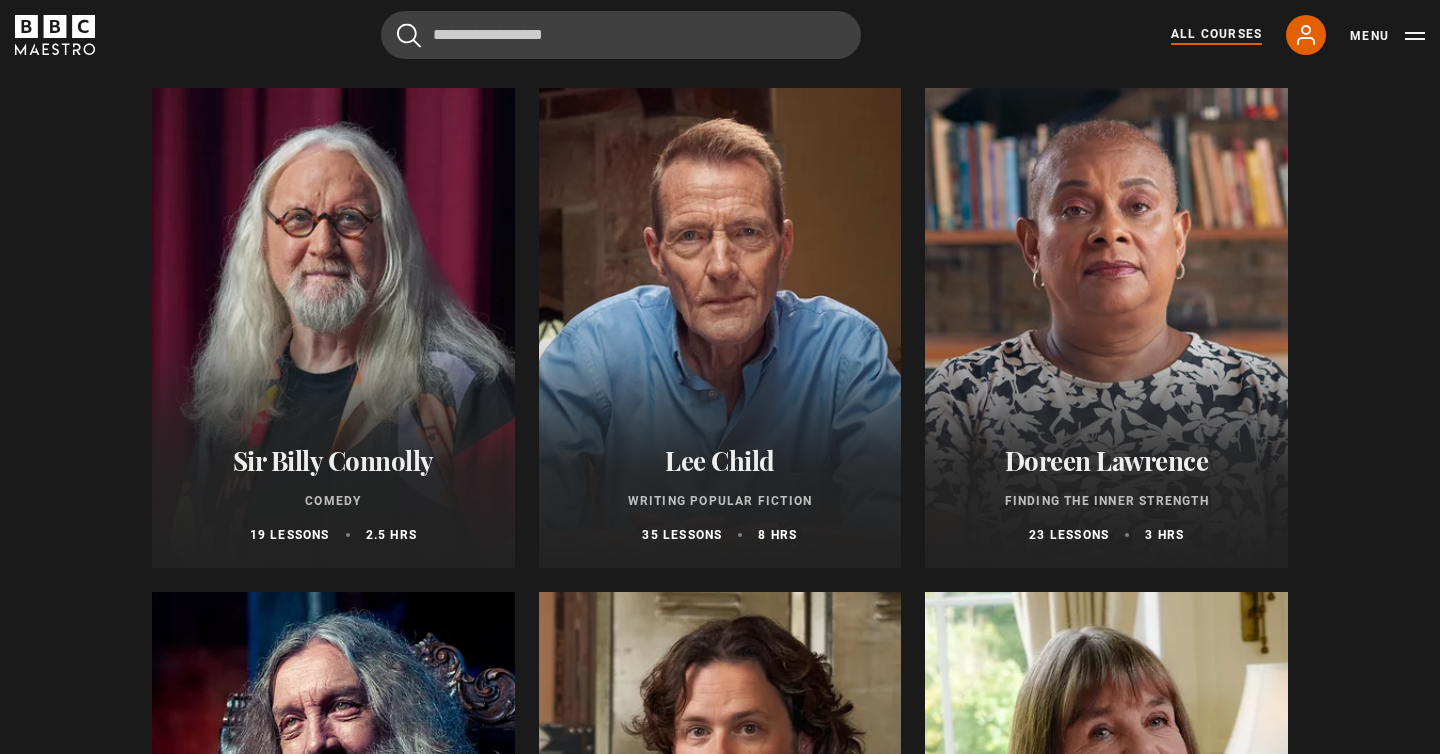 scroll, scrollTop: 4893, scrollLeft: 0, axis: vertical 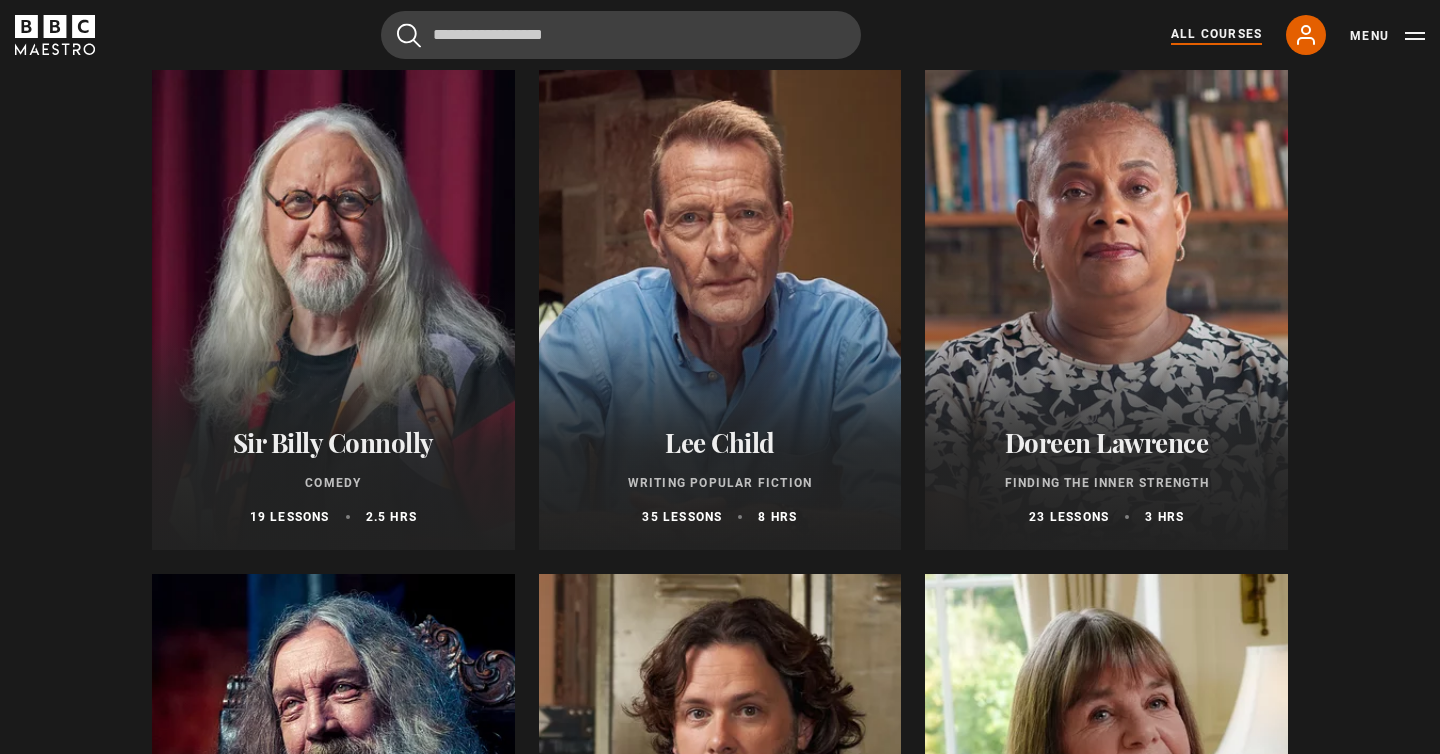 click at bounding box center (333, 310) 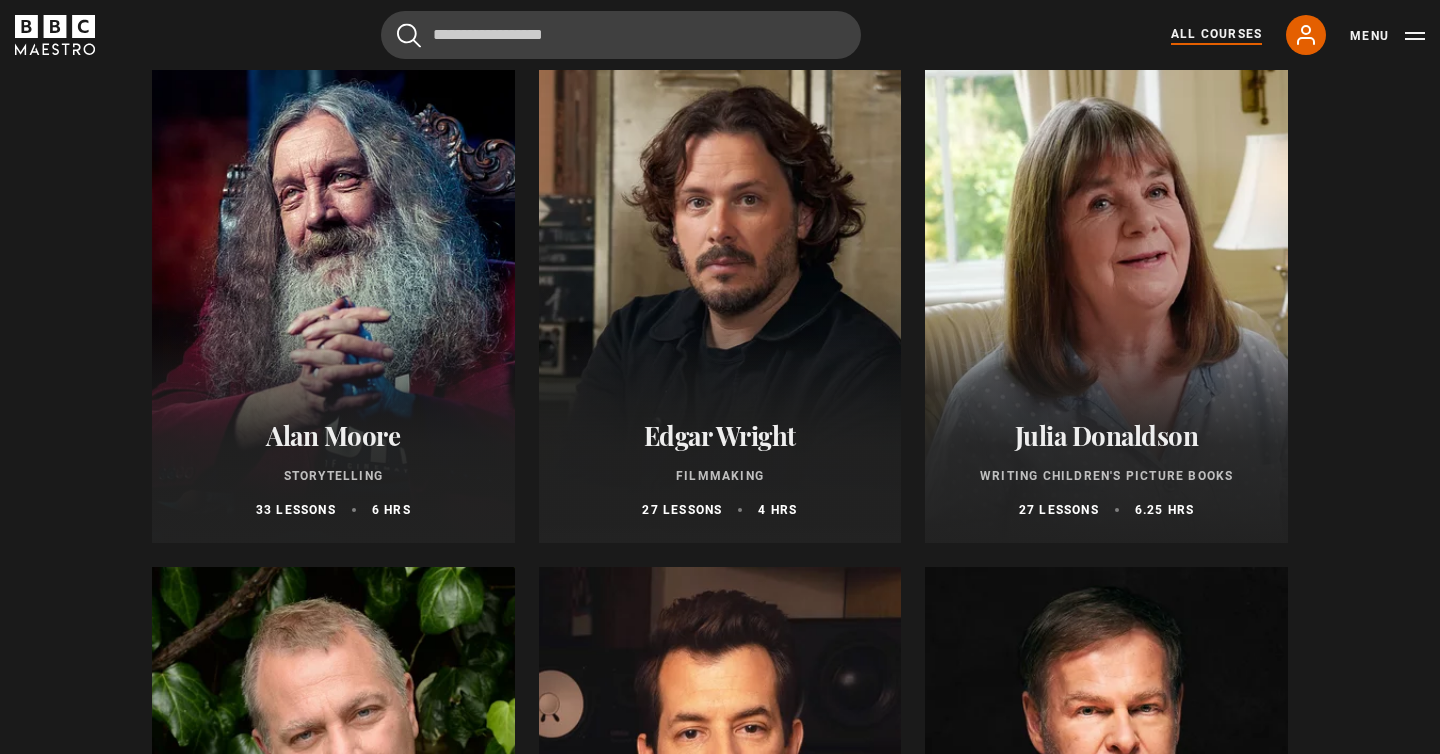 scroll, scrollTop: 5417, scrollLeft: 0, axis: vertical 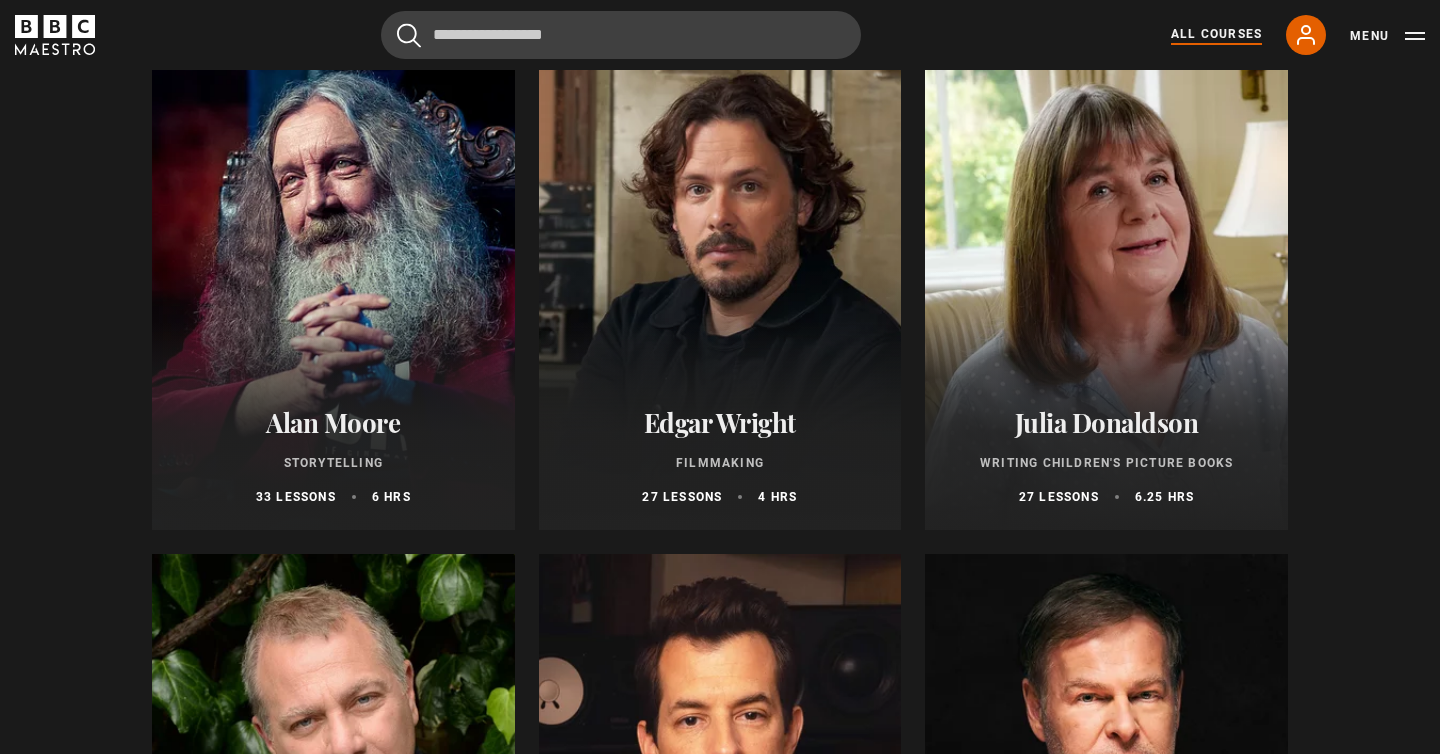 click at bounding box center [333, 290] 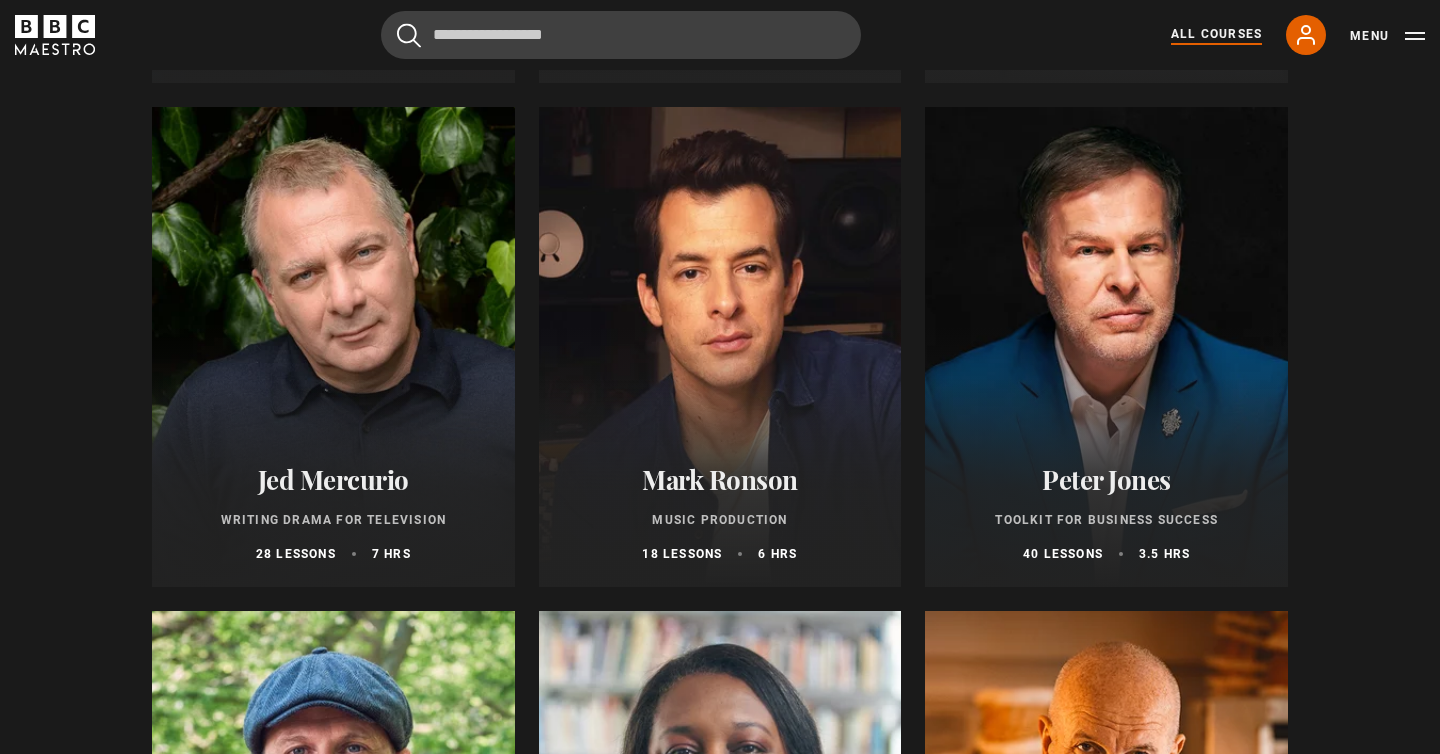 scroll, scrollTop: 5866, scrollLeft: 0, axis: vertical 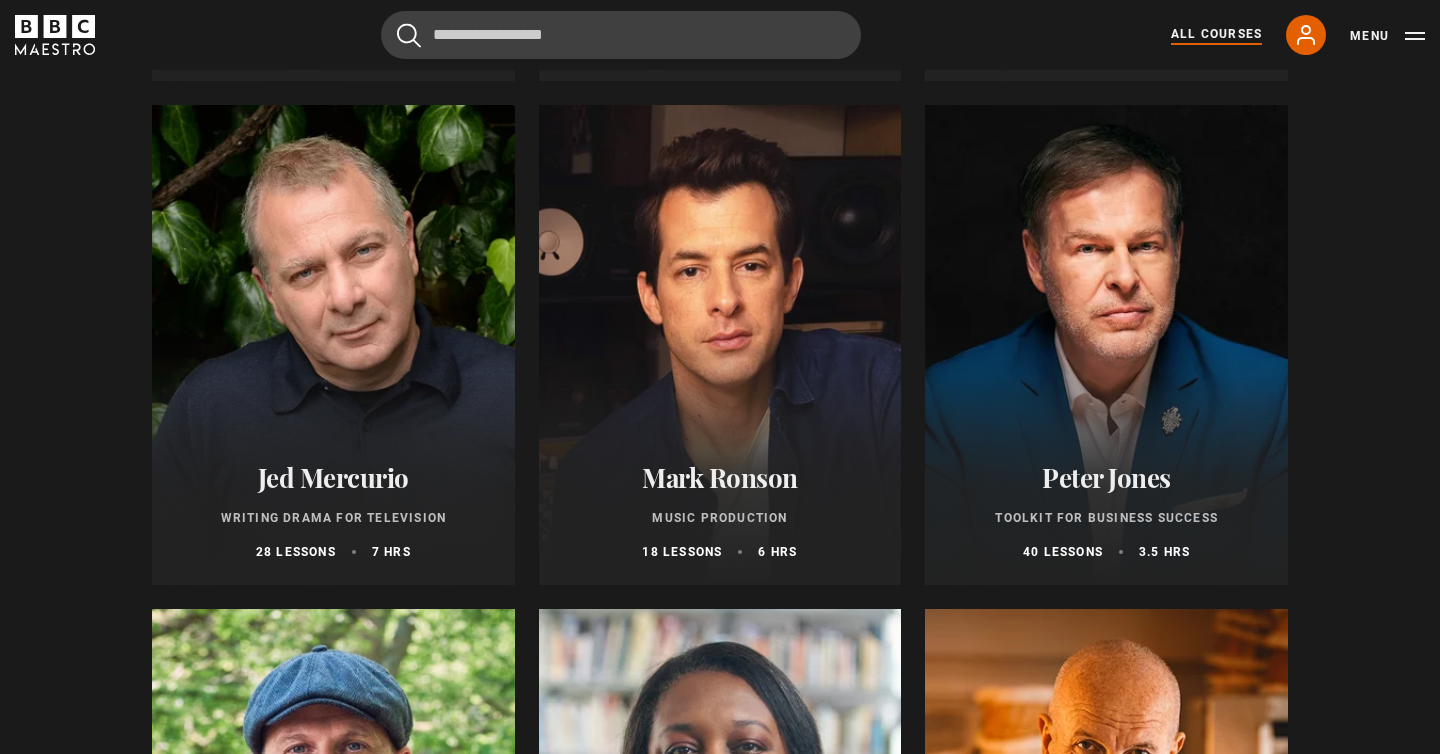 click at bounding box center (333, 345) 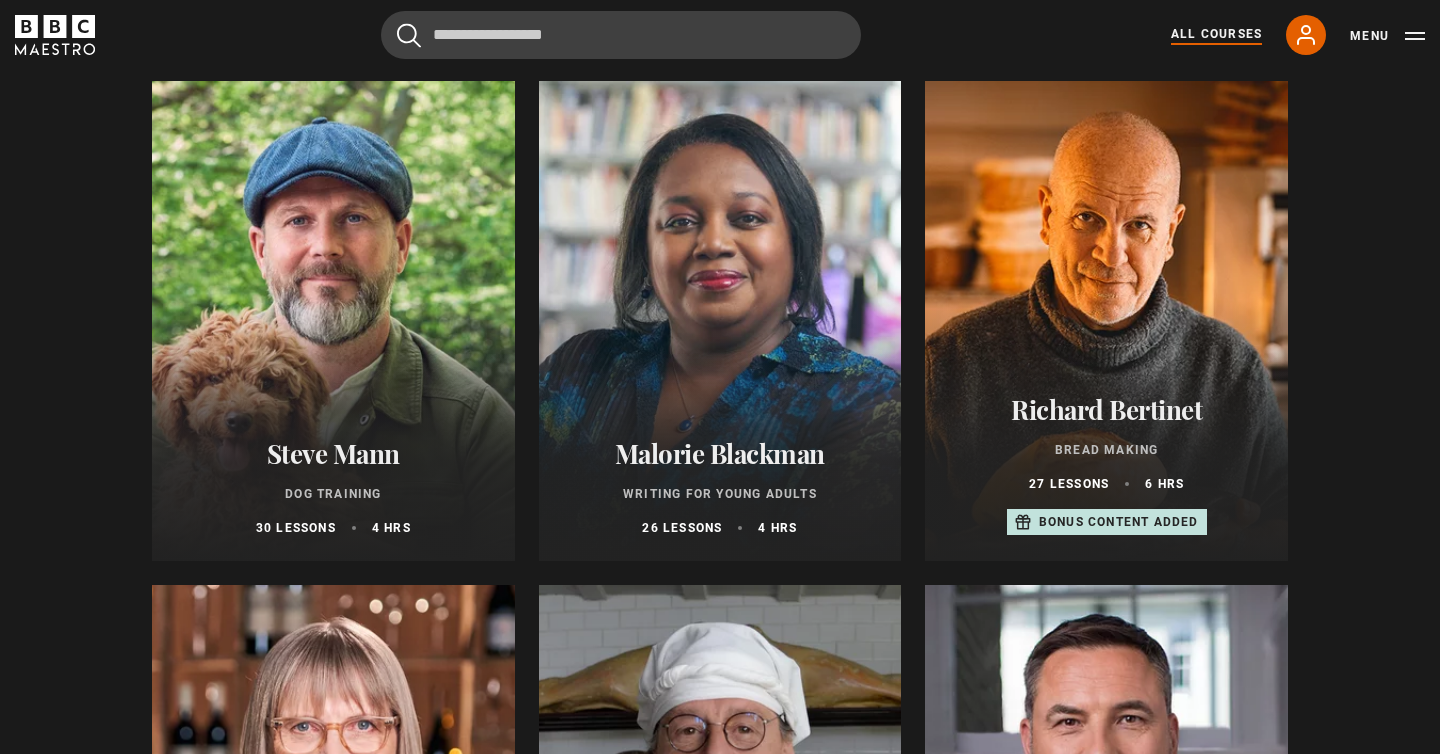 scroll, scrollTop: 6397, scrollLeft: 0, axis: vertical 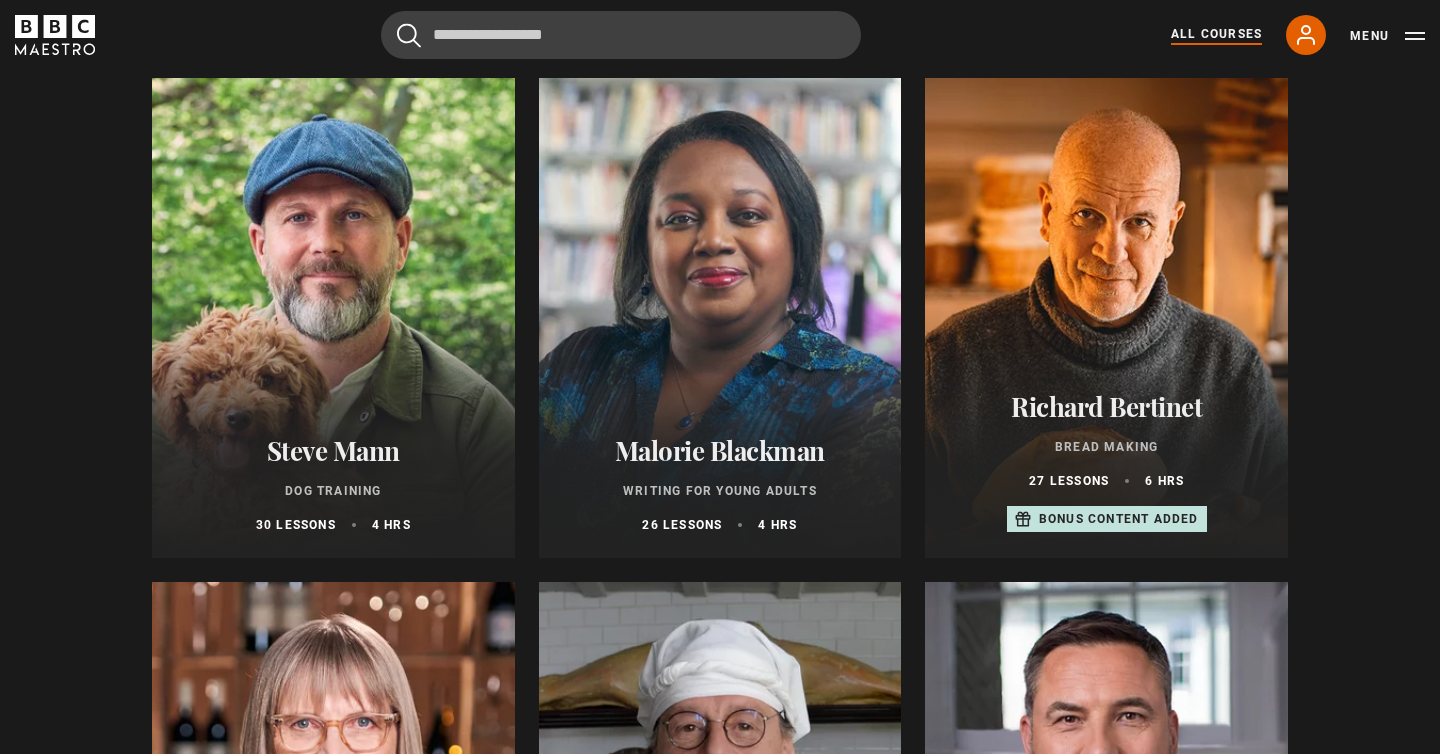 click at bounding box center [333, 318] 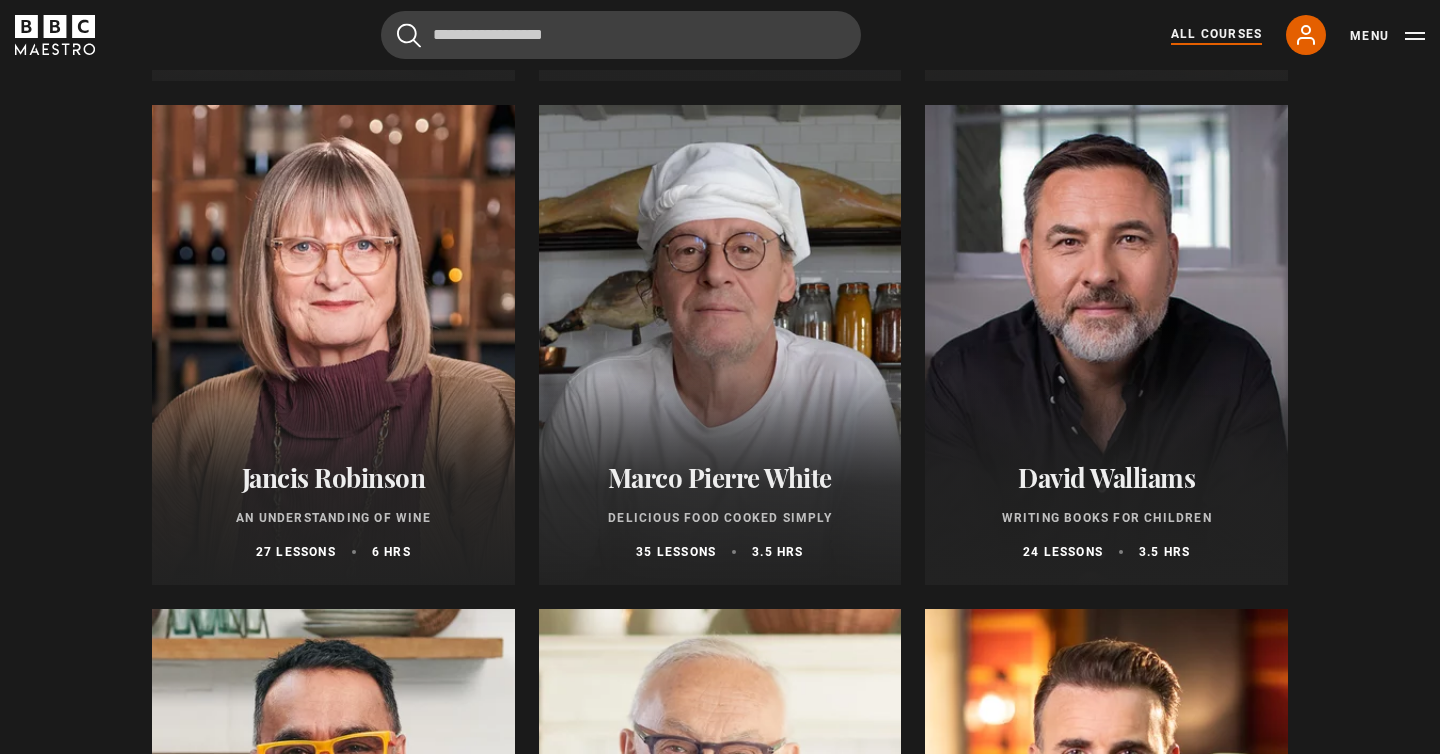 scroll, scrollTop: 6878, scrollLeft: 0, axis: vertical 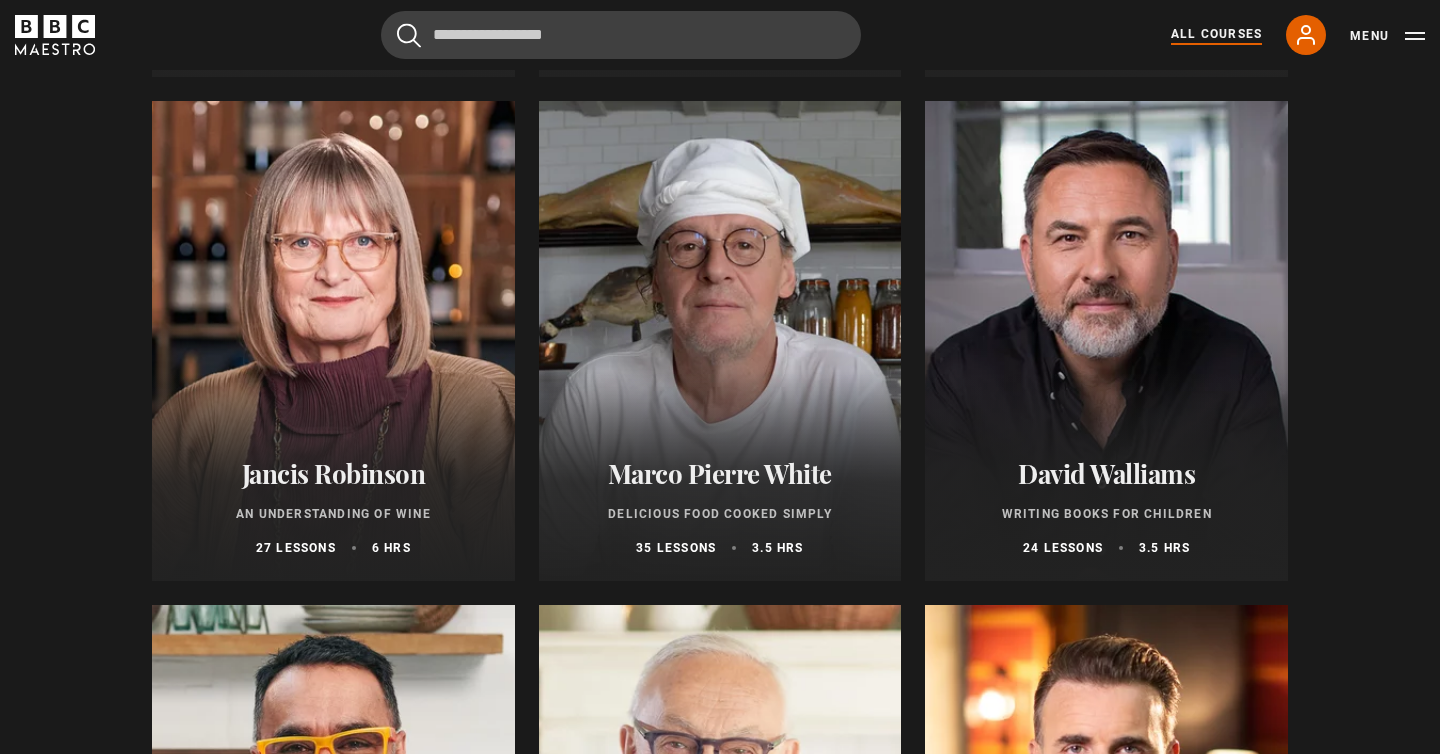 click at bounding box center [333, 341] 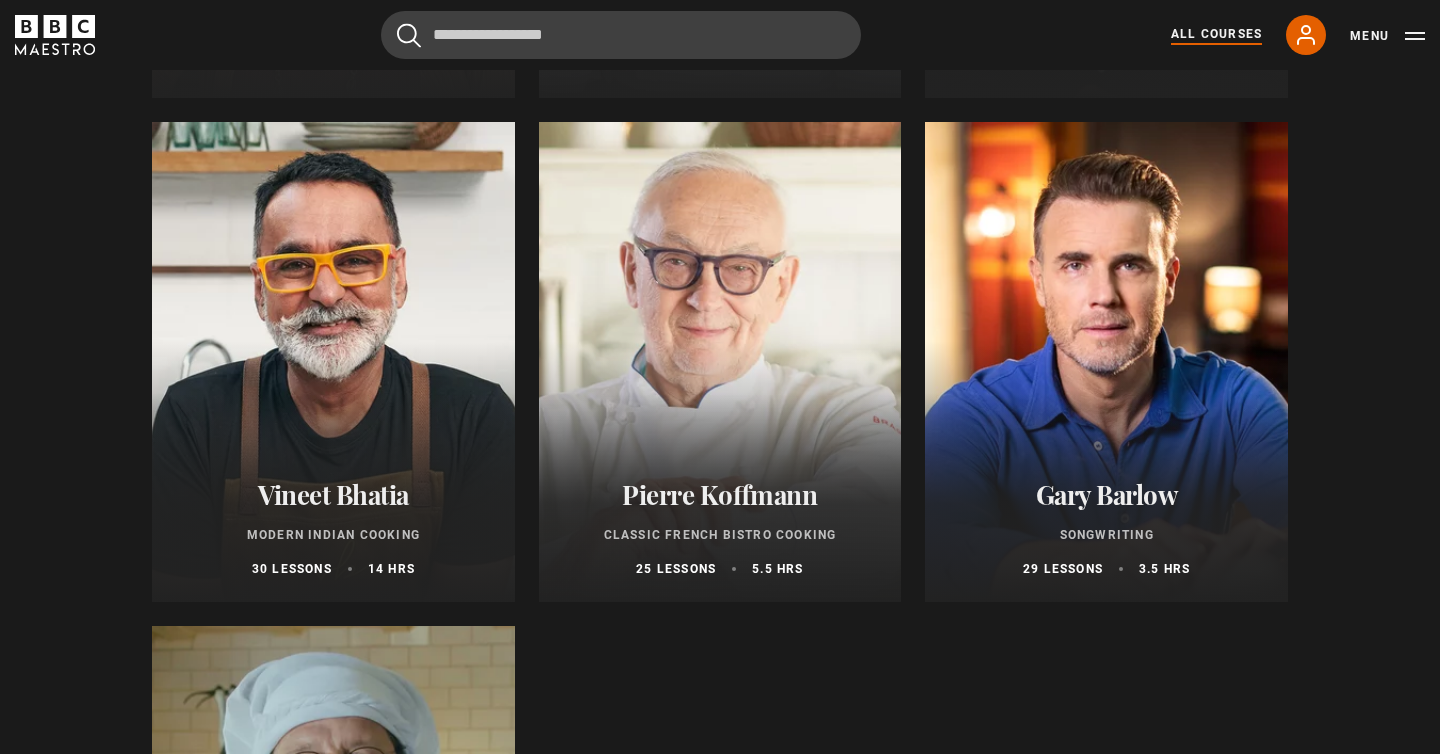 scroll, scrollTop: 7364, scrollLeft: 0, axis: vertical 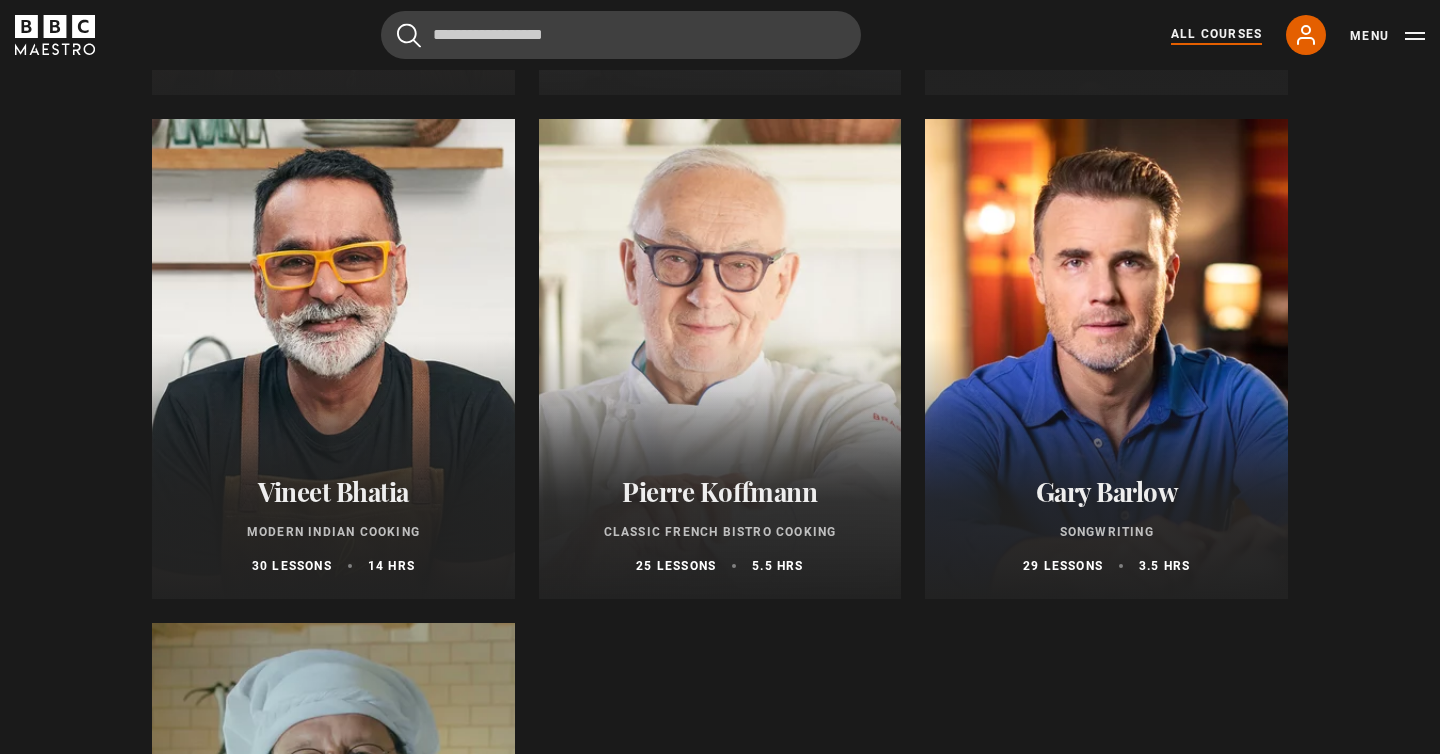 click at bounding box center [333, 359] 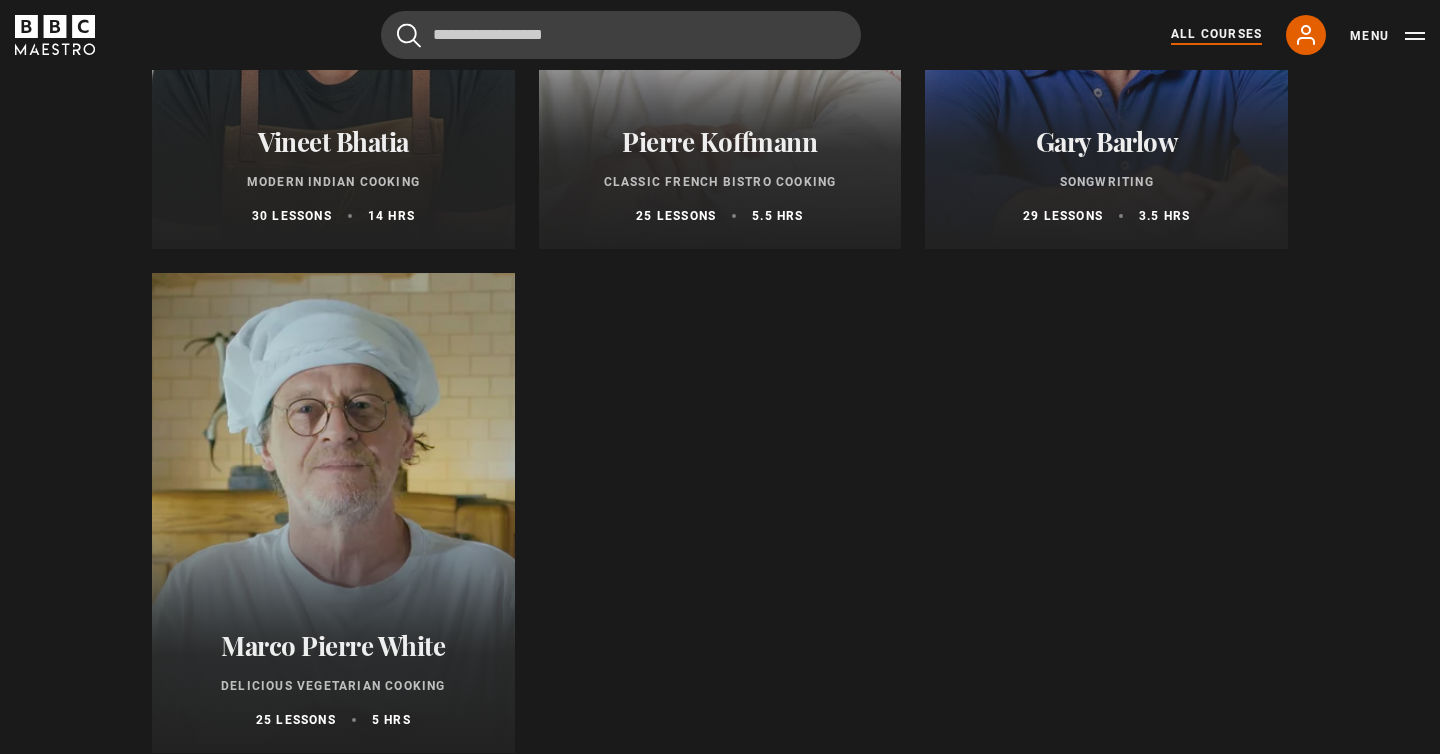 scroll, scrollTop: 7715, scrollLeft: 0, axis: vertical 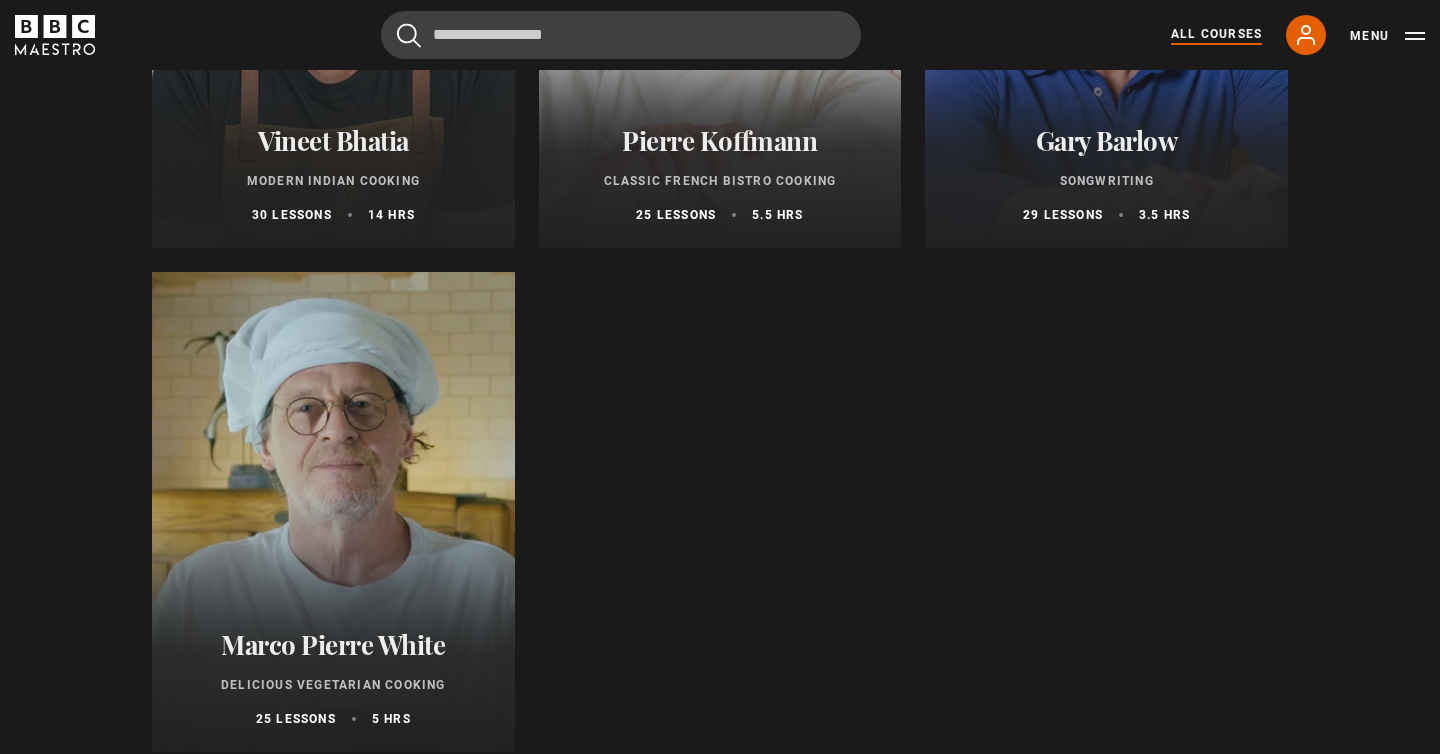 click at bounding box center [333, 512] 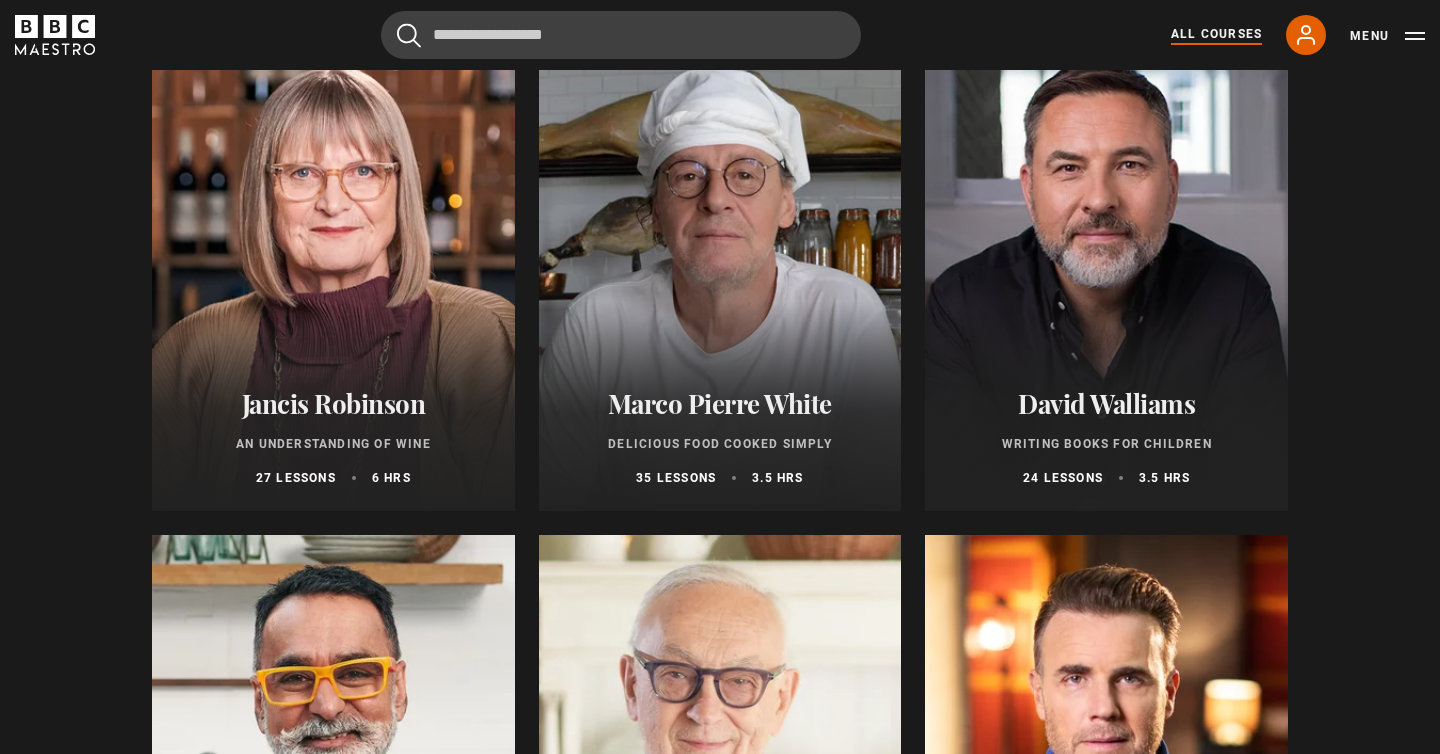 scroll, scrollTop: 6939, scrollLeft: 0, axis: vertical 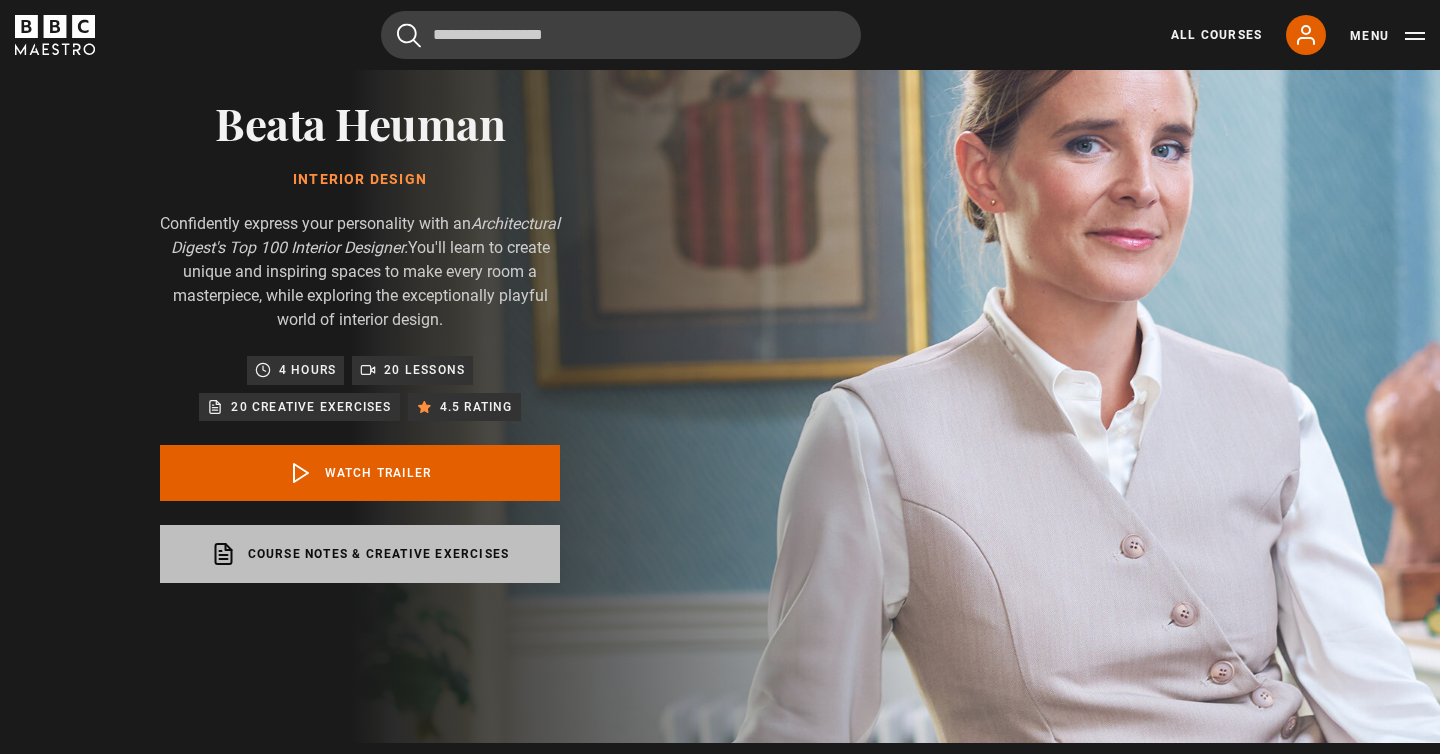 click on "Course notes & creative exercises
opens in a new tab" at bounding box center (360, 554) 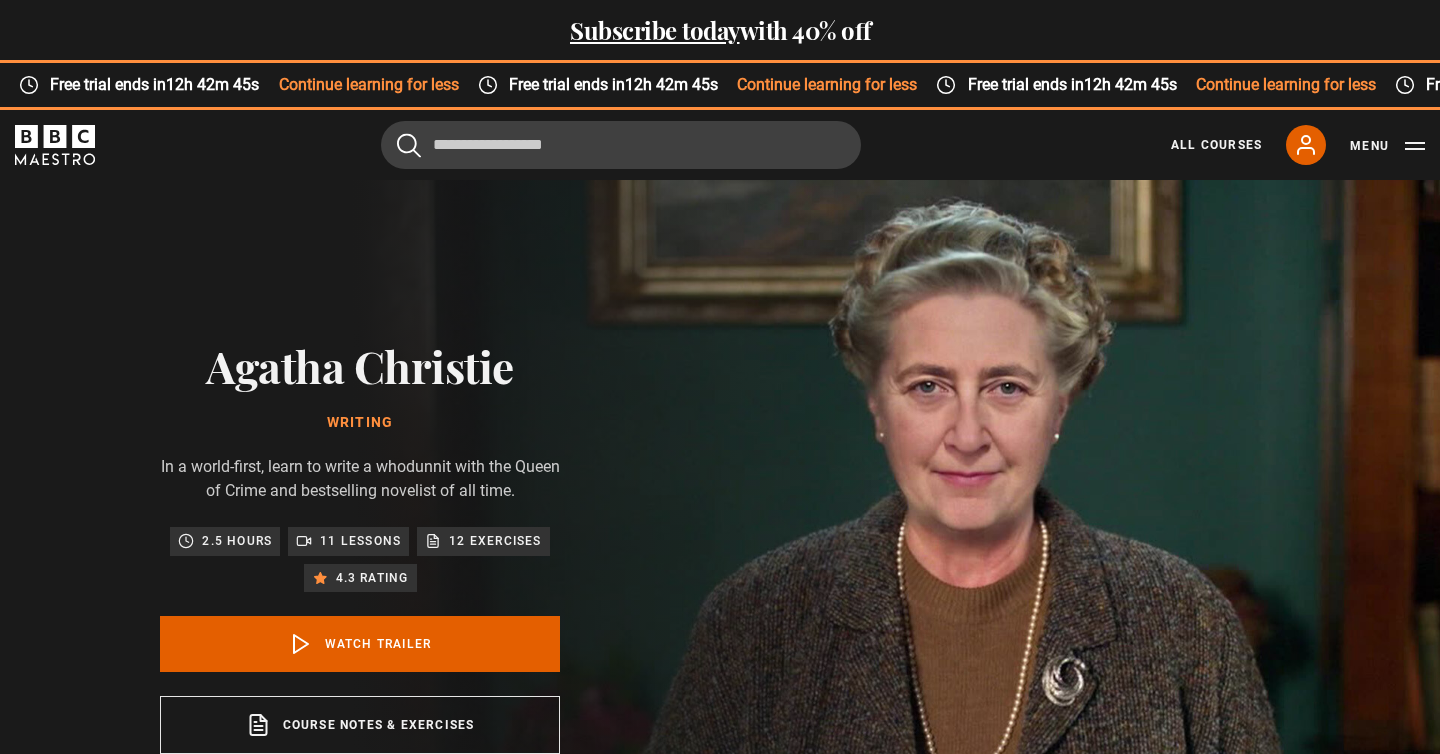 scroll, scrollTop: 0, scrollLeft: 0, axis: both 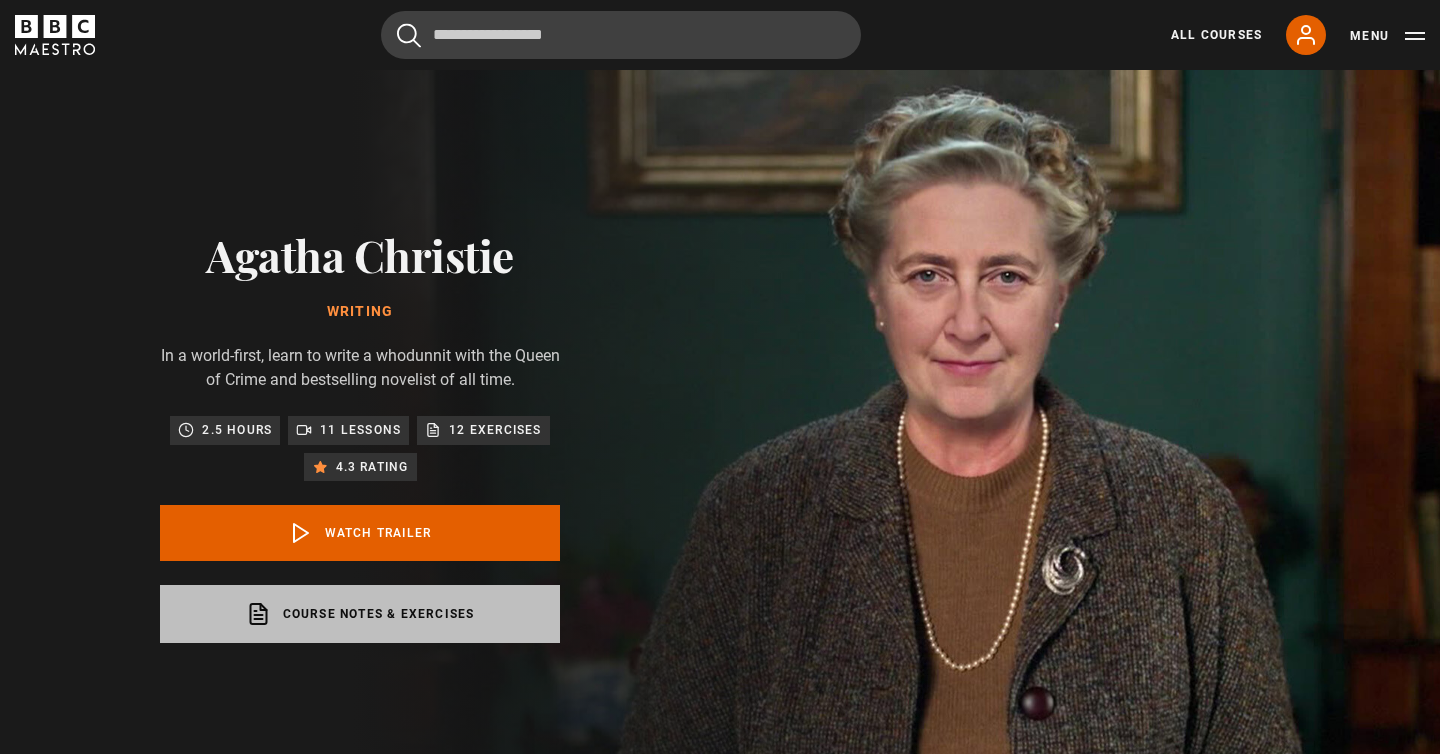 click on "Course notes & exercises
opens in a new tab" at bounding box center [360, 614] 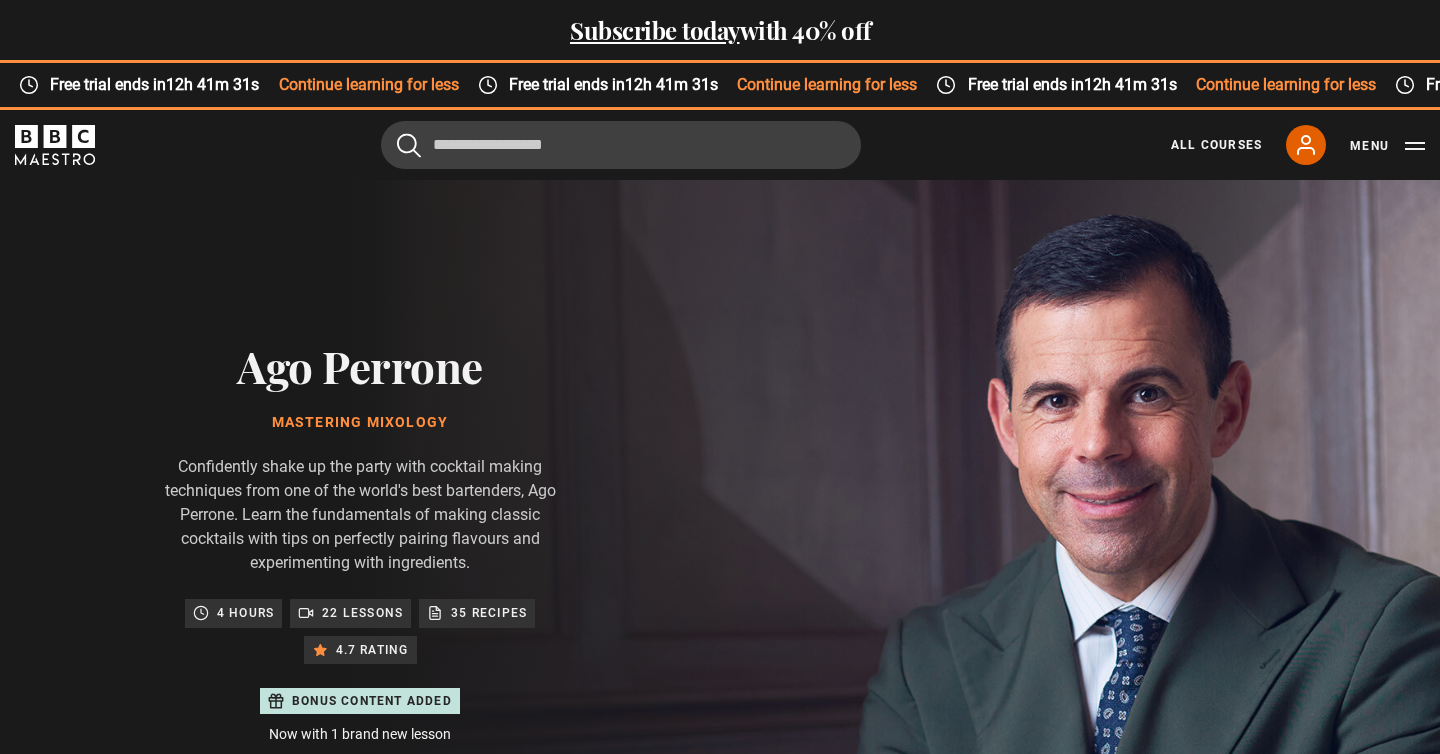 scroll, scrollTop: 0, scrollLeft: 0, axis: both 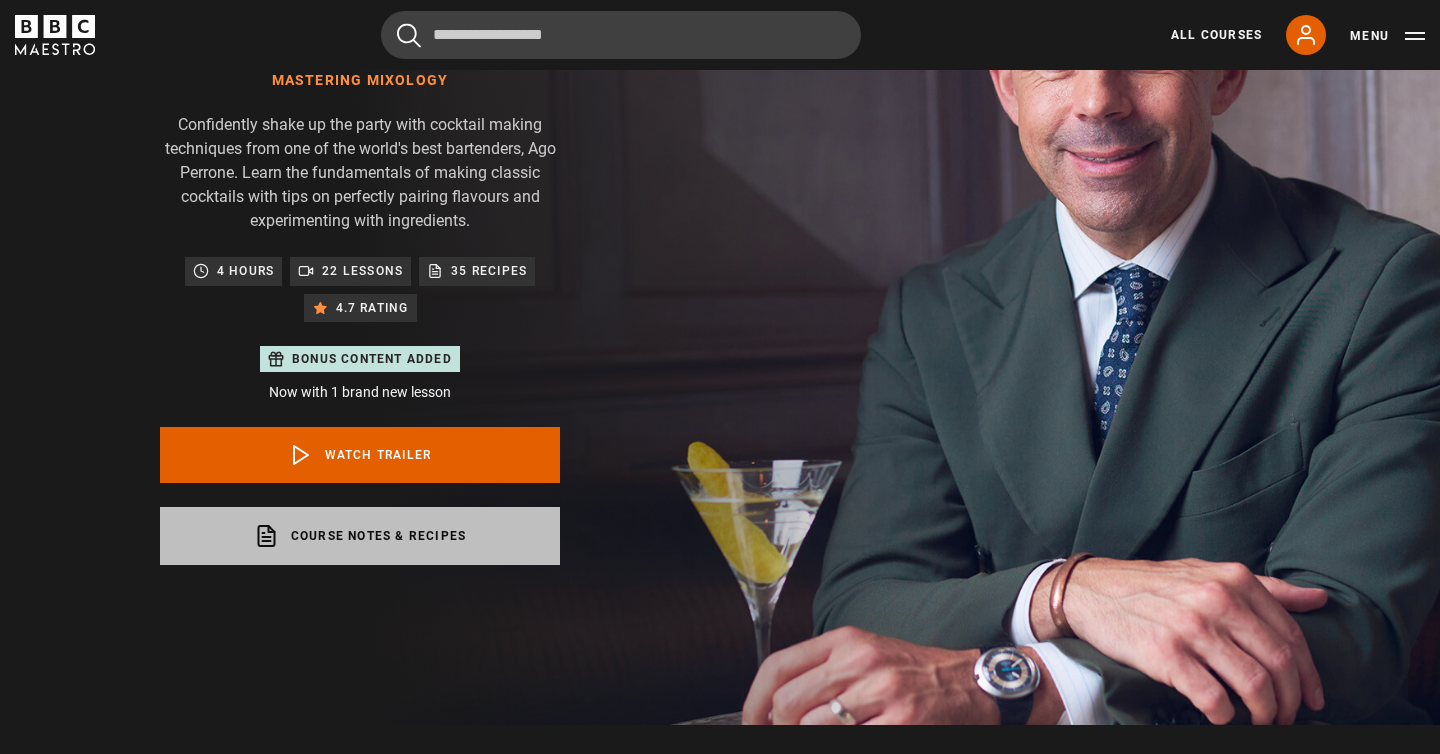 click on "Course notes & recipes
opens in a new tab" at bounding box center [360, 536] 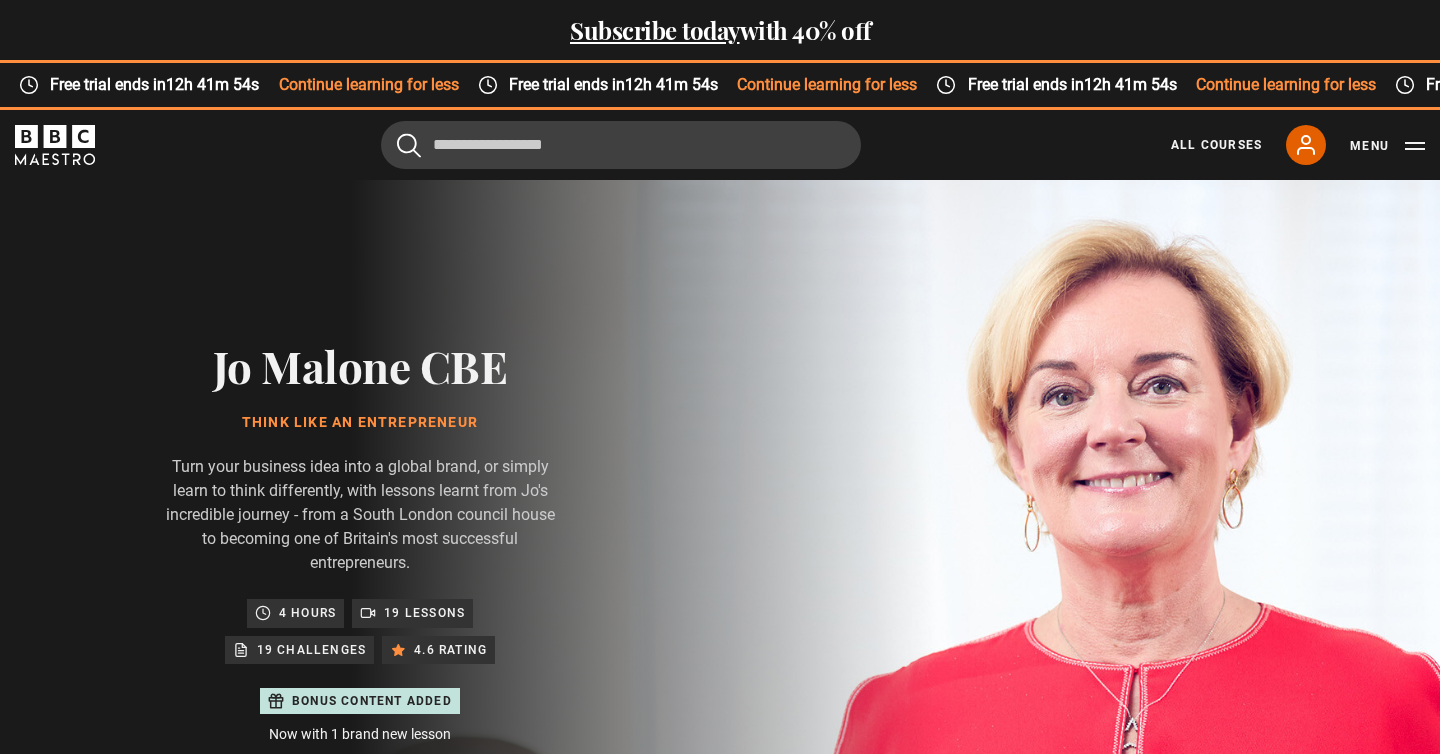 scroll, scrollTop: 0, scrollLeft: 0, axis: both 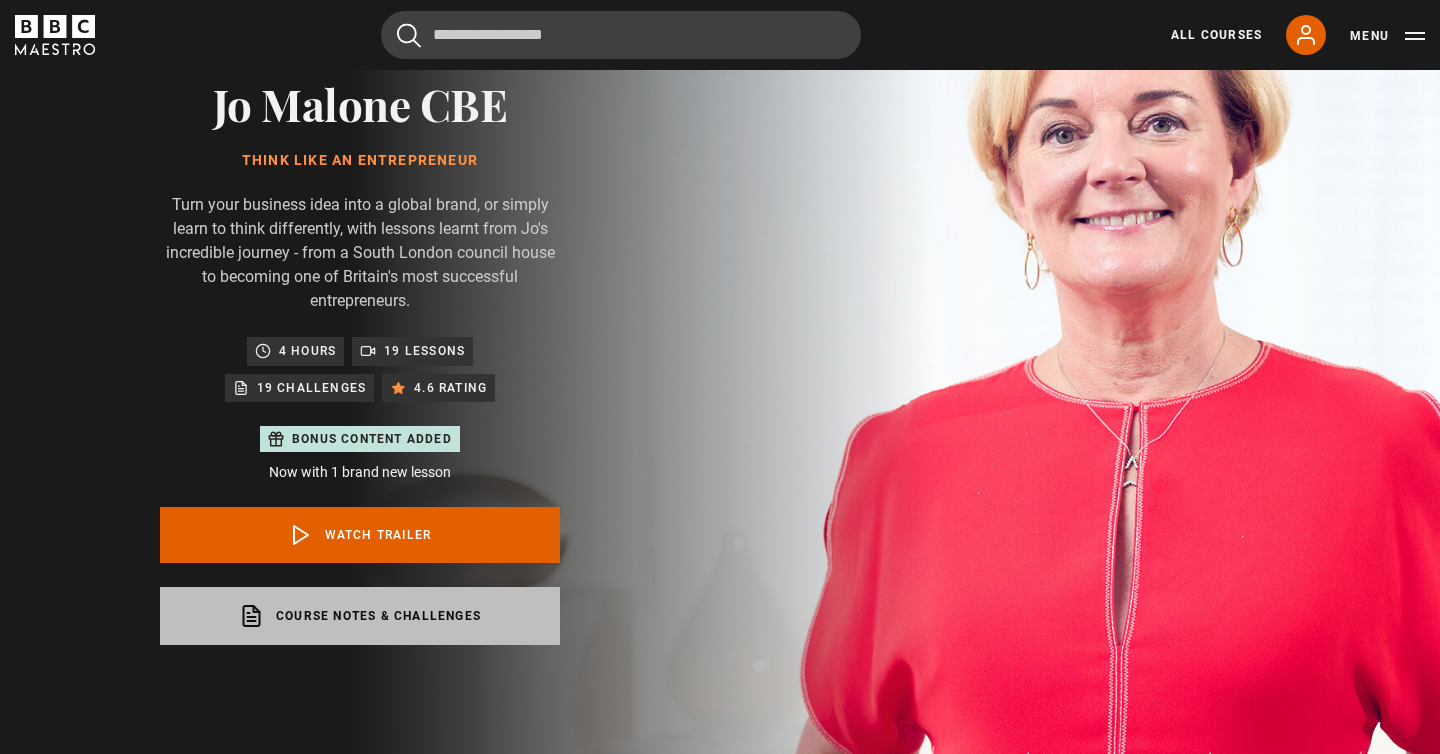 click on "Course notes & Challenges
opens in a new tab" at bounding box center [360, 616] 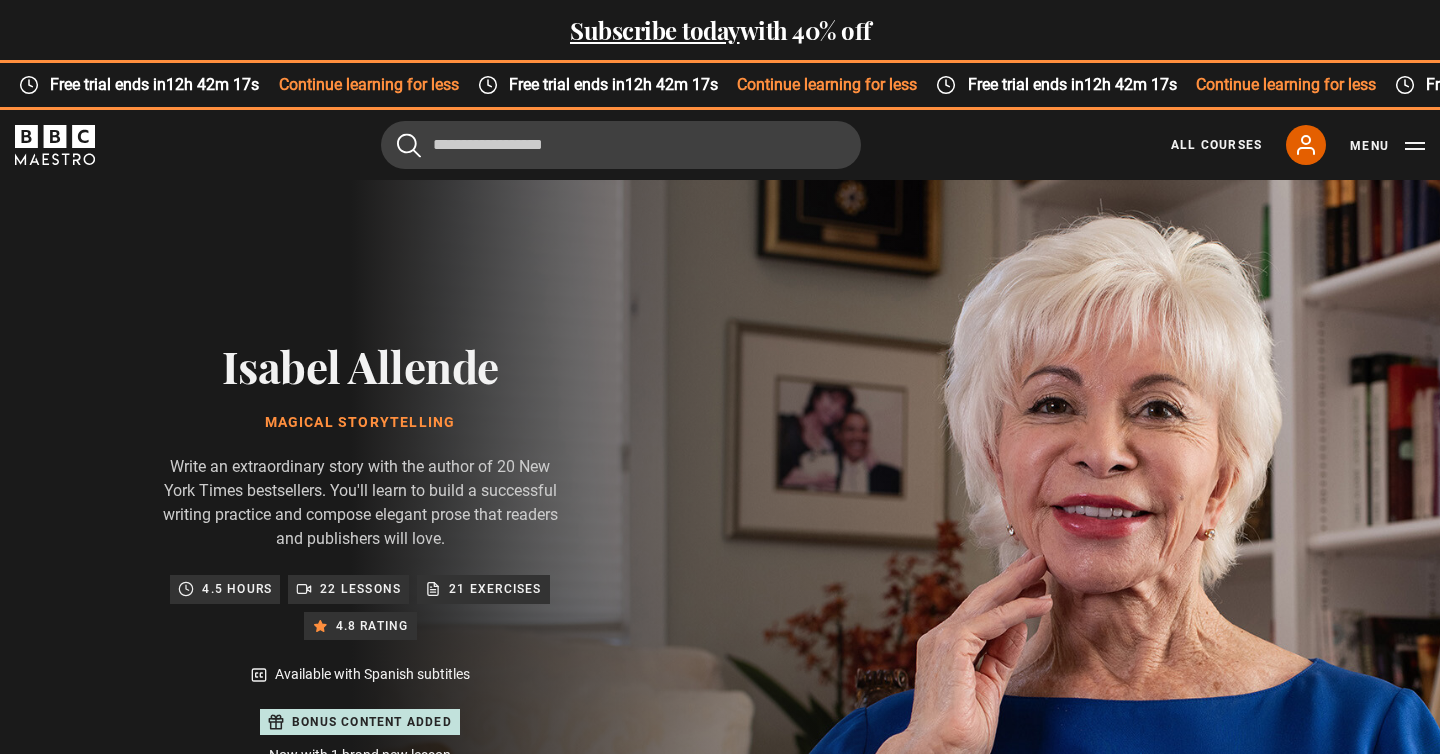scroll, scrollTop: 0, scrollLeft: 0, axis: both 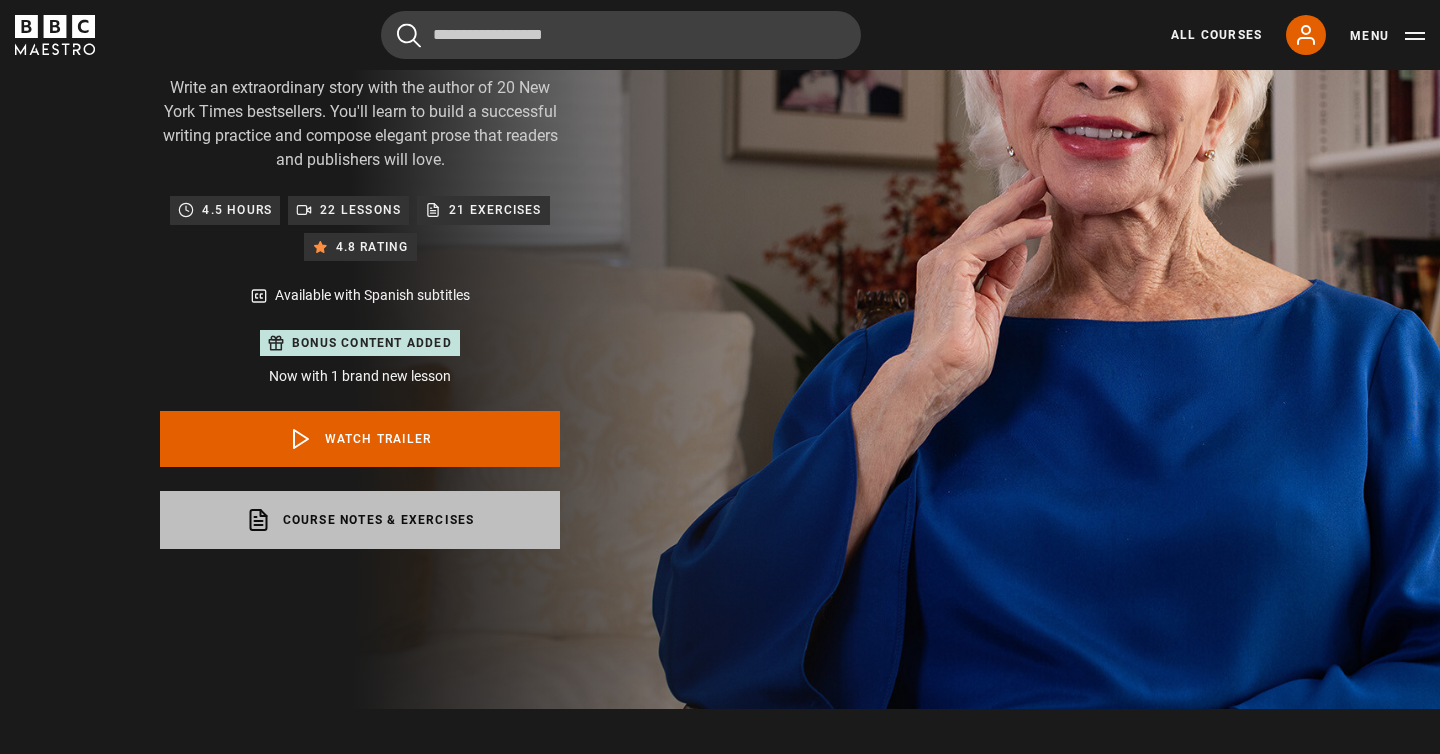 click on "Course notes & exercises
opens in a new tab" at bounding box center [360, 520] 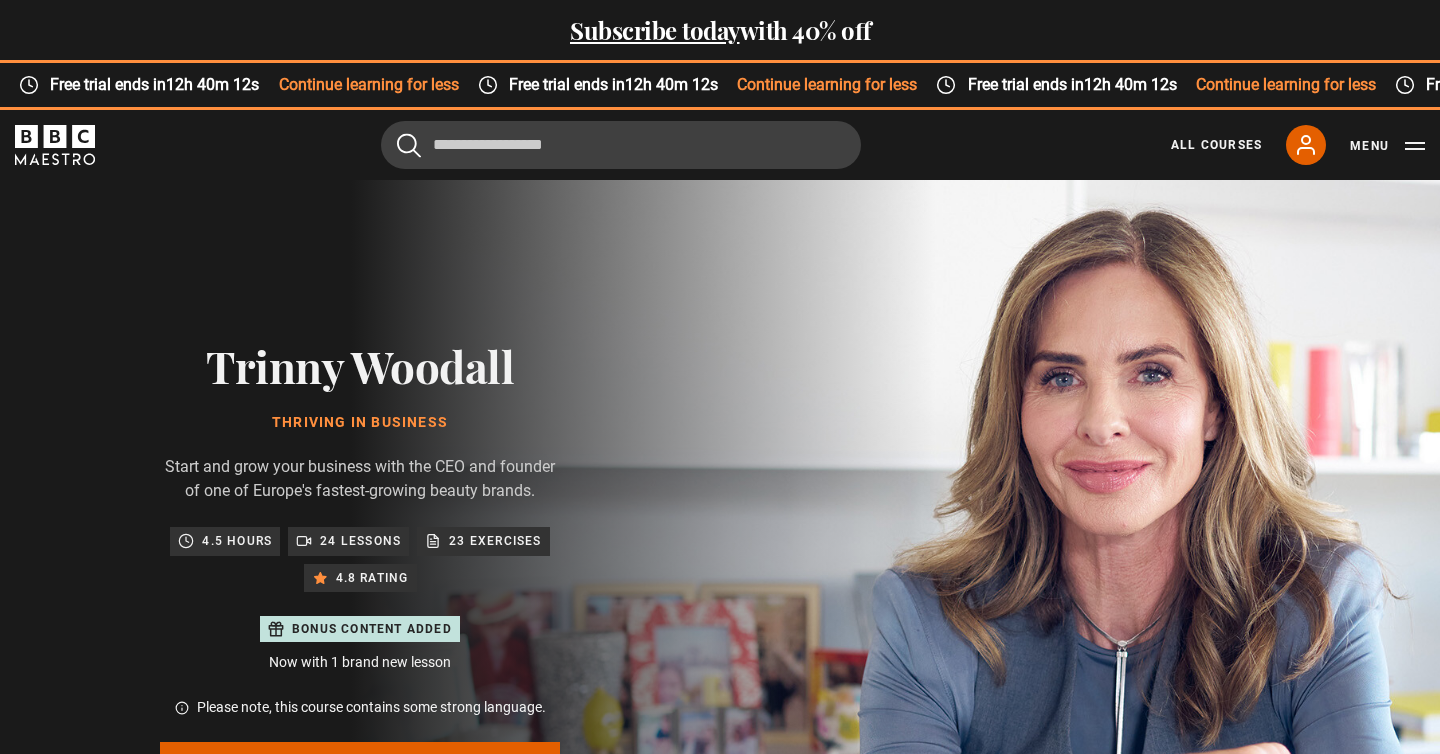 scroll, scrollTop: 0, scrollLeft: 0, axis: both 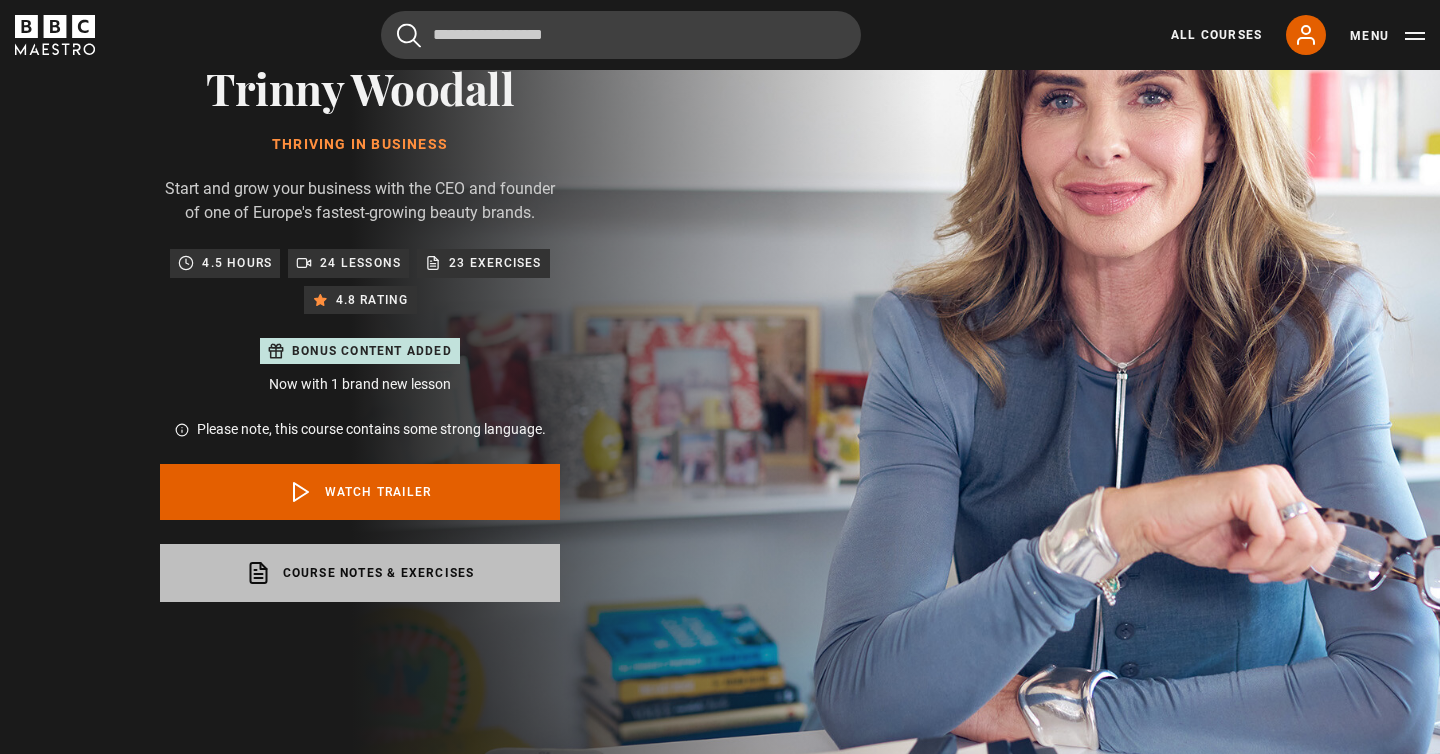 click on "Course notes & exercises
opens in a new tab" at bounding box center (360, 573) 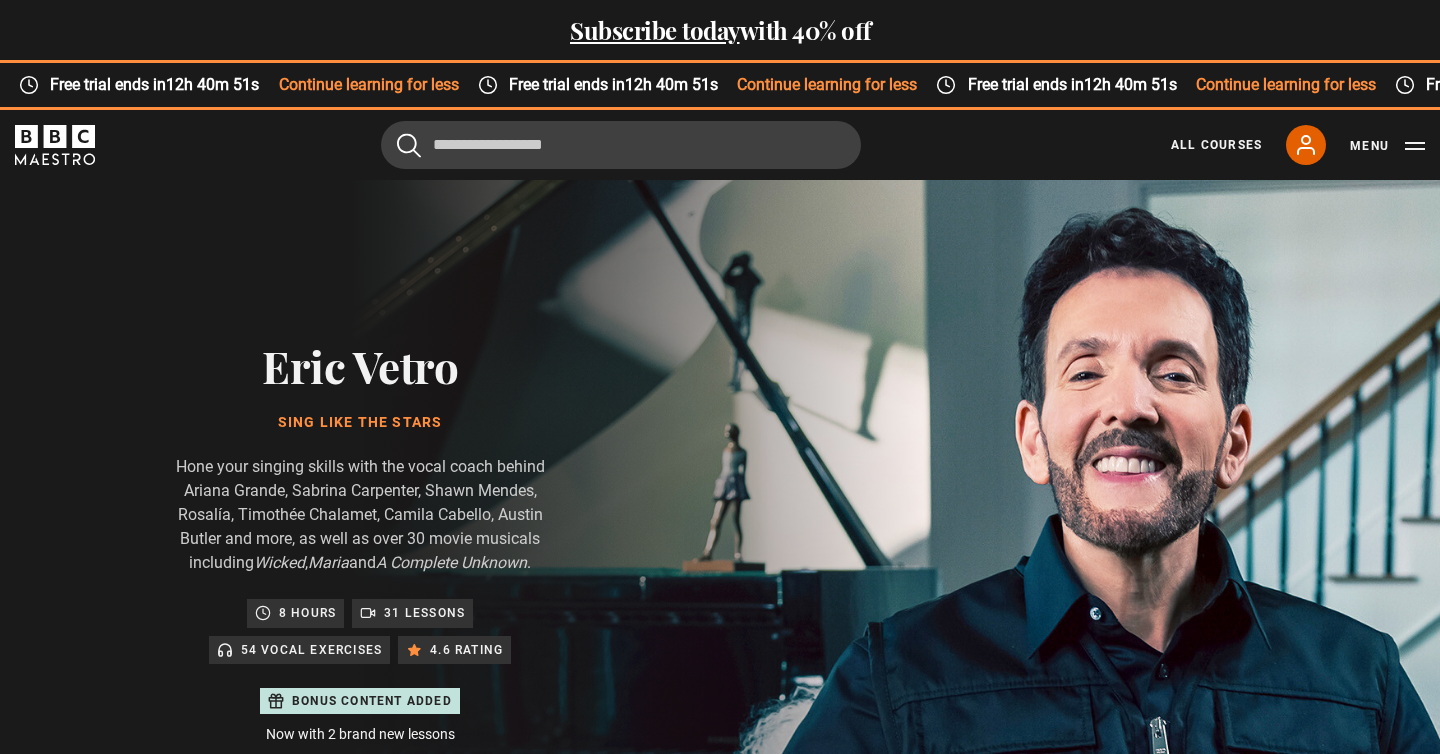 scroll, scrollTop: 0, scrollLeft: 0, axis: both 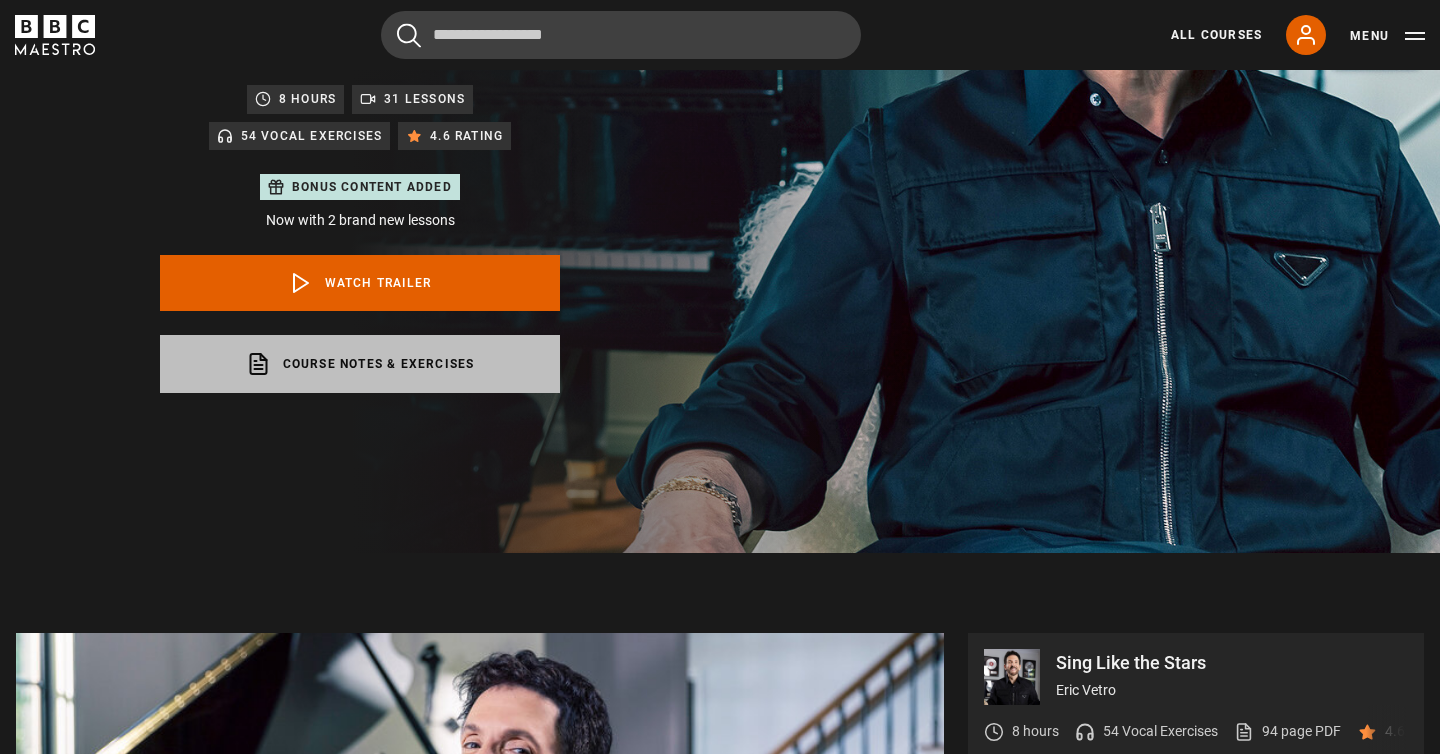 click on "Course notes & exercises
opens in a new tab" at bounding box center (360, 364) 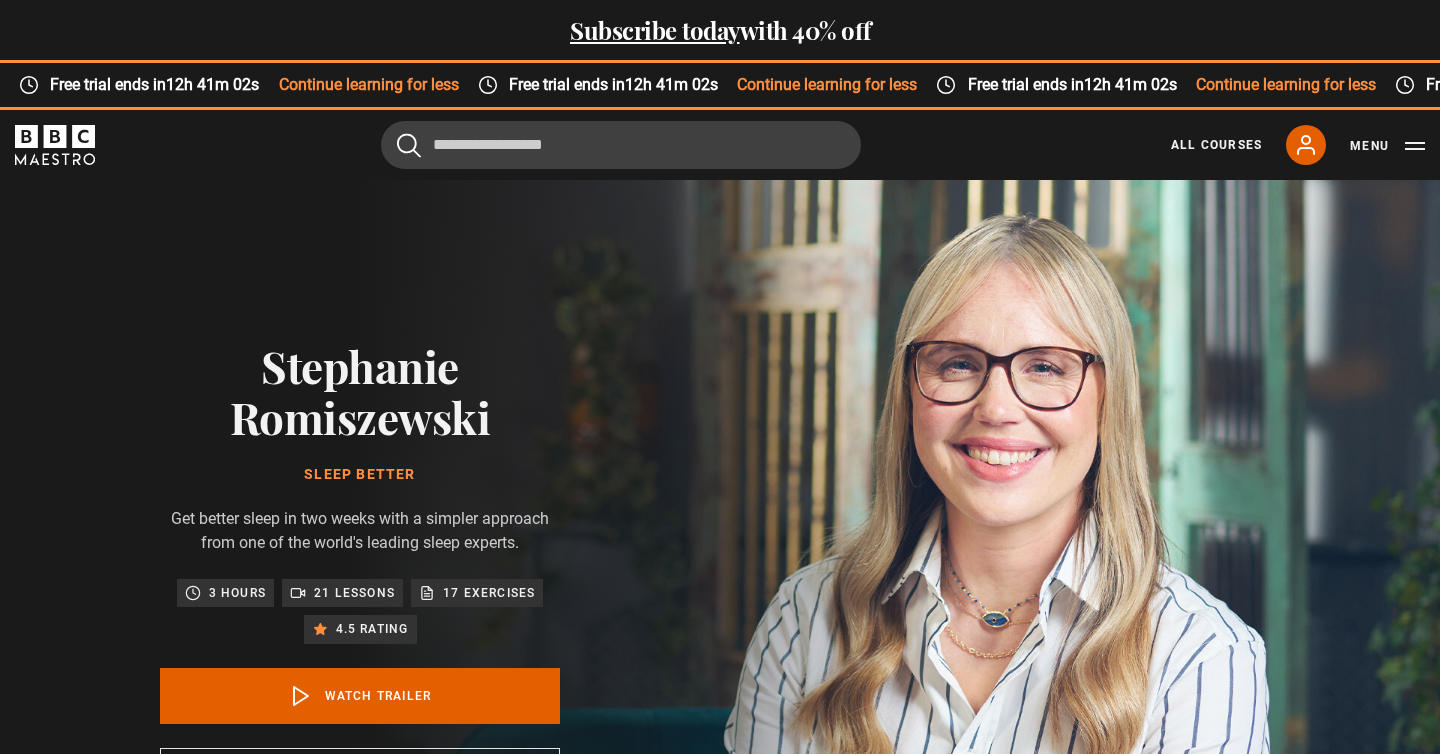 scroll, scrollTop: 0, scrollLeft: 0, axis: both 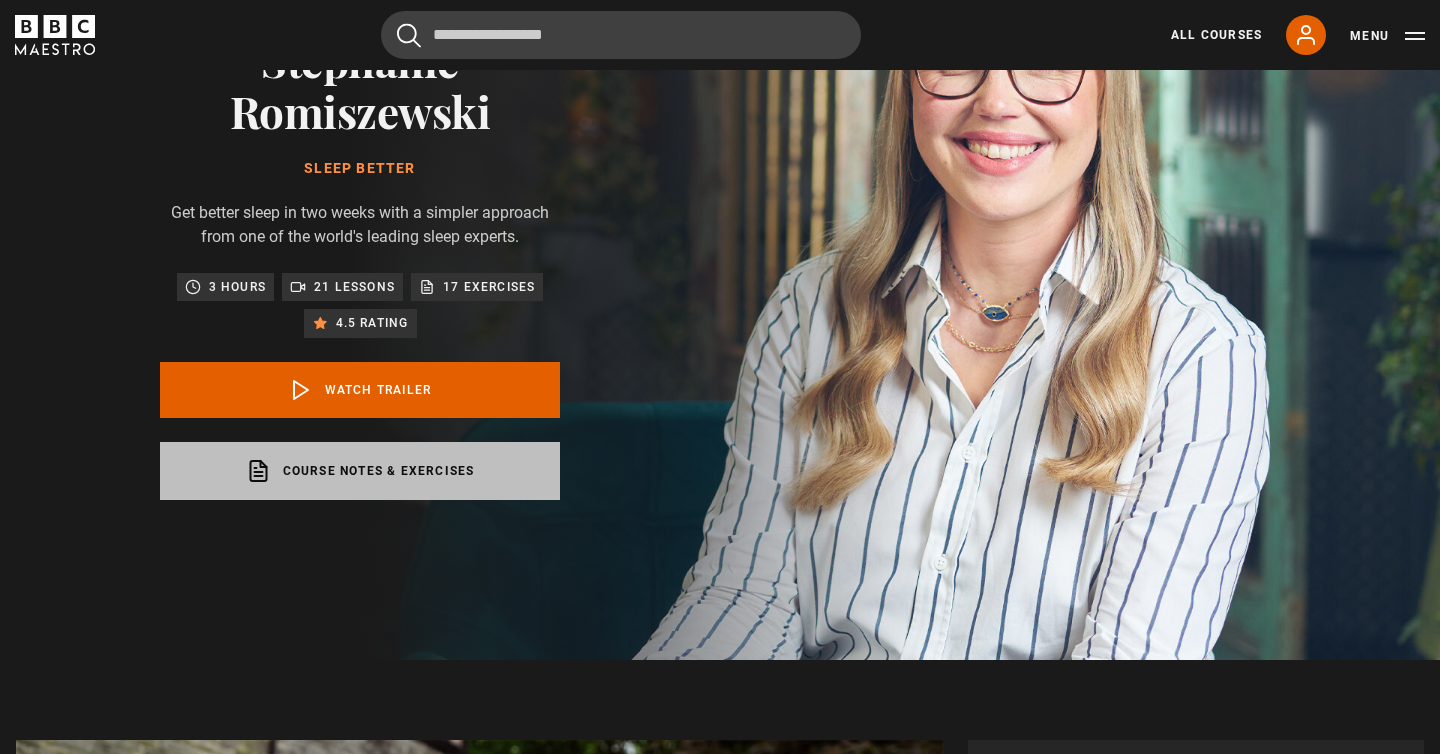 click on "Course notes & exercises
opens in a new tab" at bounding box center [360, 471] 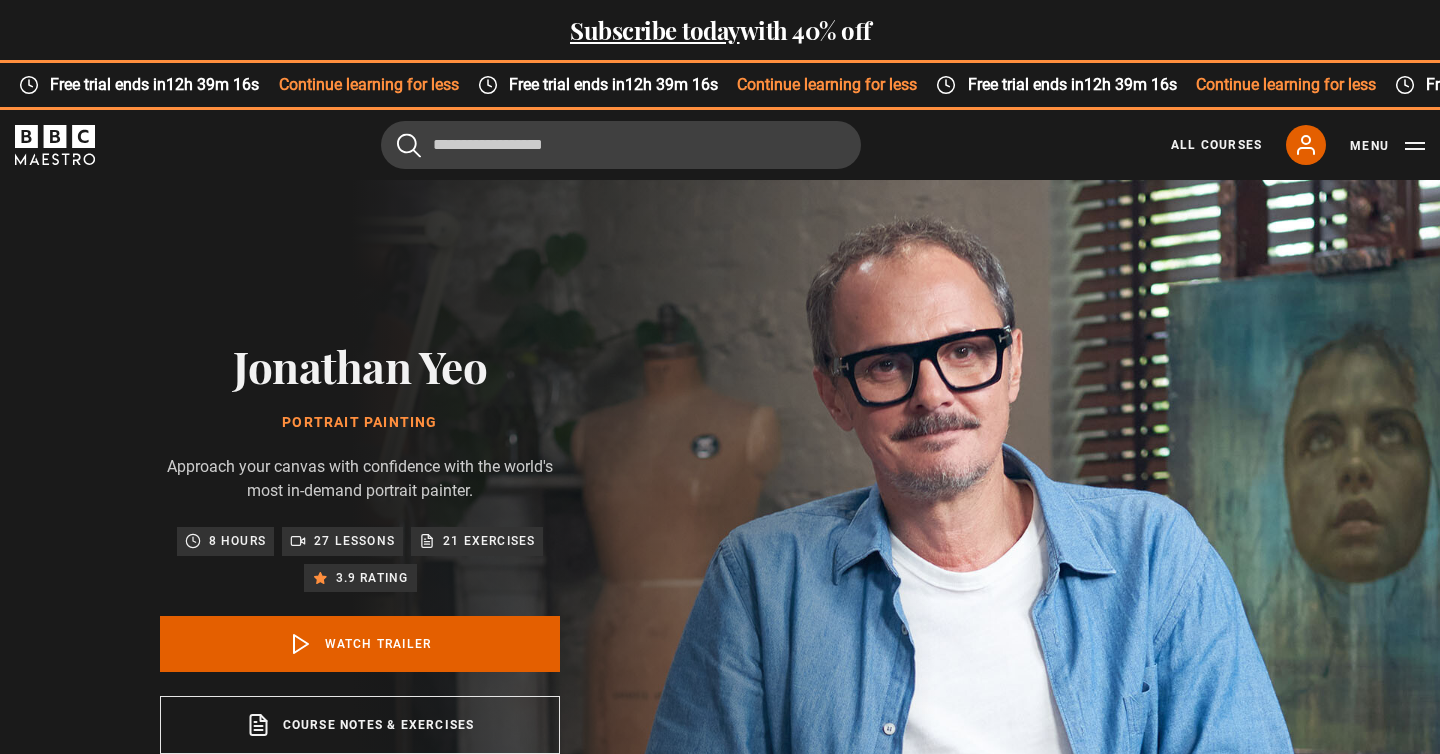 scroll, scrollTop: 0, scrollLeft: 0, axis: both 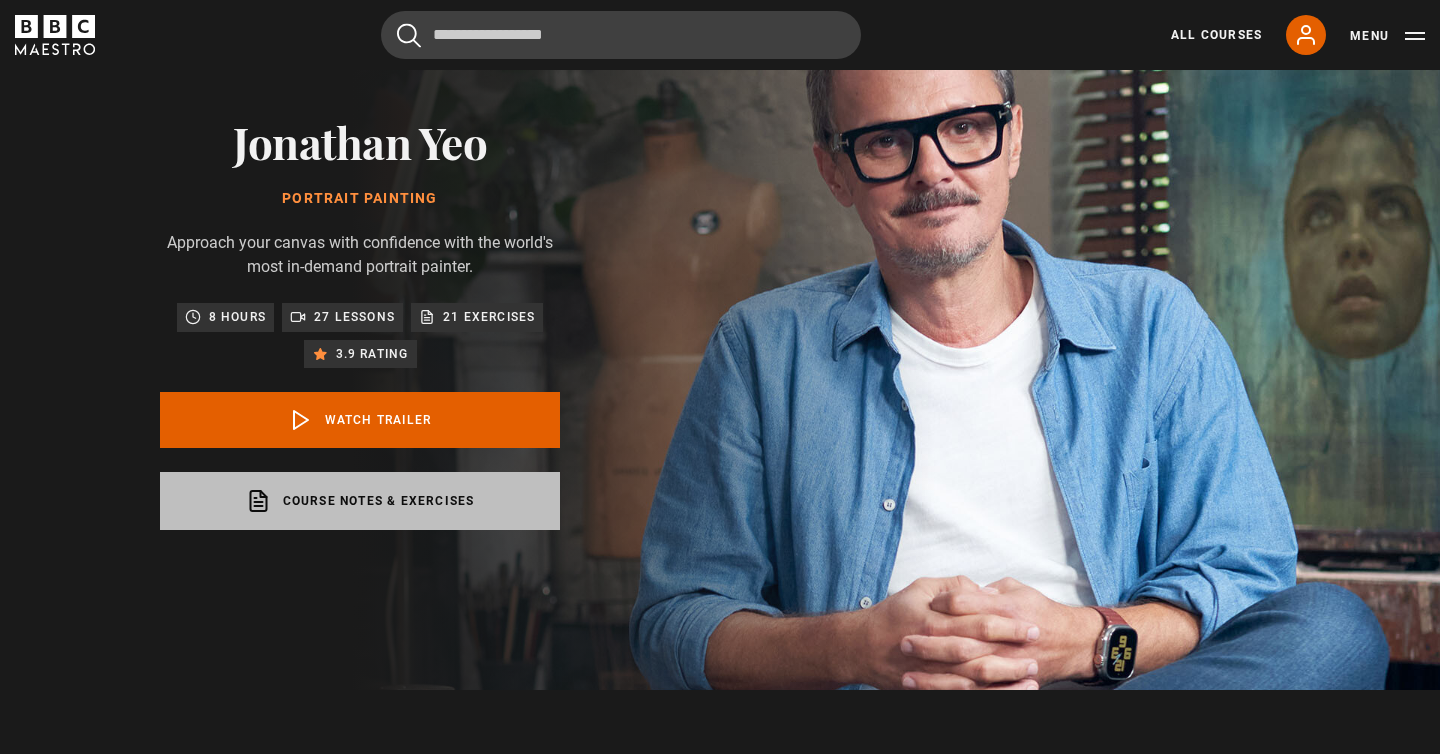 click on "Course notes & exercises
opens in a new tab" at bounding box center (360, 501) 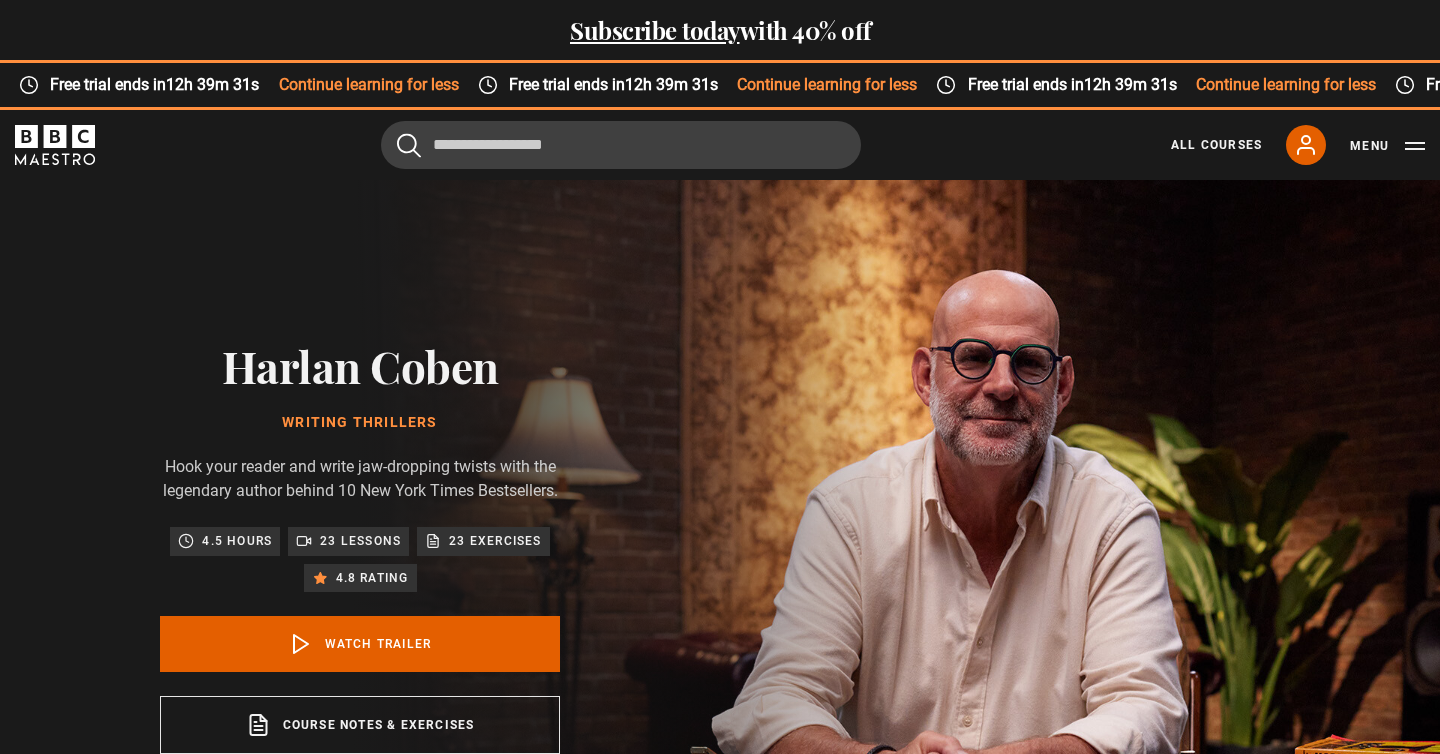 scroll, scrollTop: 0, scrollLeft: 0, axis: both 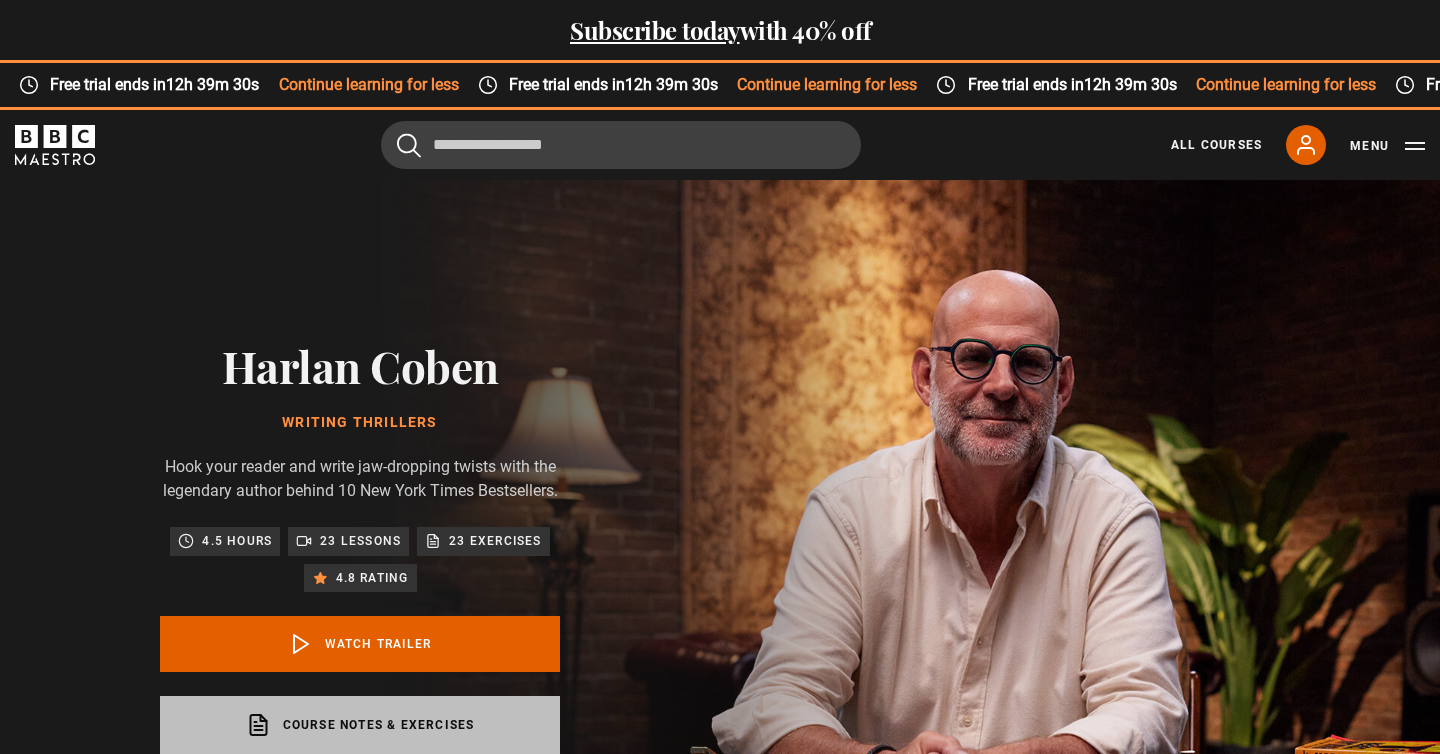 click on "Course notes & exercises
opens in a new tab" at bounding box center [360, 725] 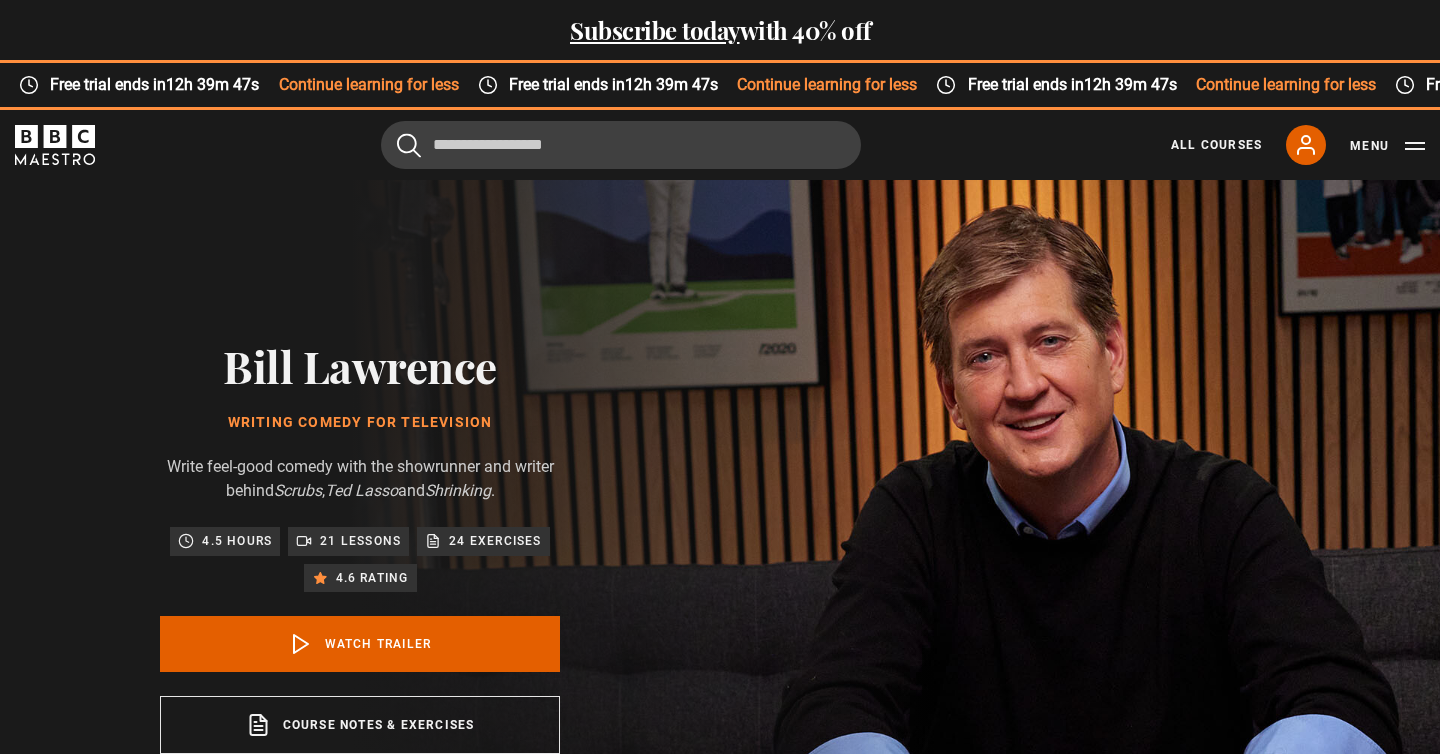 scroll, scrollTop: 0, scrollLeft: 0, axis: both 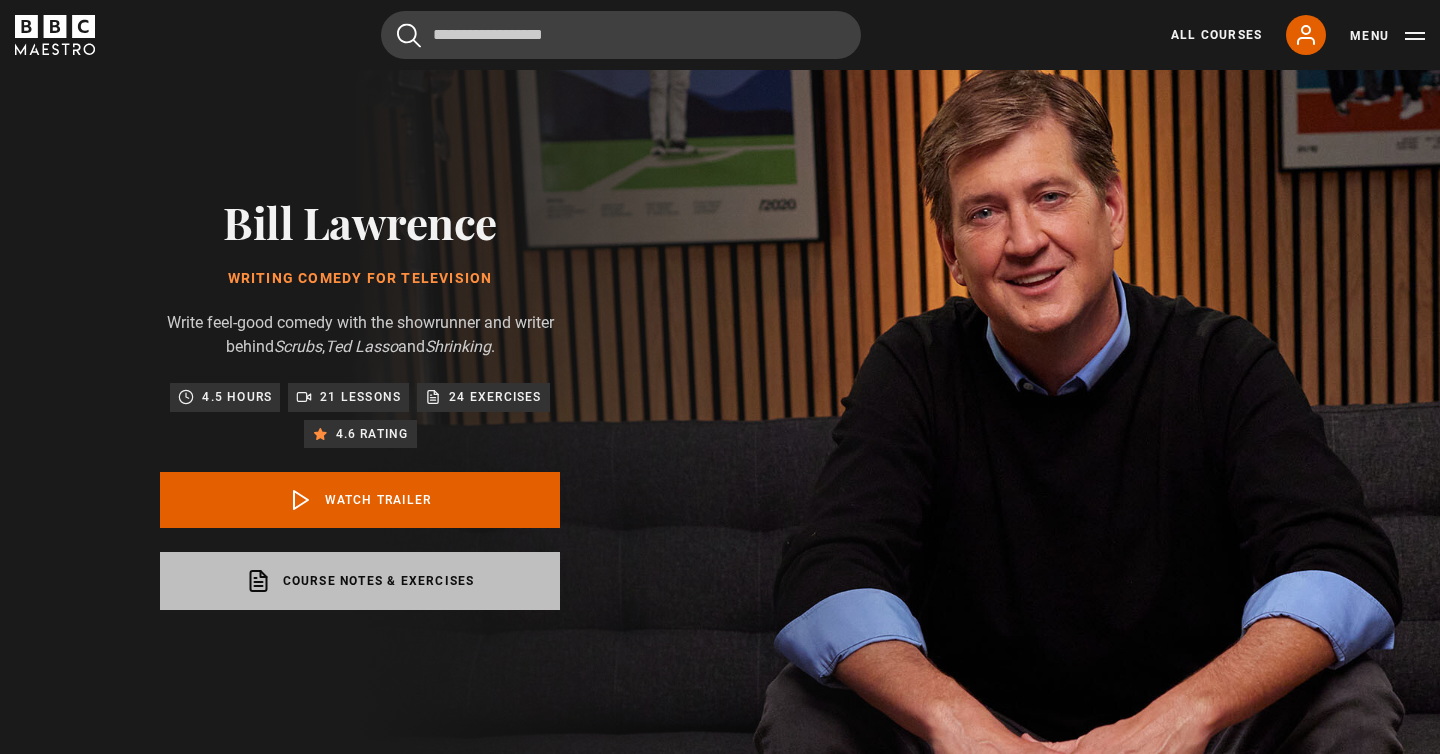 click on "Course notes & exercises
opens in a new tab" at bounding box center [360, 581] 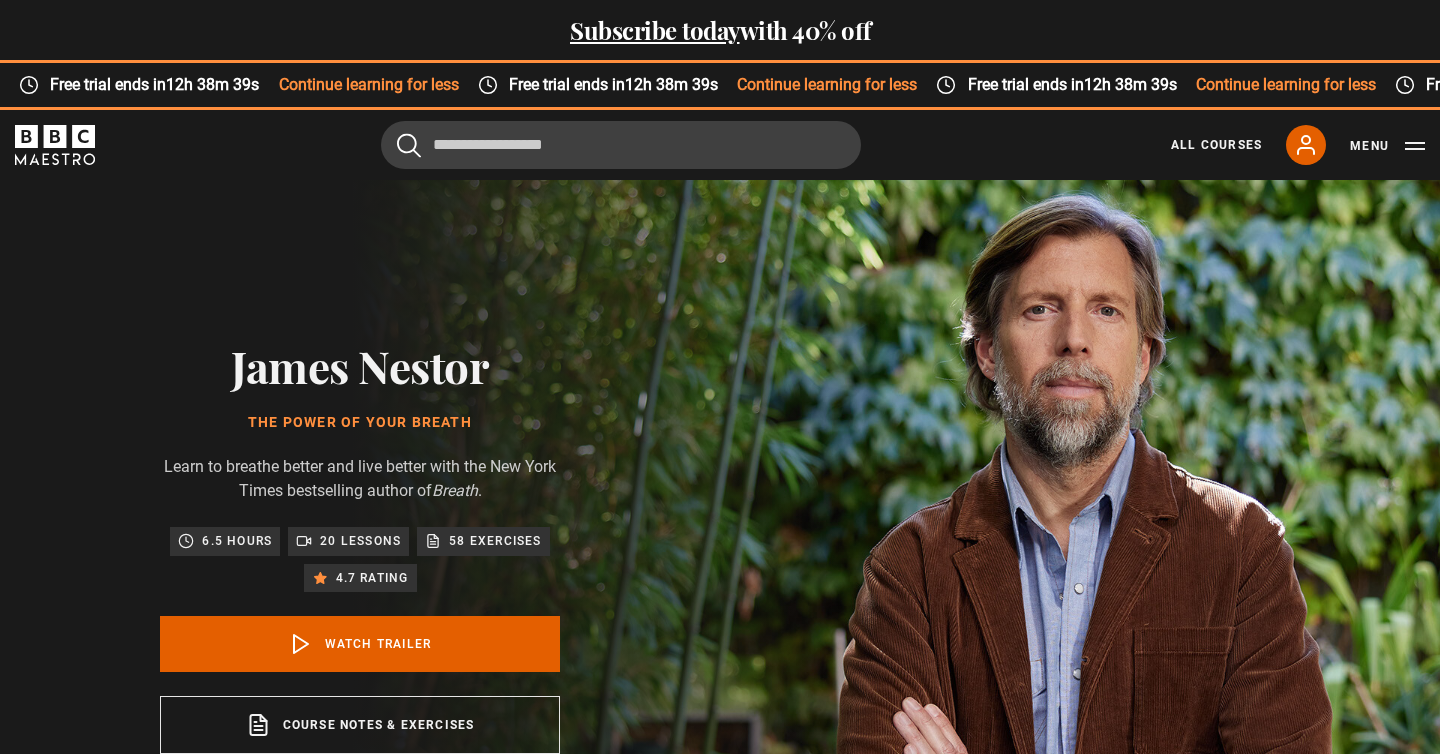 scroll, scrollTop: 0, scrollLeft: 0, axis: both 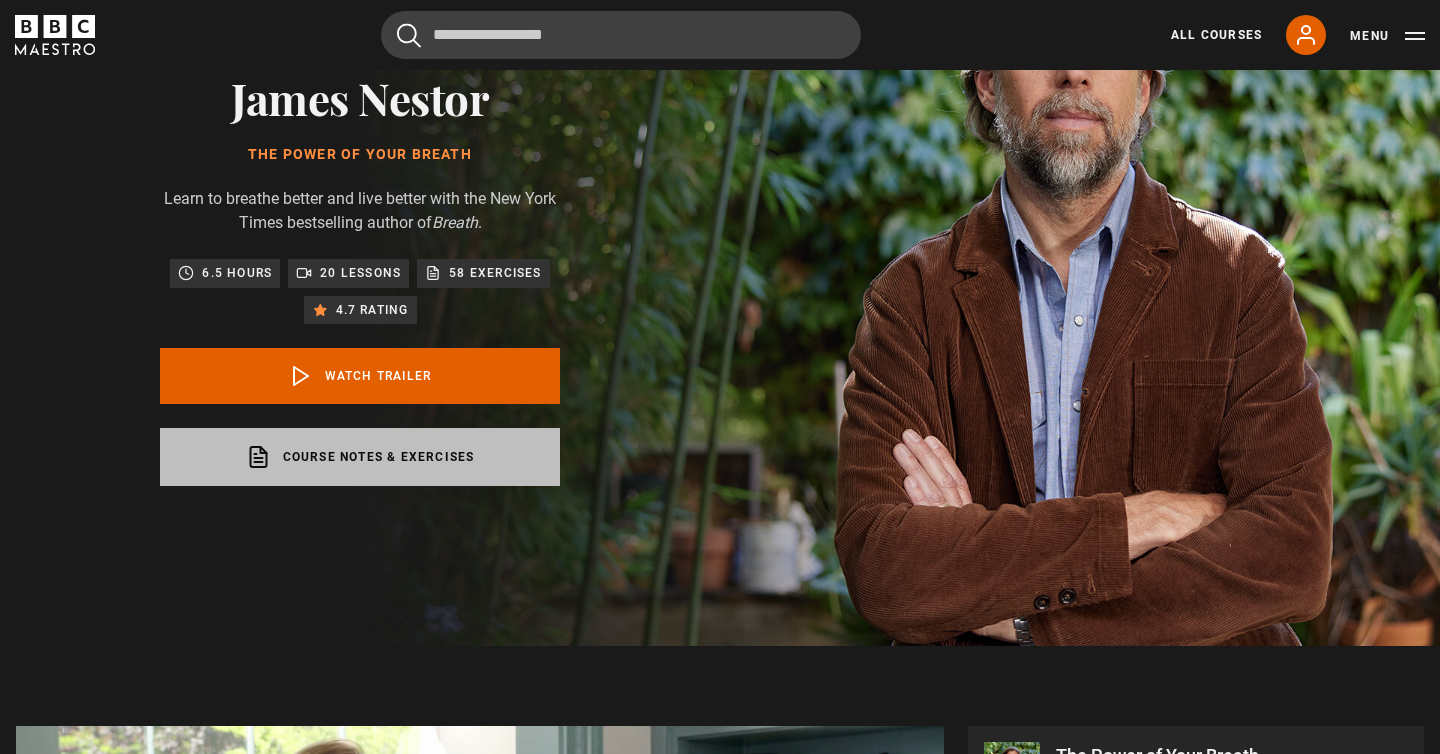 click on "Course notes & exercises
opens in a new tab" at bounding box center (360, 457) 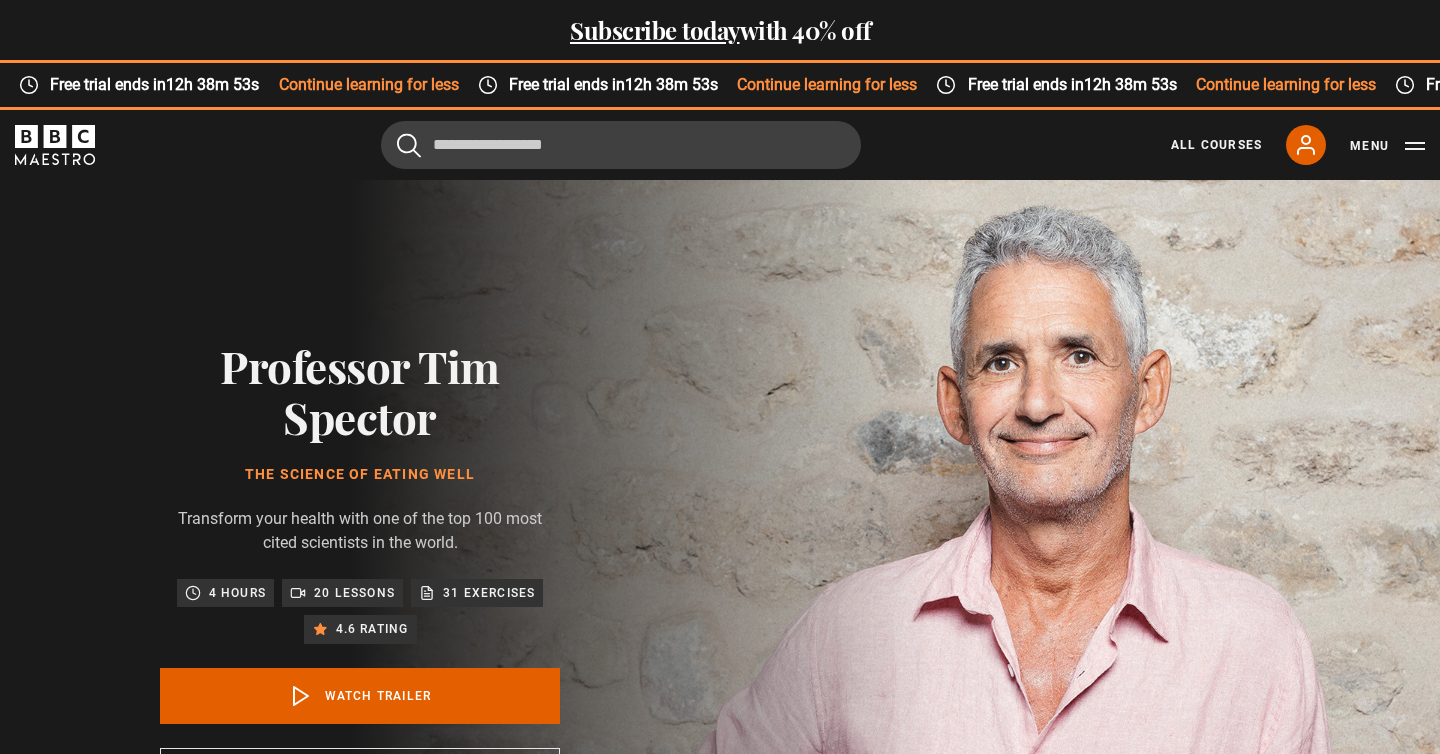 scroll, scrollTop: 0, scrollLeft: 0, axis: both 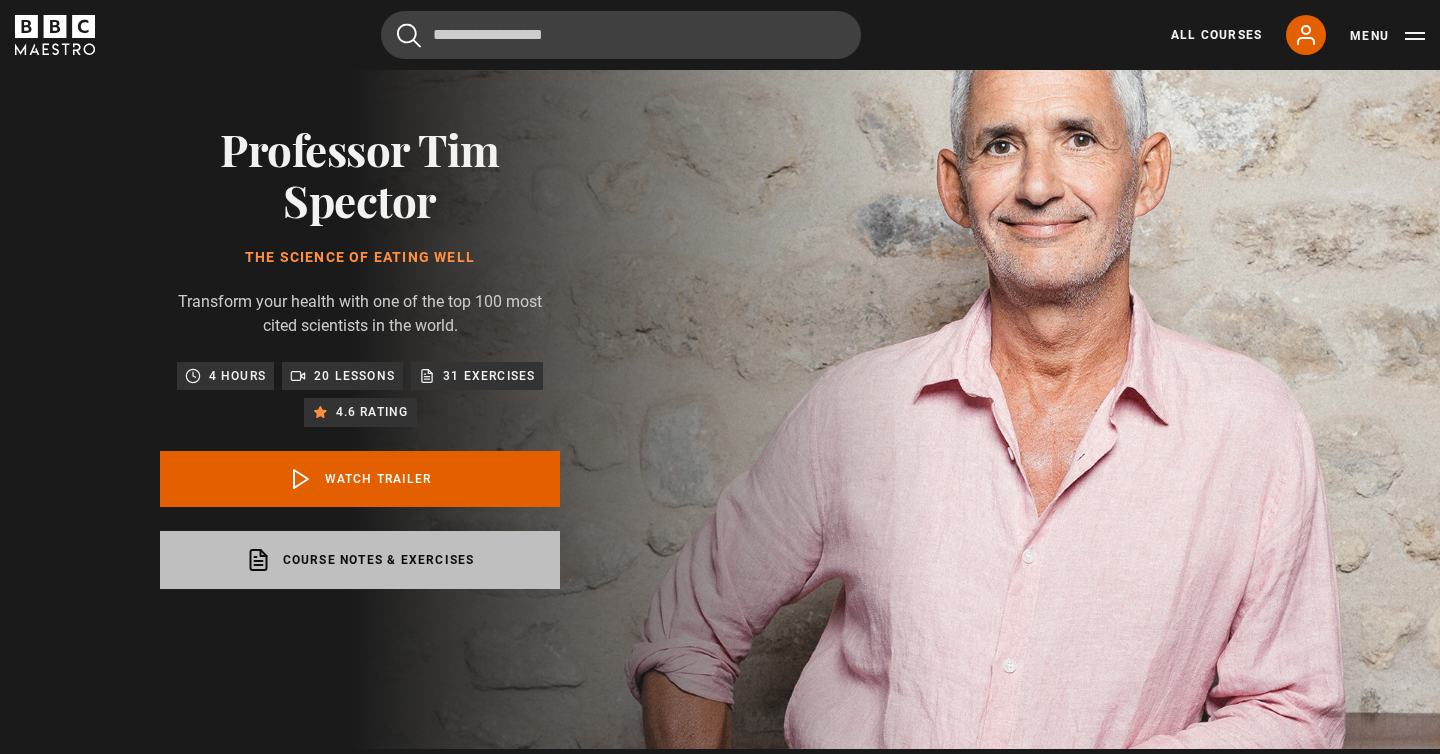 click on "Course notes & exercises
opens in a new tab" at bounding box center [360, 560] 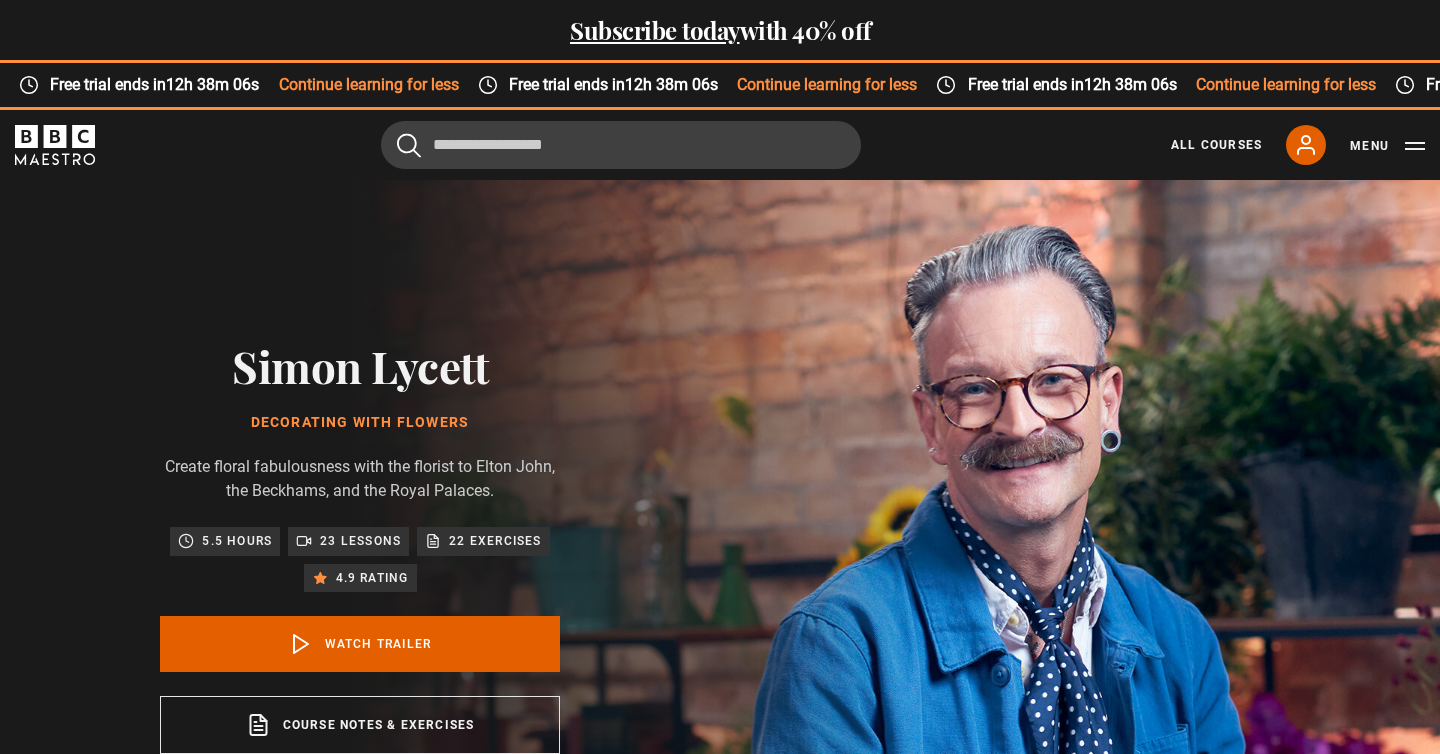 scroll, scrollTop: 0, scrollLeft: 0, axis: both 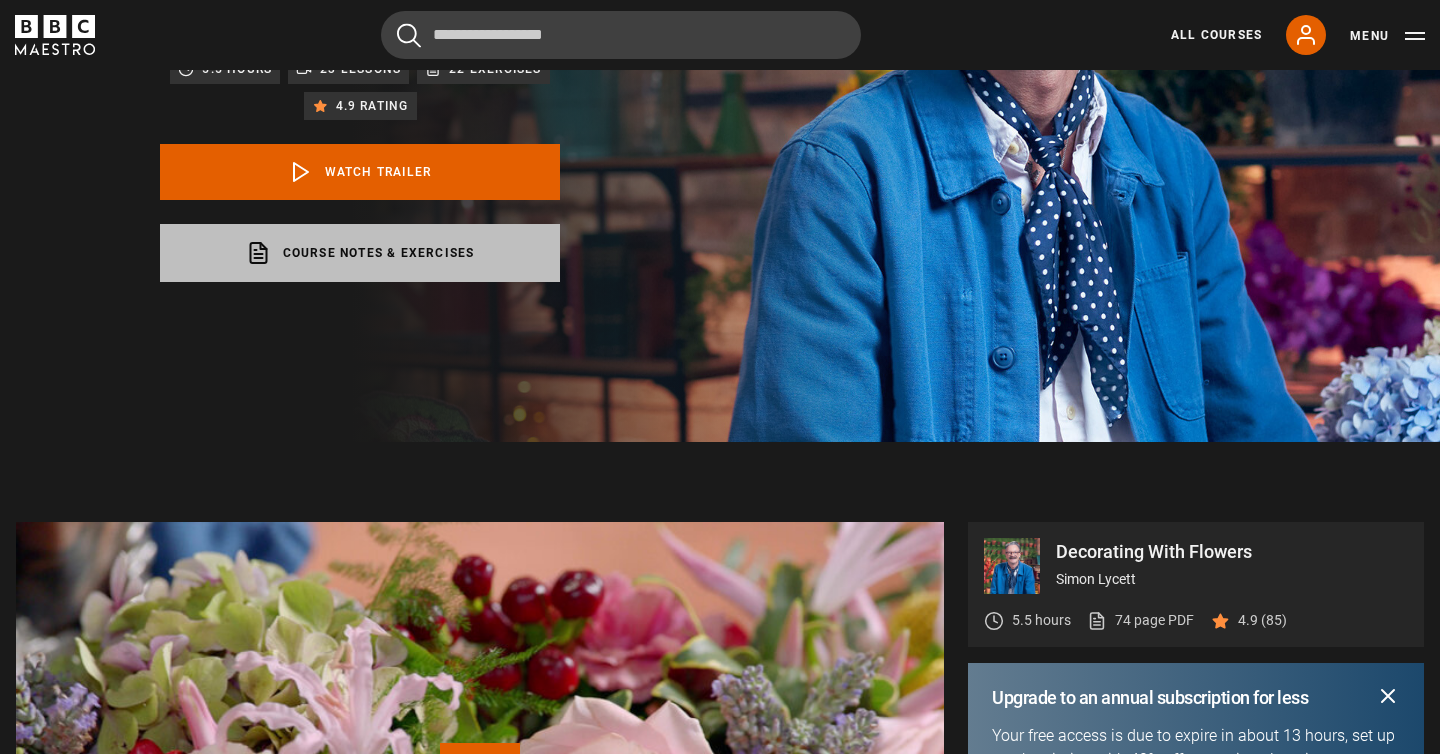 click on "Course notes & exercises
opens in a new tab" at bounding box center (360, 253) 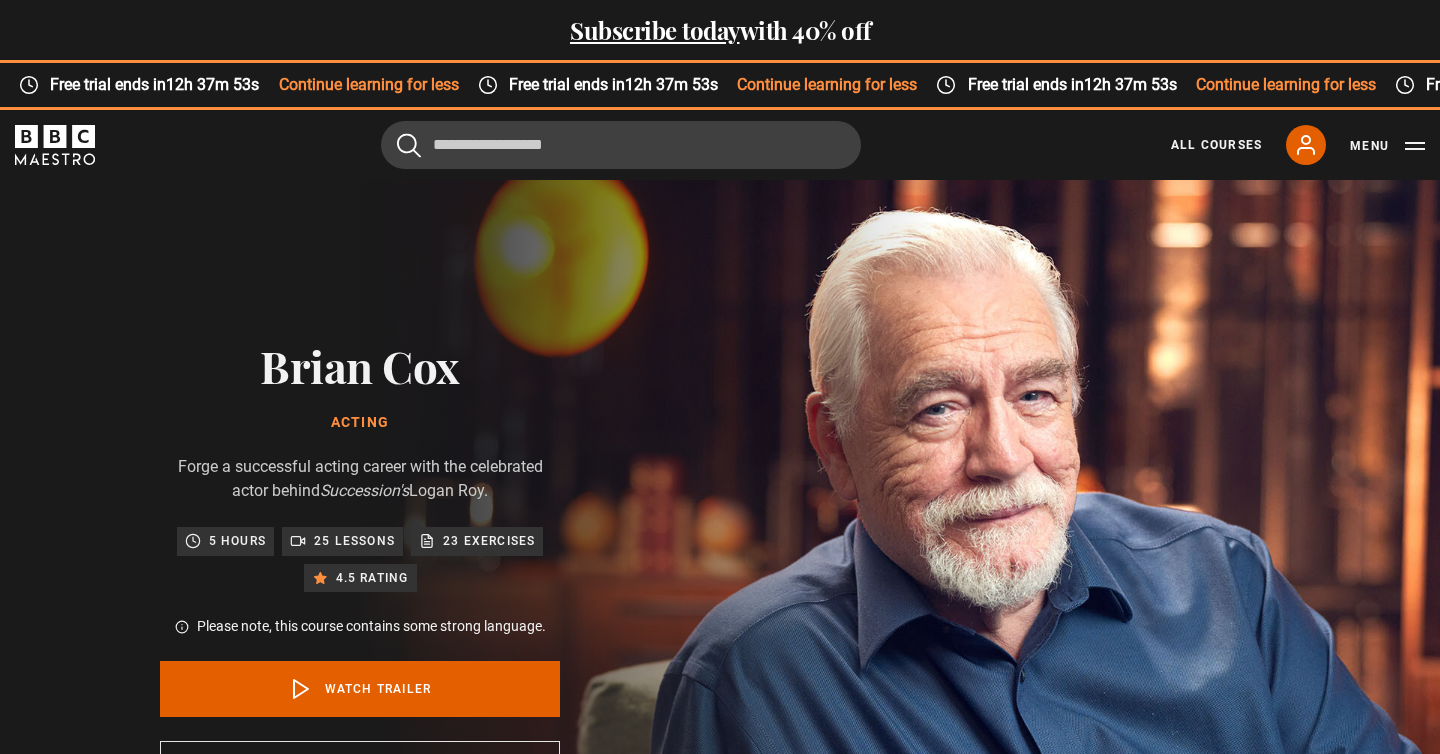 scroll, scrollTop: 0, scrollLeft: 0, axis: both 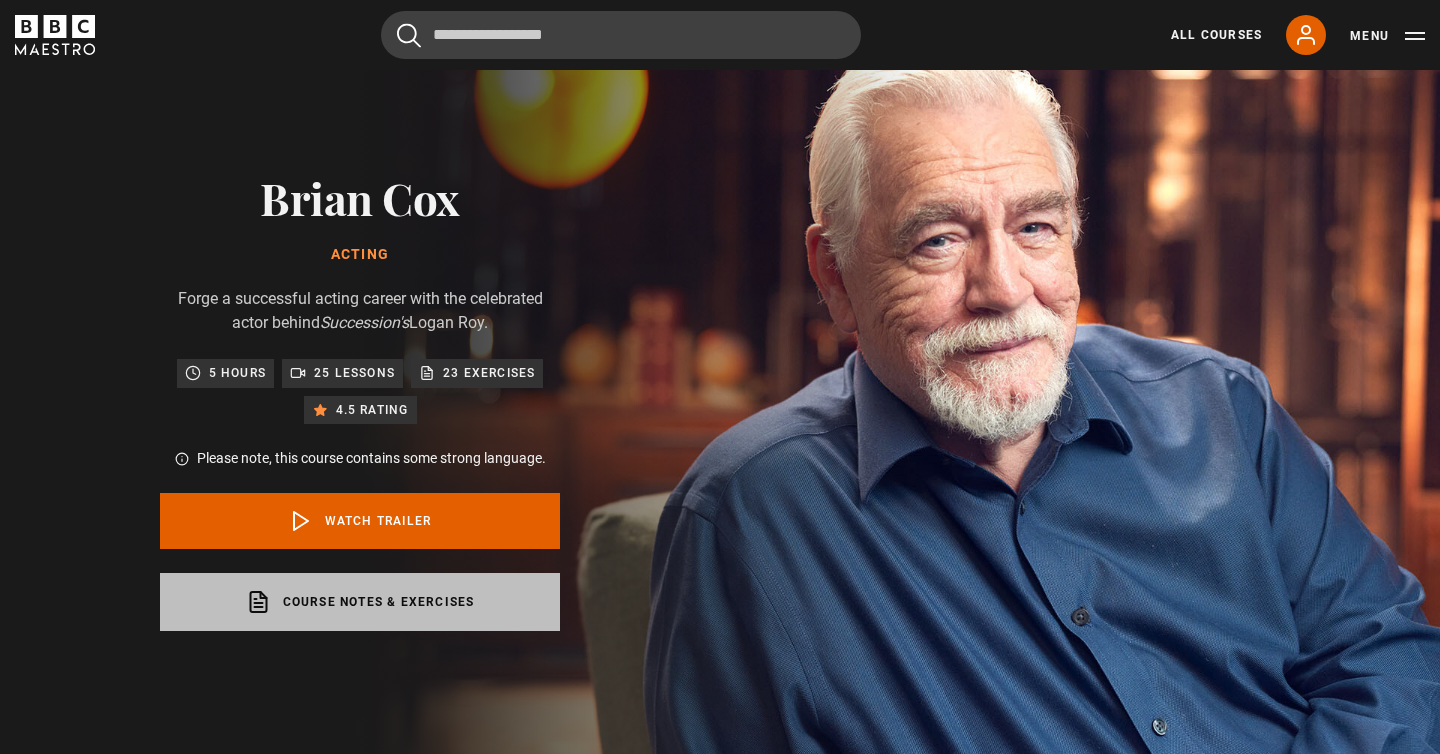 click on "Course notes & exercises
opens in a new tab" at bounding box center (360, 602) 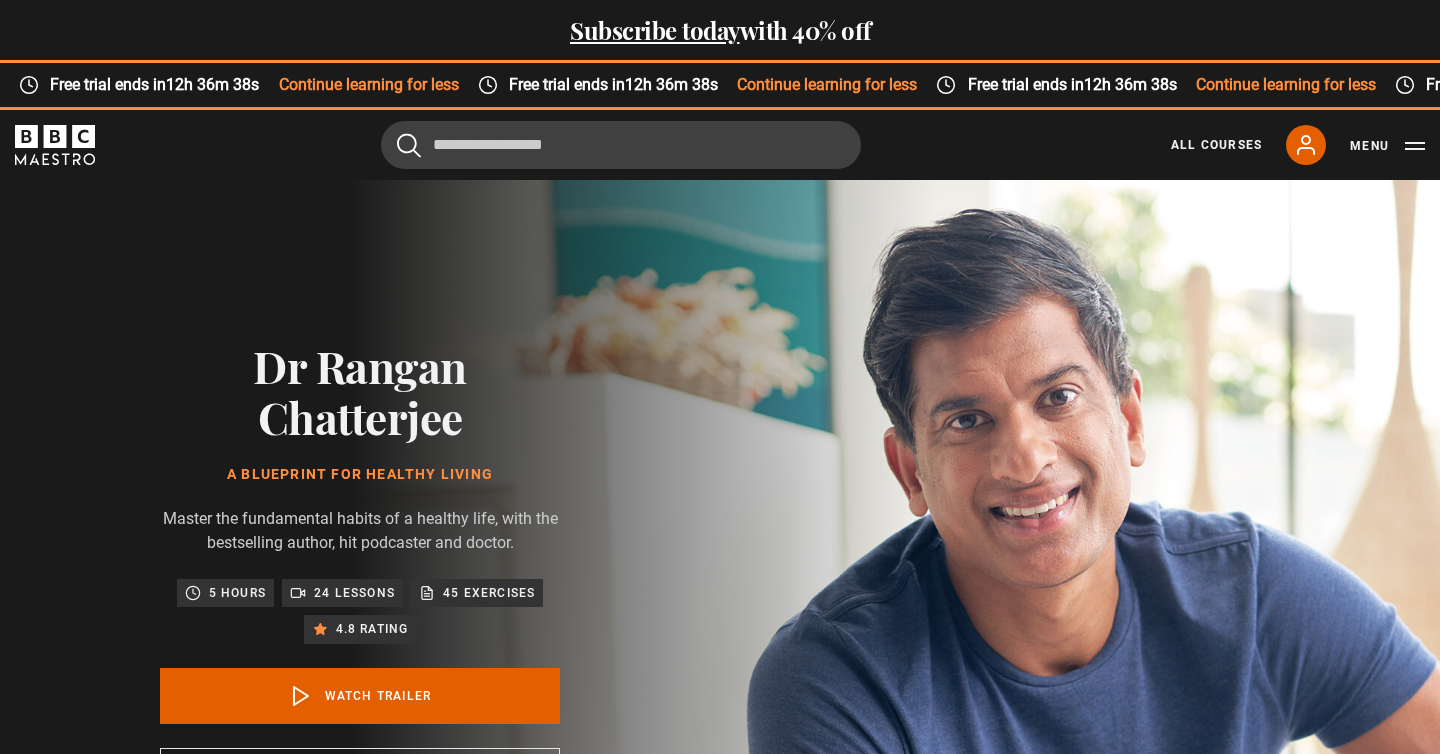 scroll, scrollTop: 0, scrollLeft: 0, axis: both 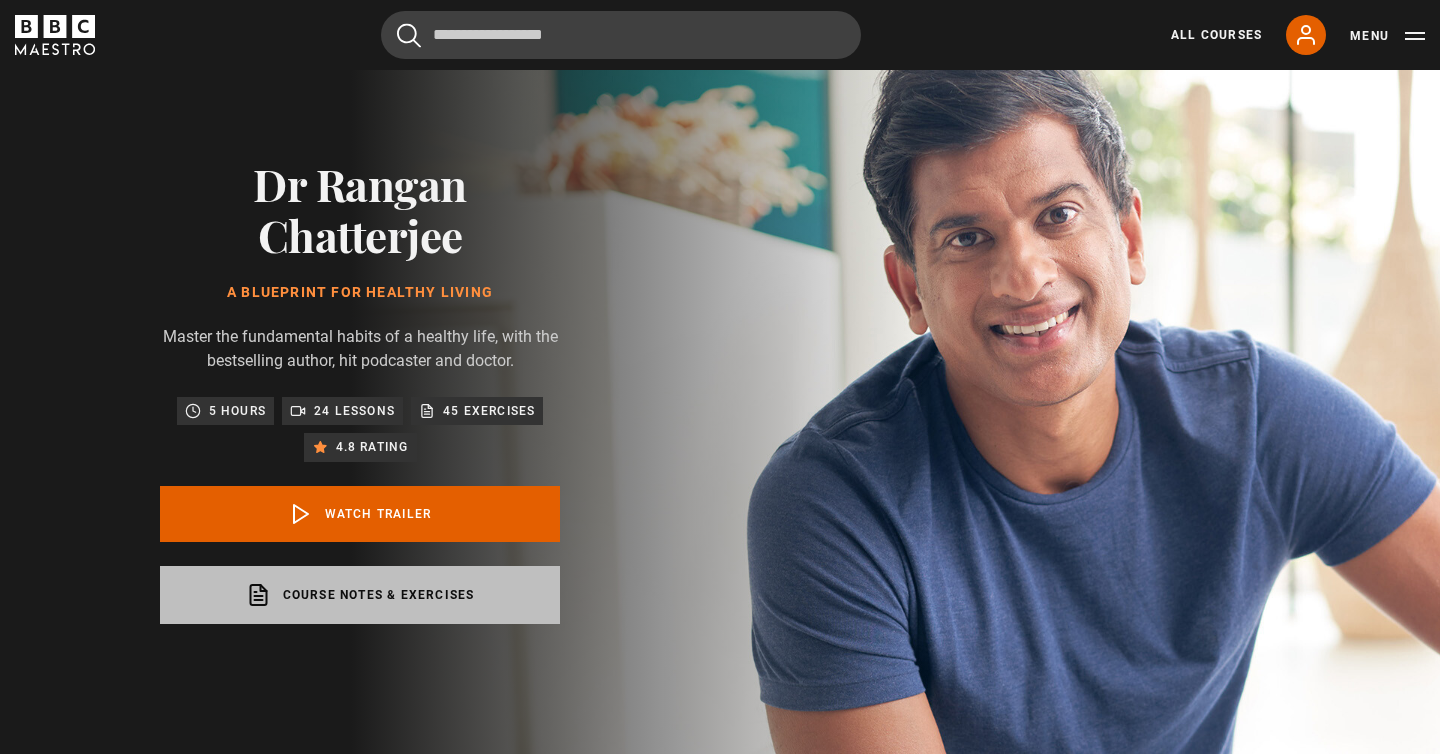 click on "Course notes & exercises
opens in a new tab" at bounding box center (360, 595) 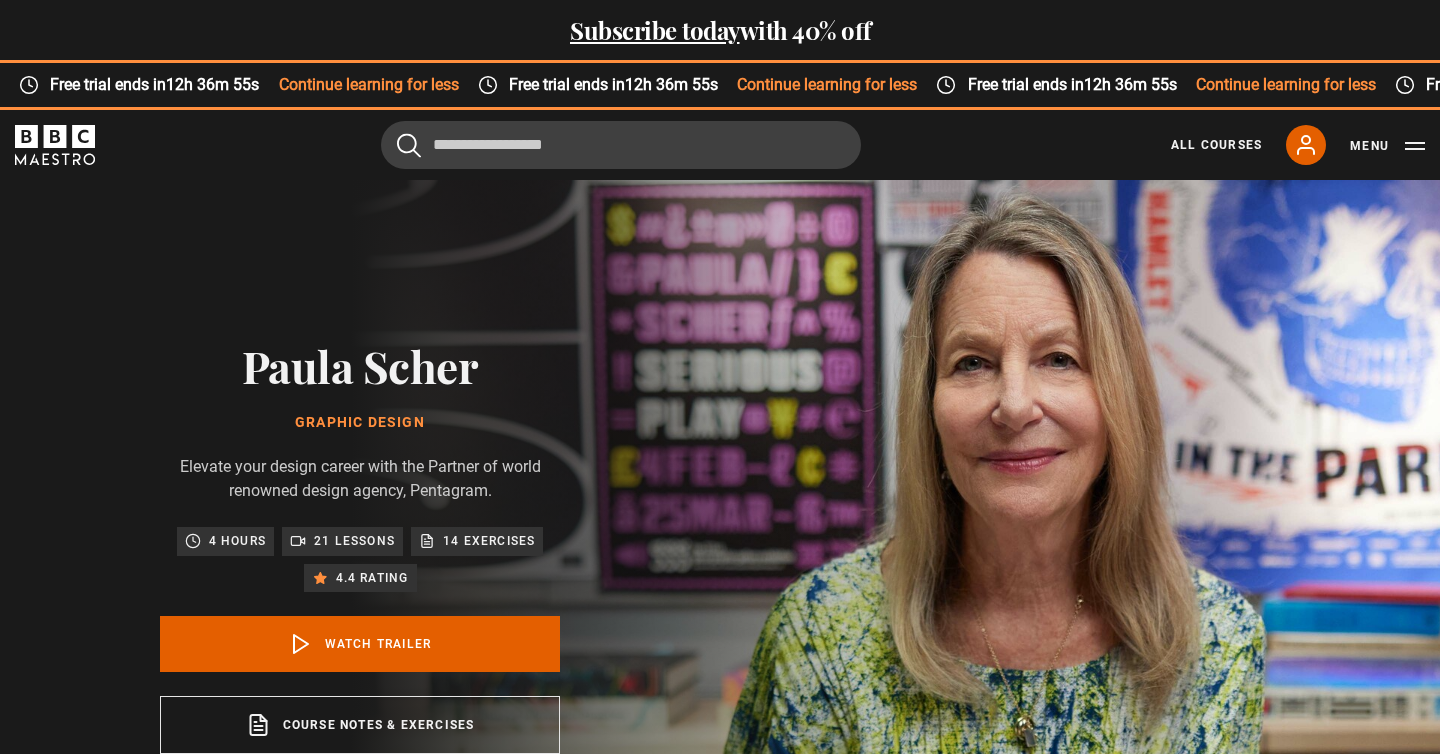 scroll, scrollTop: 0, scrollLeft: 0, axis: both 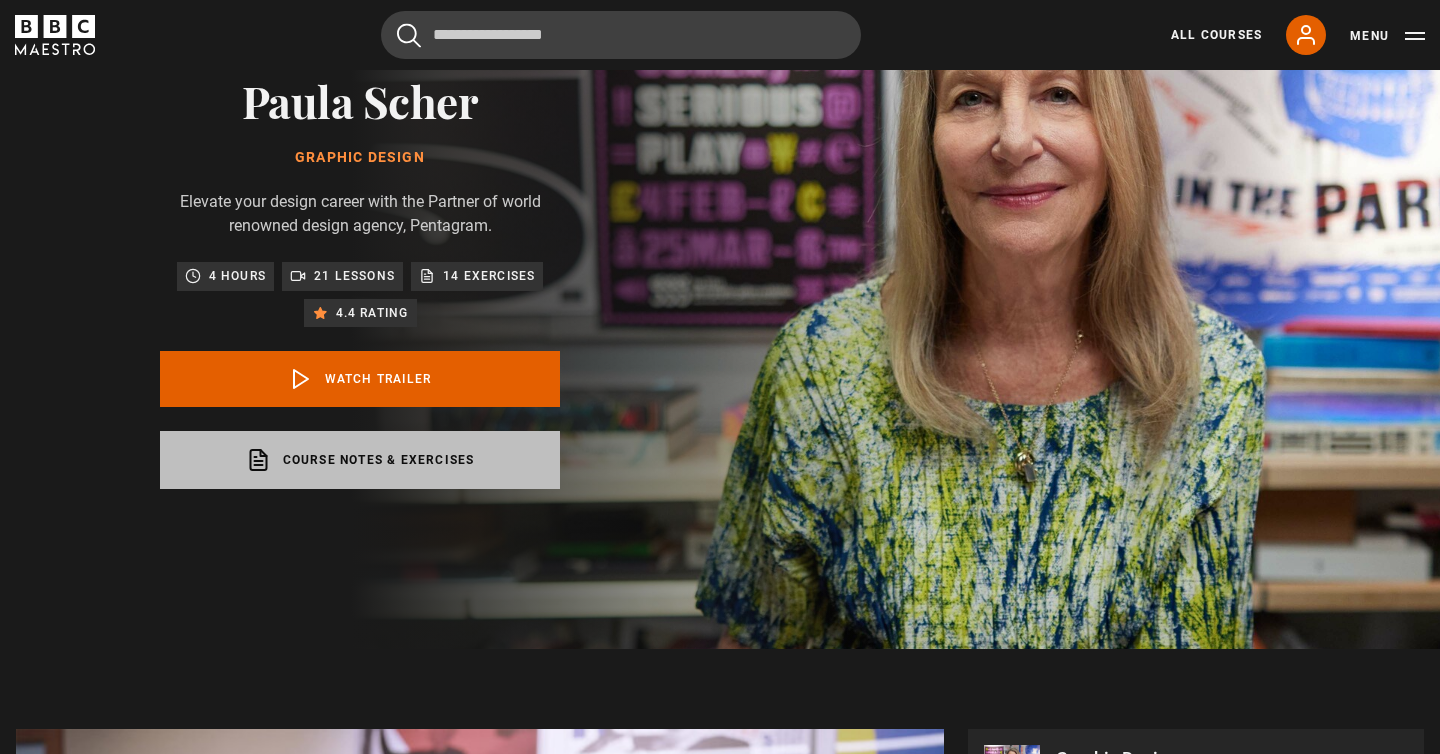 click on "Course notes & exercises
opens in a new tab" at bounding box center (360, 460) 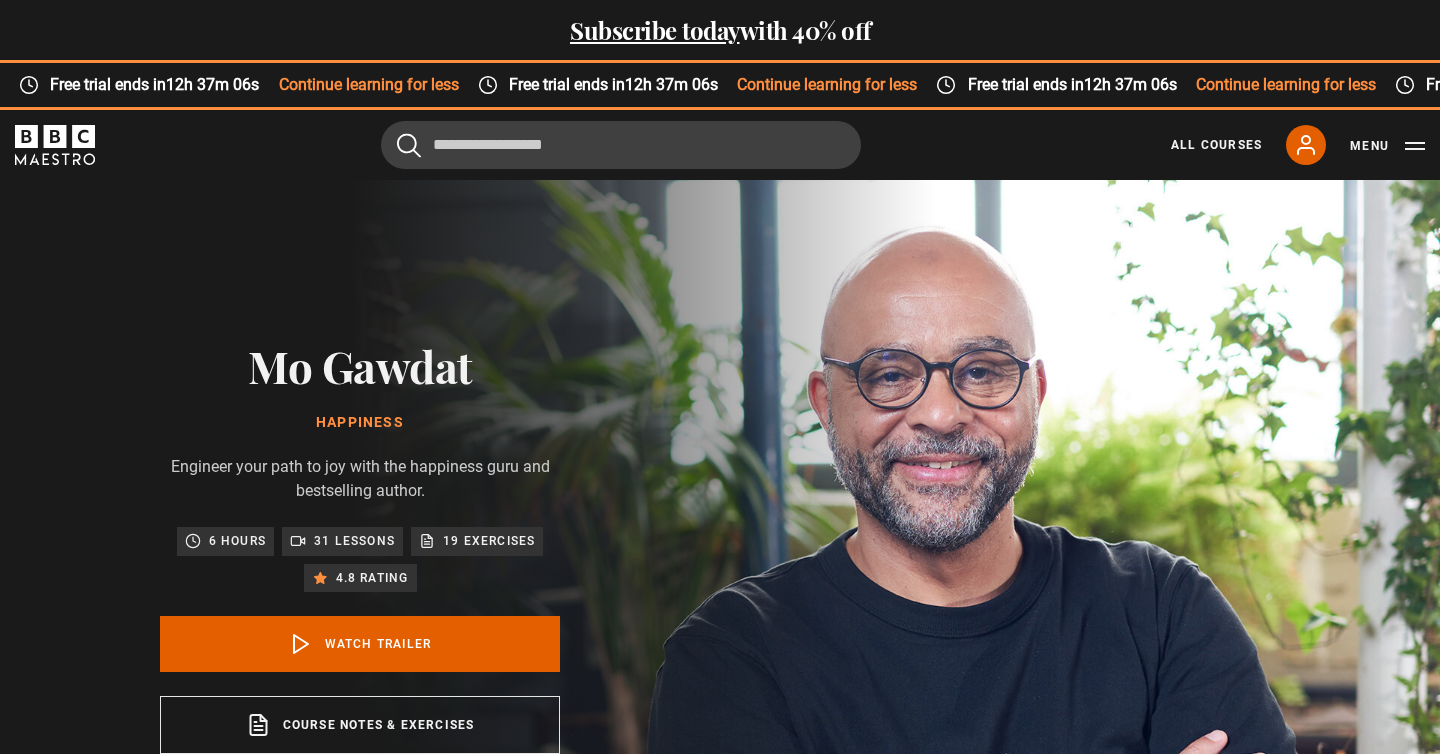 scroll, scrollTop: 0, scrollLeft: 0, axis: both 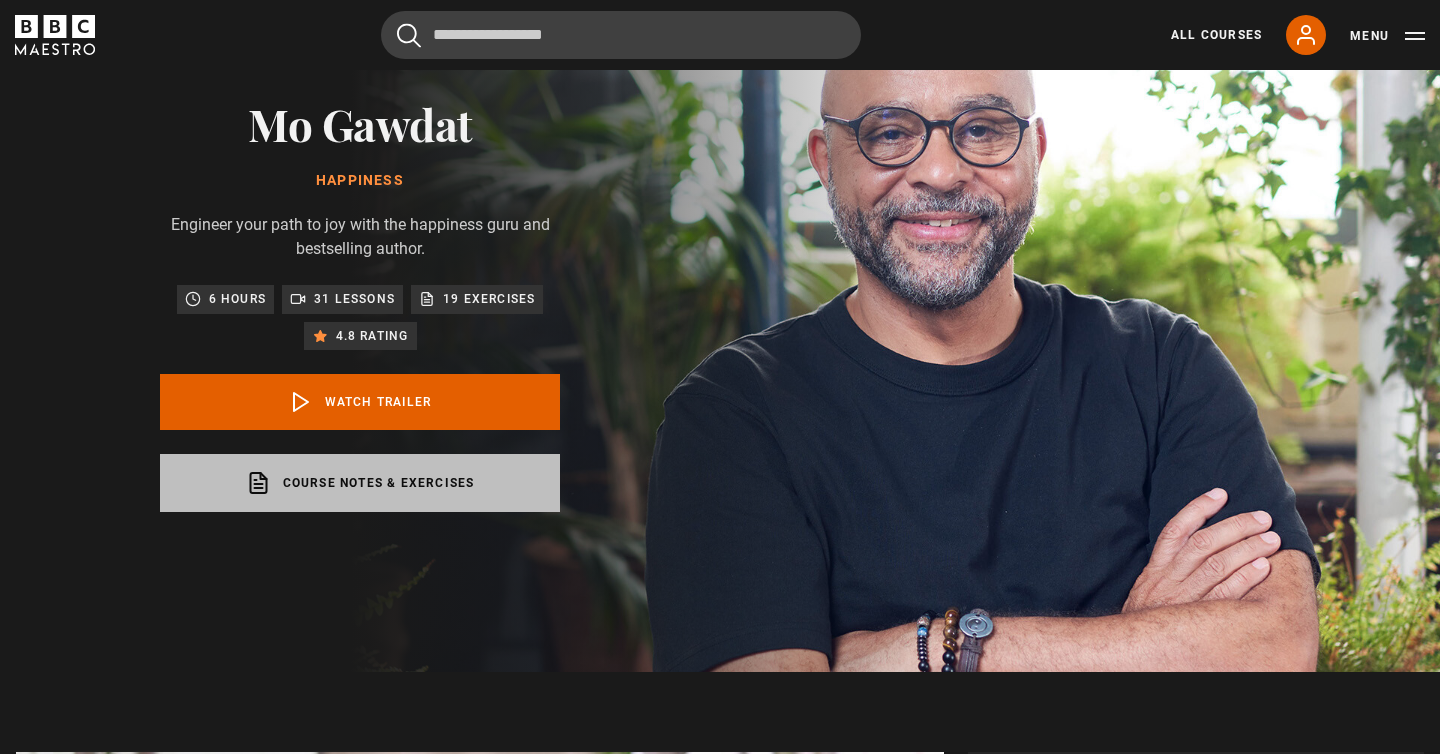 click on "Course notes & exercises
opens in a new tab" at bounding box center (360, 483) 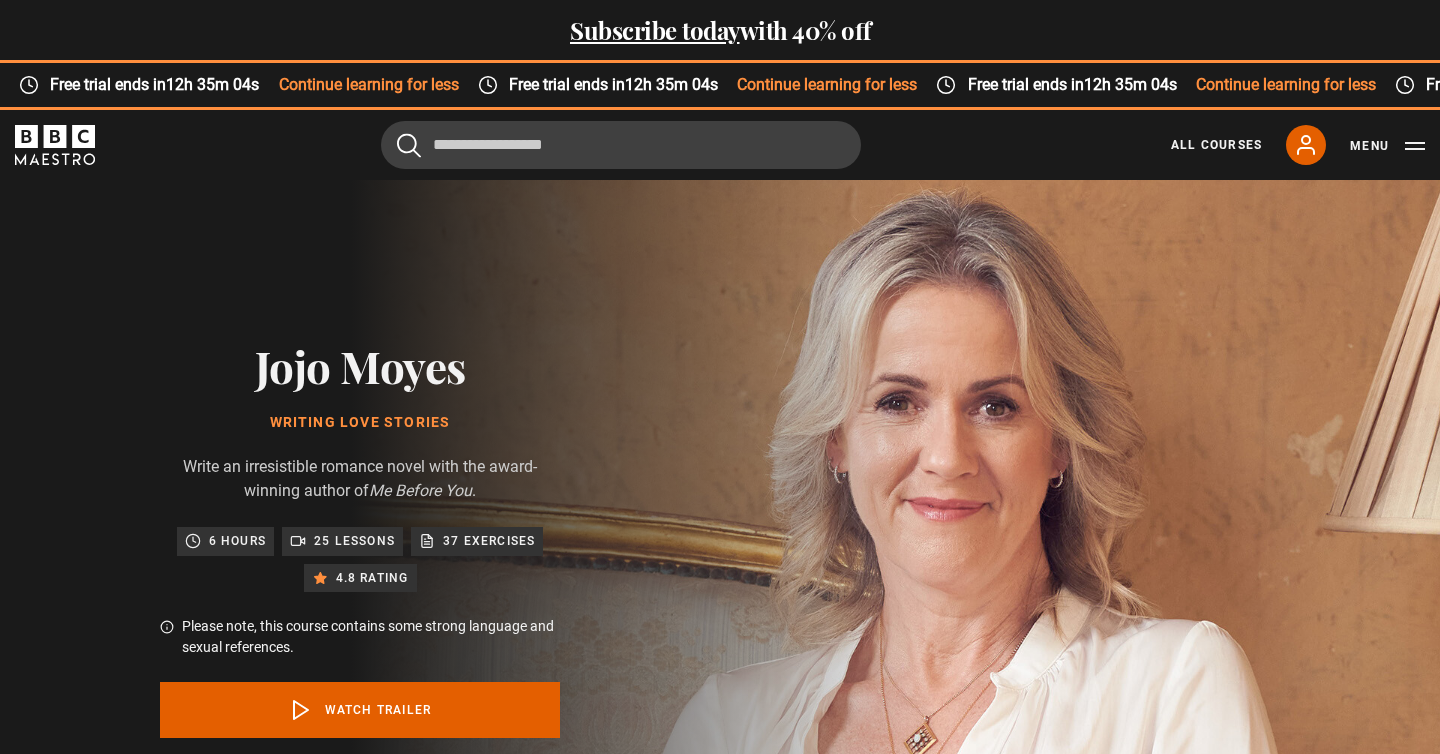 scroll, scrollTop: 0, scrollLeft: 0, axis: both 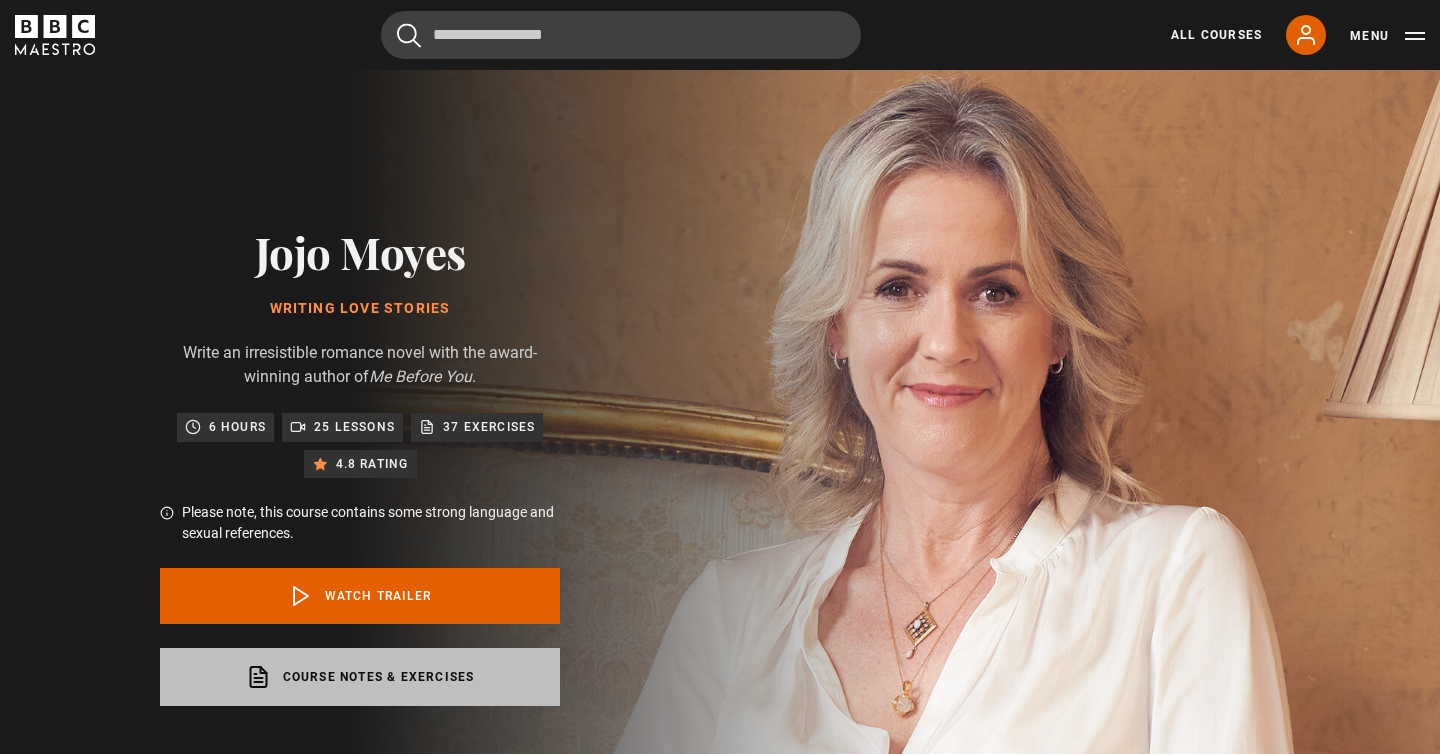 click on "Course notes & exercises
opens in a new tab" at bounding box center [360, 677] 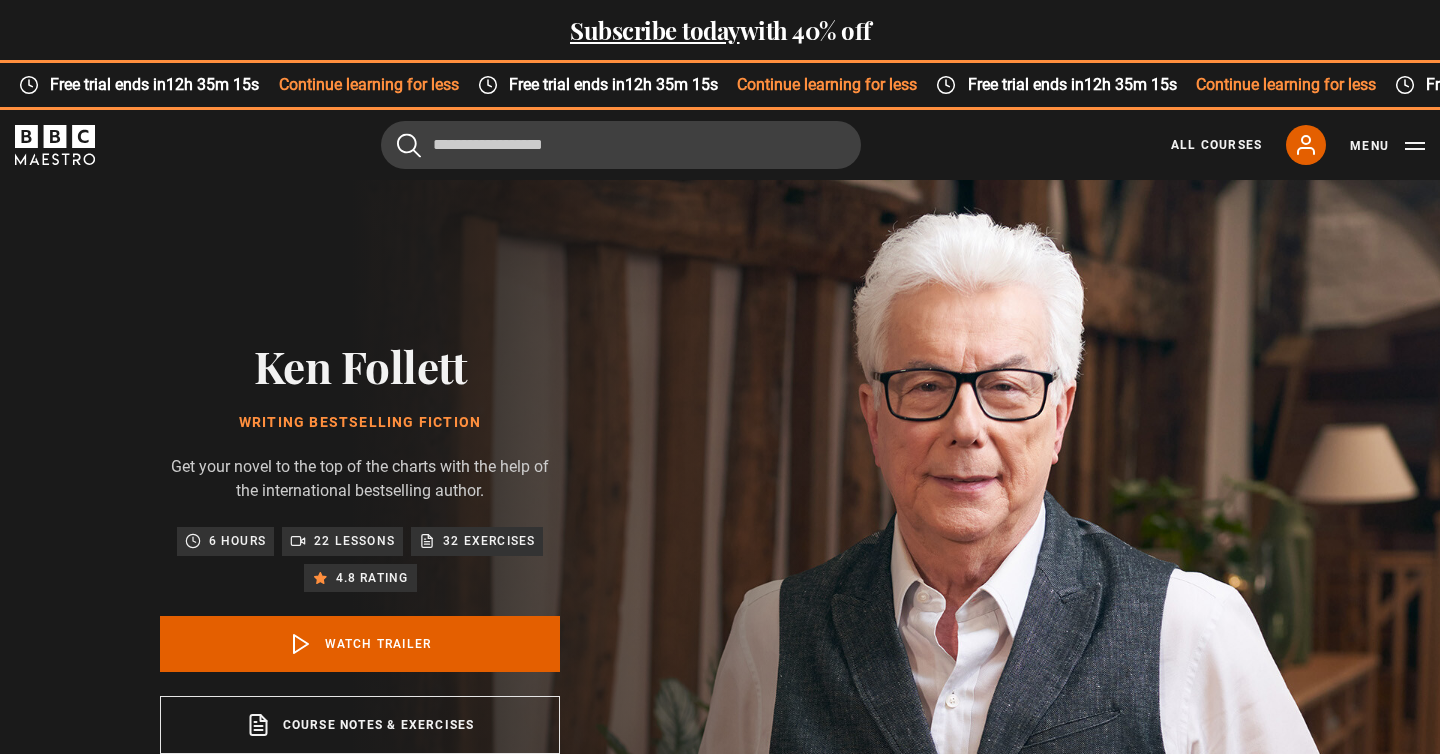 scroll, scrollTop: 0, scrollLeft: 0, axis: both 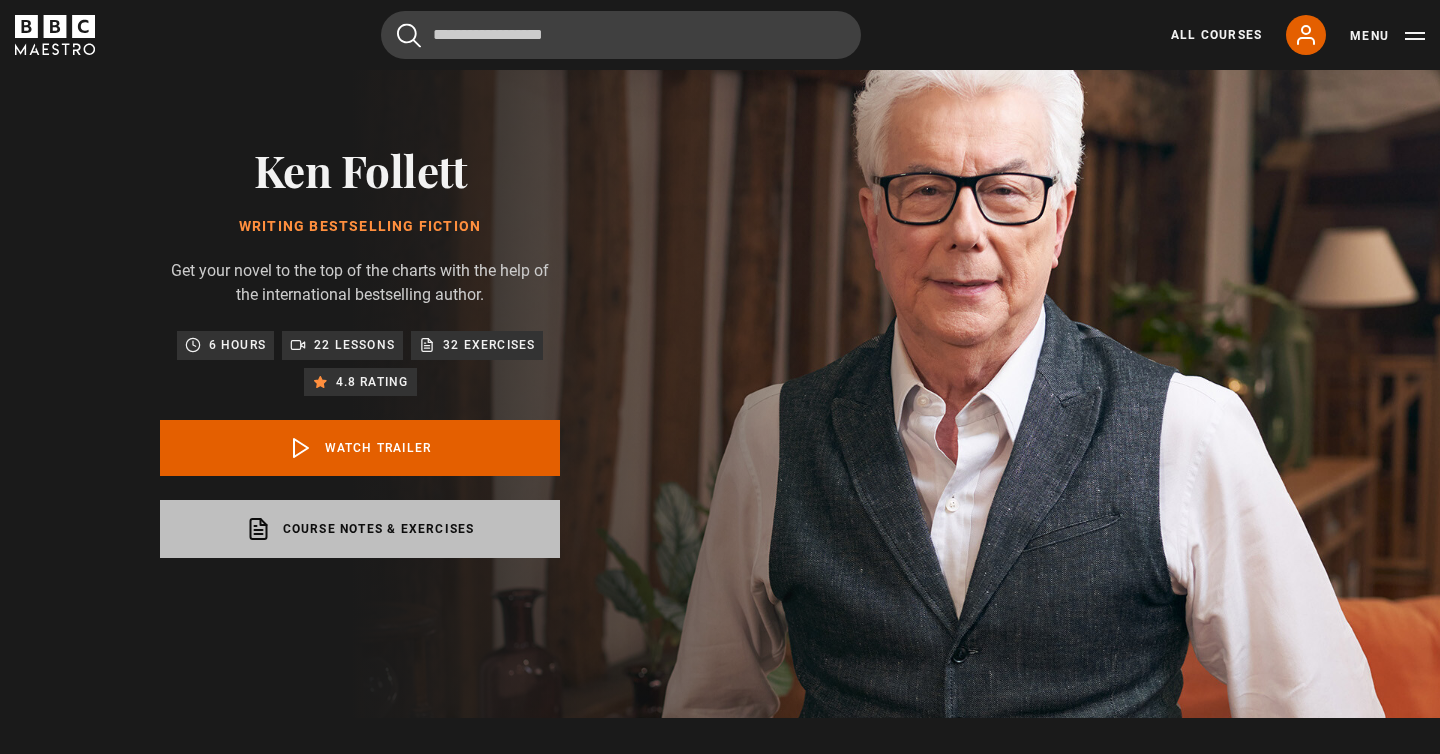 click on "Course notes & exercises
opens in a new tab" at bounding box center [360, 529] 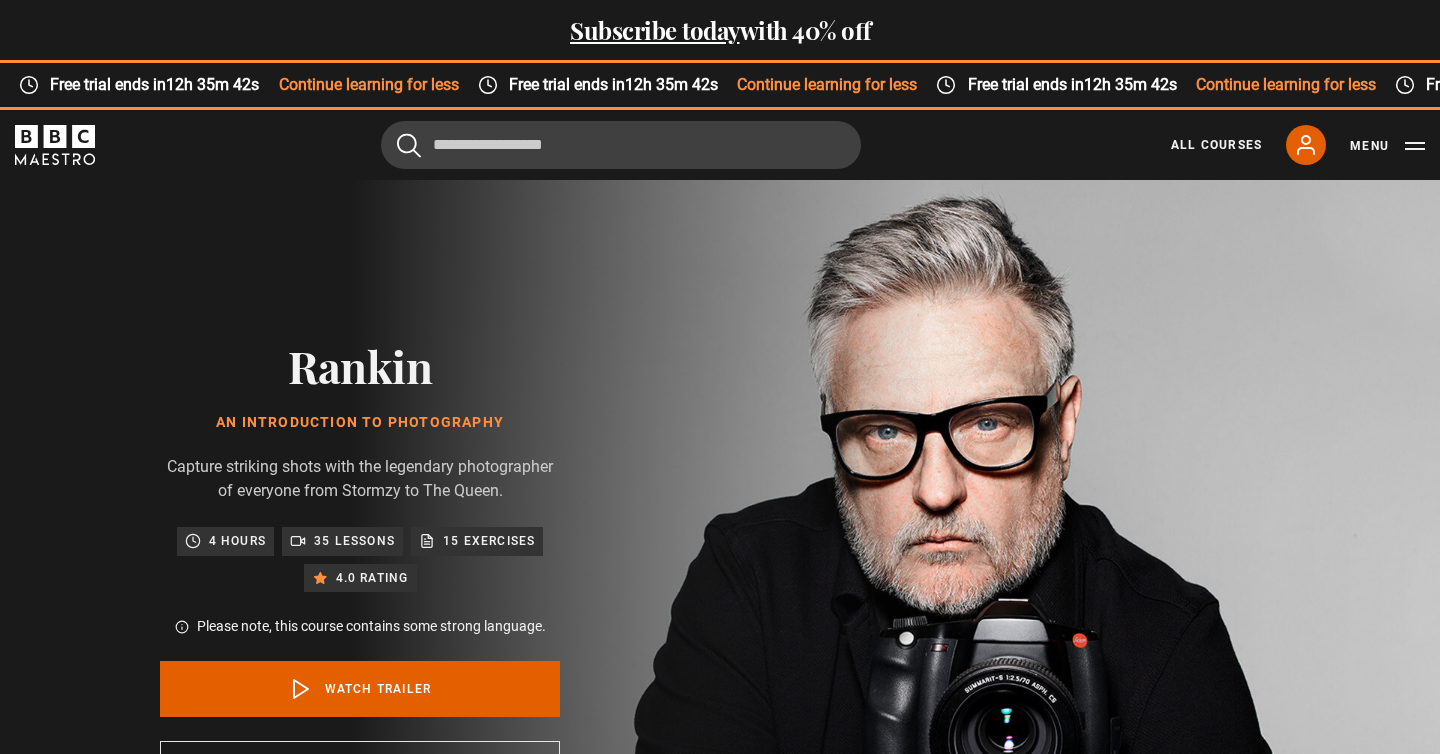 scroll, scrollTop: 0, scrollLeft: 0, axis: both 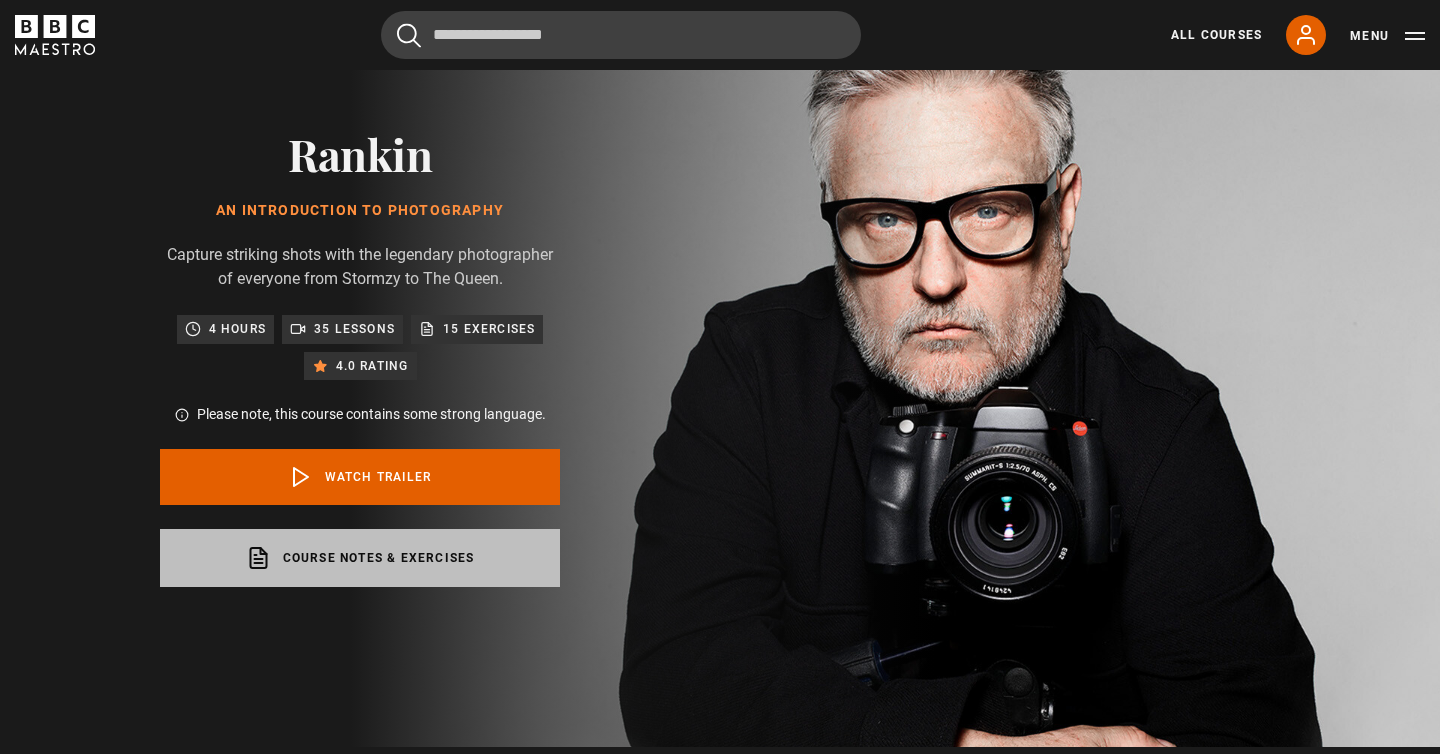 click on "Course notes & exercises
opens in a new tab" at bounding box center (360, 558) 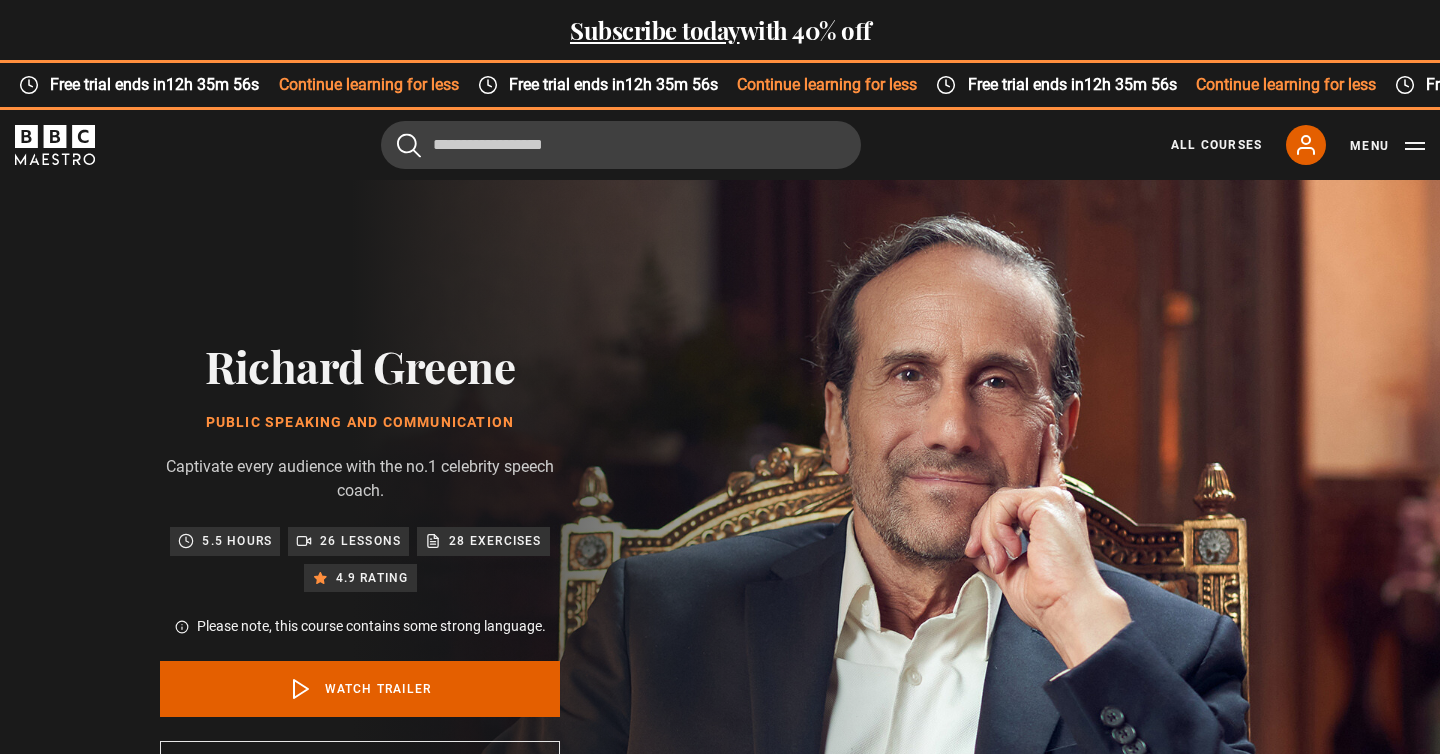 scroll, scrollTop: 0, scrollLeft: 0, axis: both 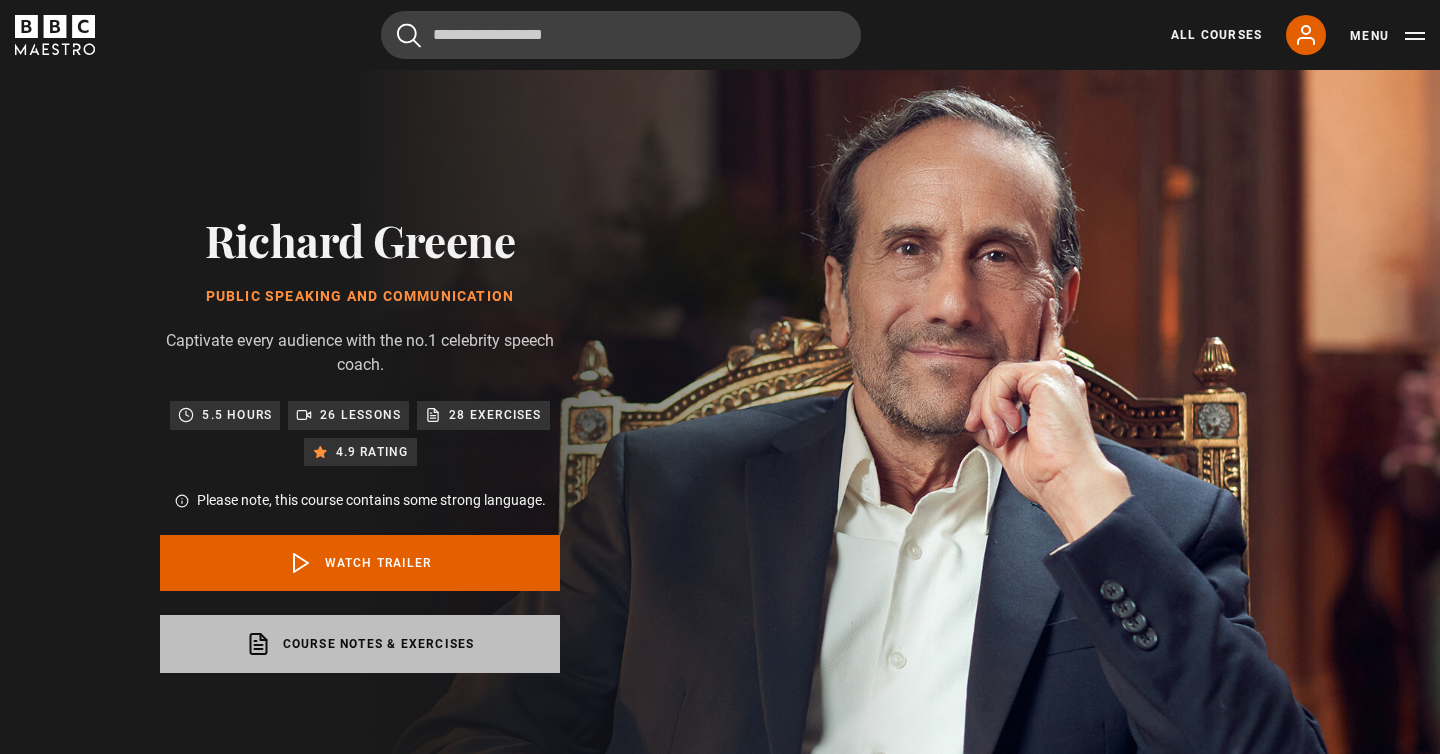 click on "Course notes & exercises
opens in a new tab" at bounding box center (360, 644) 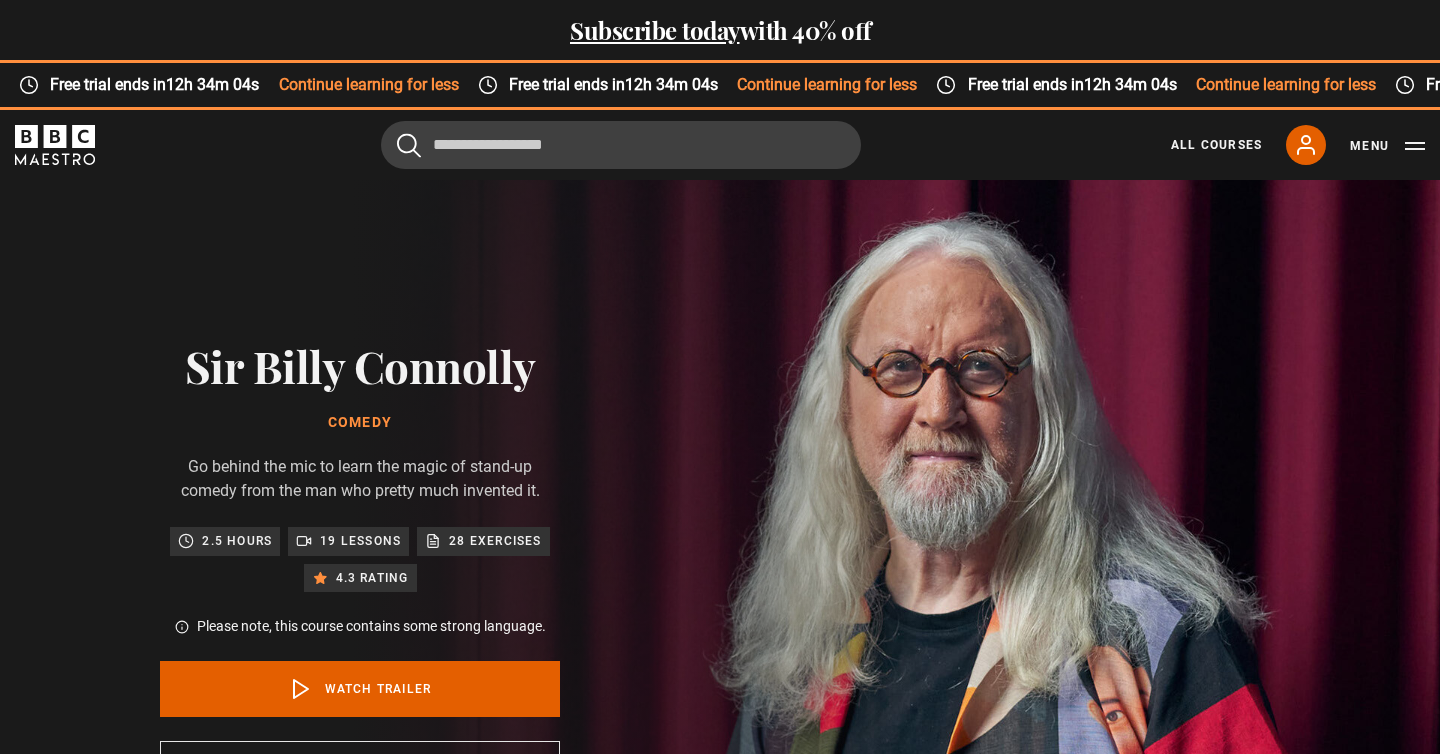 scroll, scrollTop: 0, scrollLeft: 0, axis: both 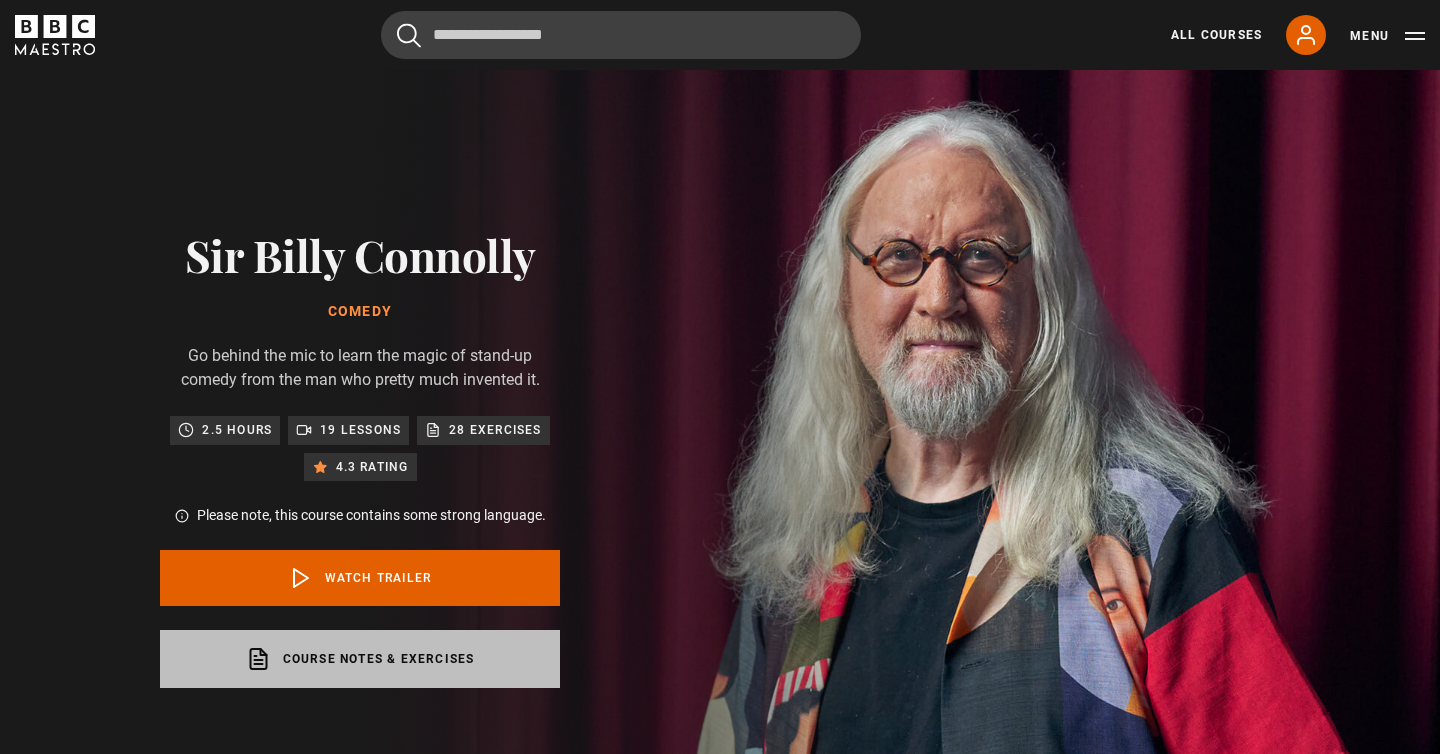 click on "Course notes & exercises
opens in a new tab" at bounding box center [360, 659] 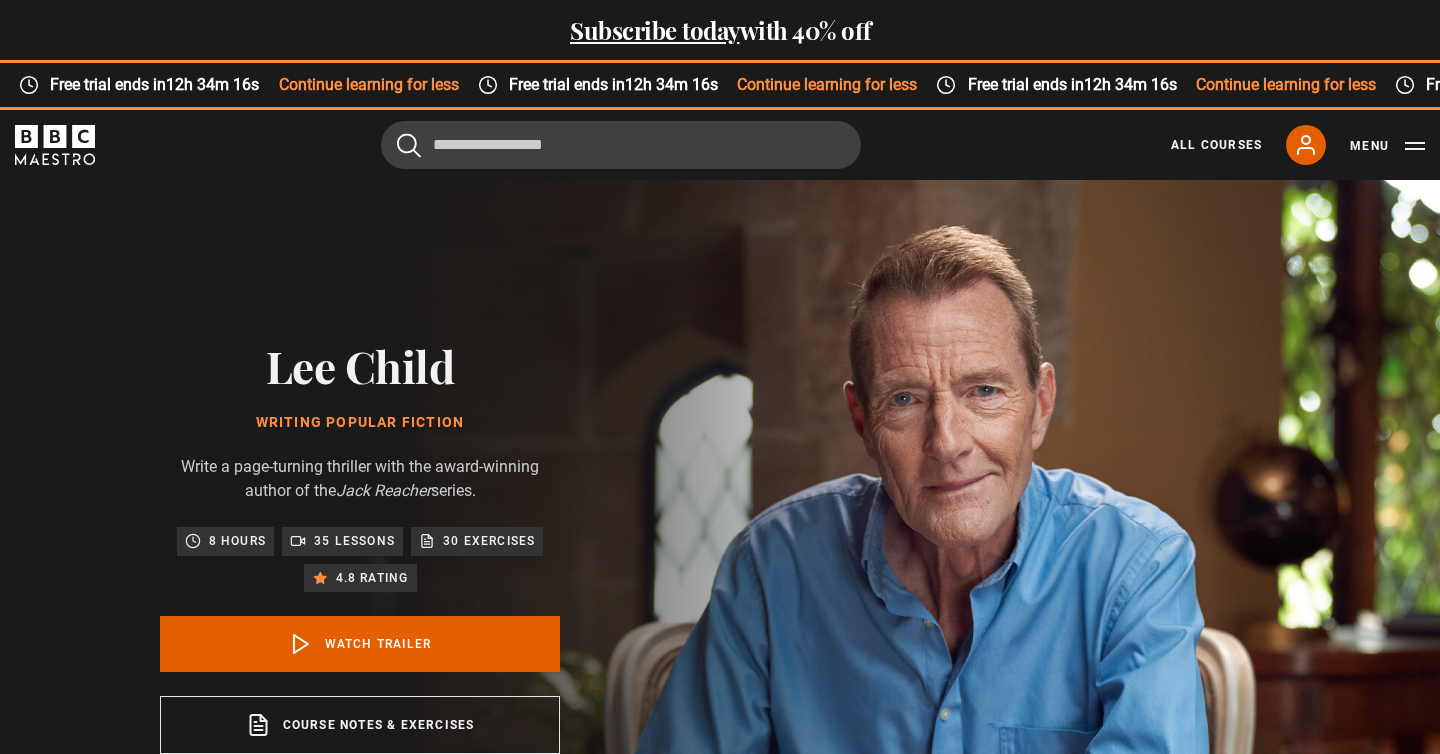 scroll, scrollTop: 0, scrollLeft: 0, axis: both 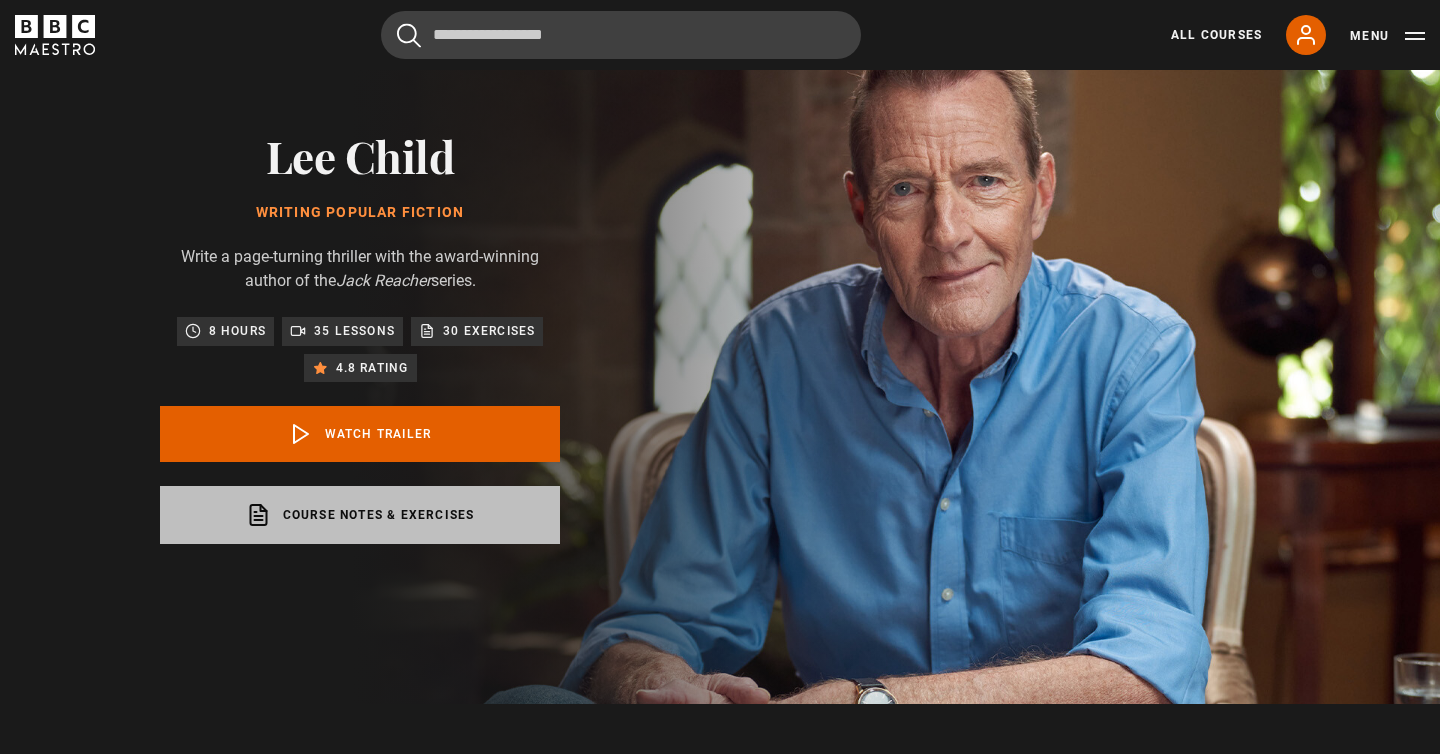 click on "Course notes & exercises
opens in a new tab" at bounding box center (360, 515) 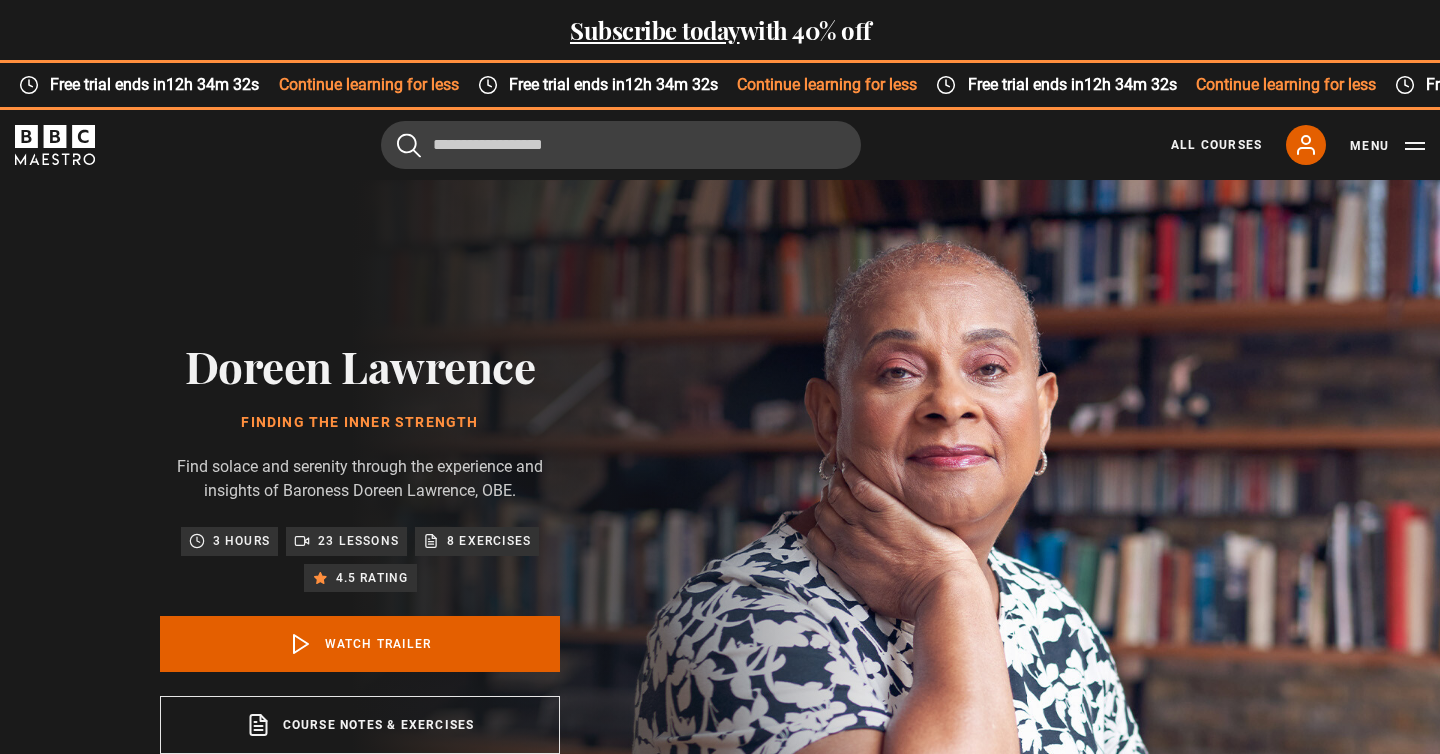 scroll, scrollTop: 0, scrollLeft: 0, axis: both 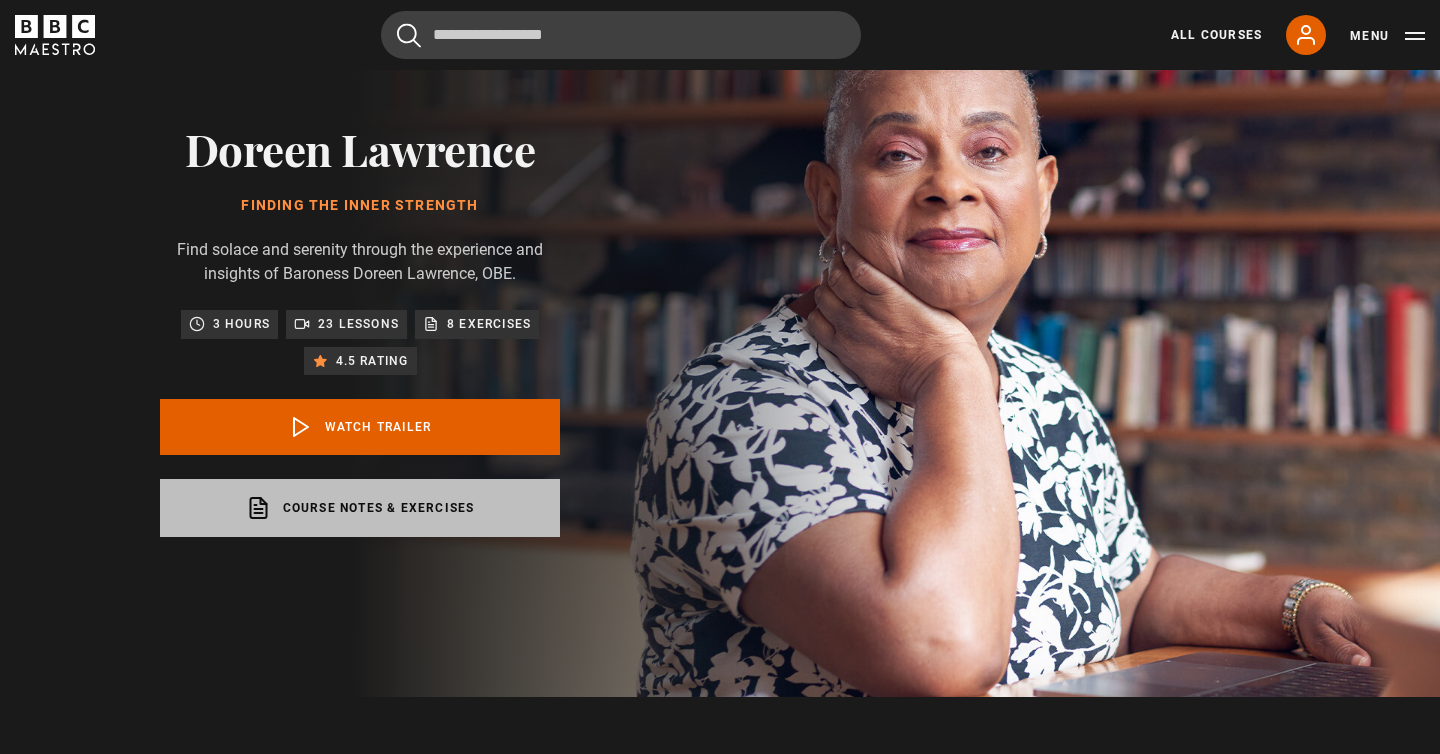 click on "Course notes & exercises
opens in a new tab" at bounding box center (360, 508) 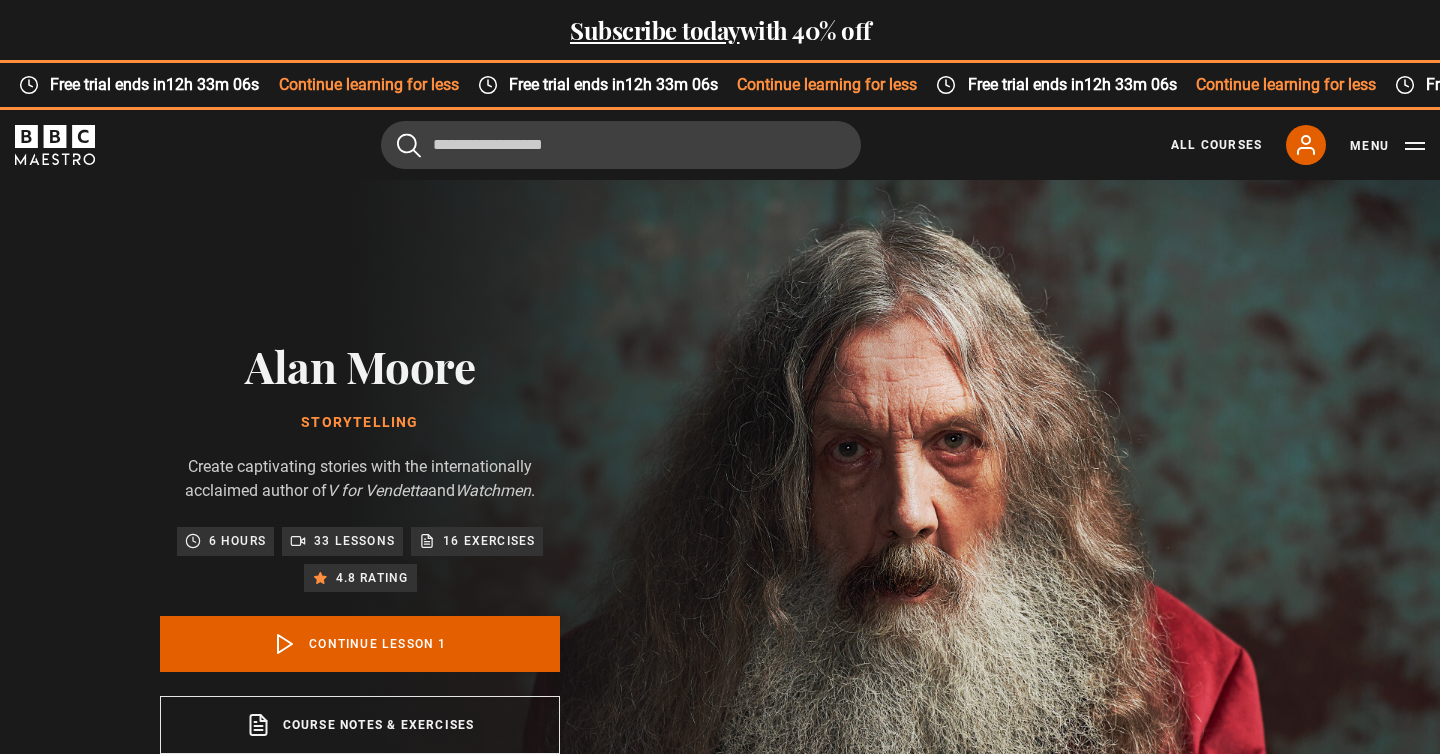 scroll, scrollTop: 0, scrollLeft: 0, axis: both 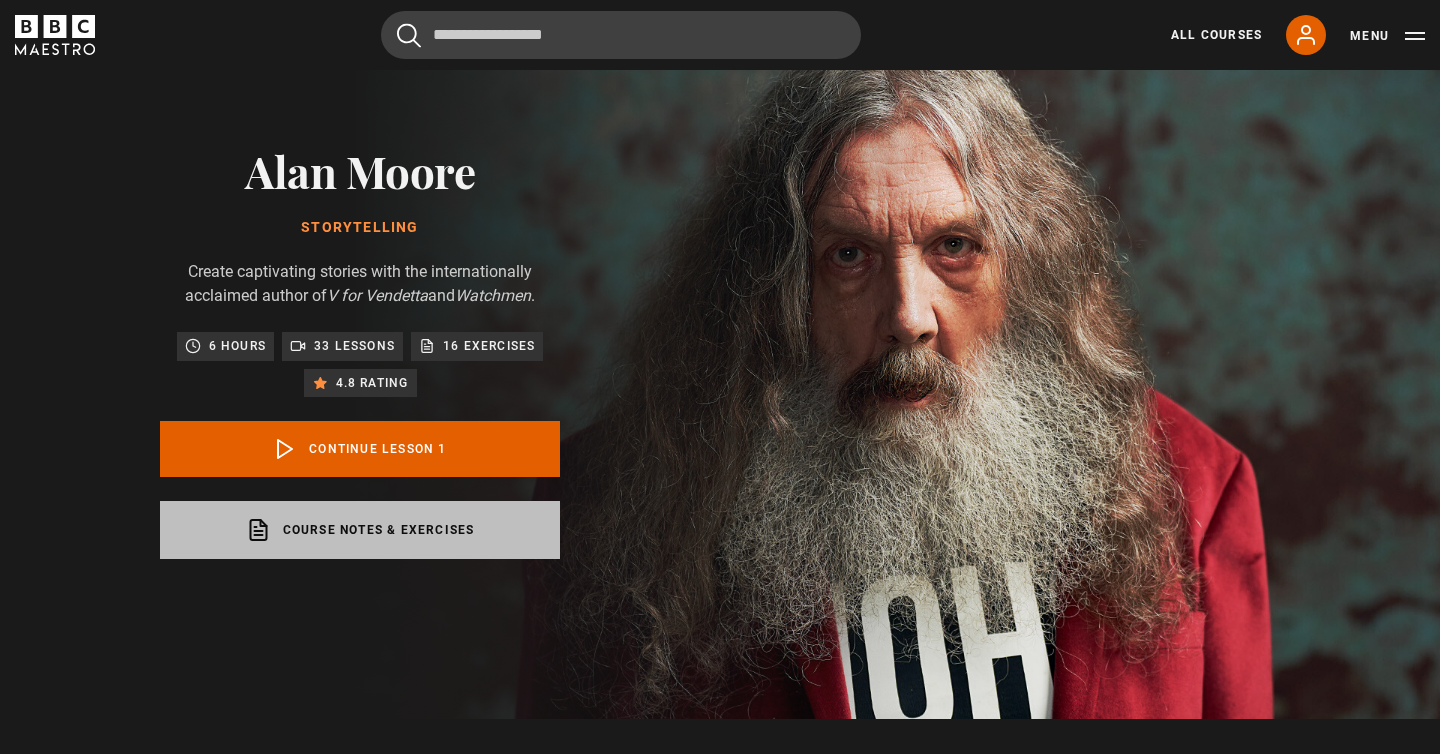 click on "Course notes & exercises
opens in a new tab" at bounding box center (360, 530) 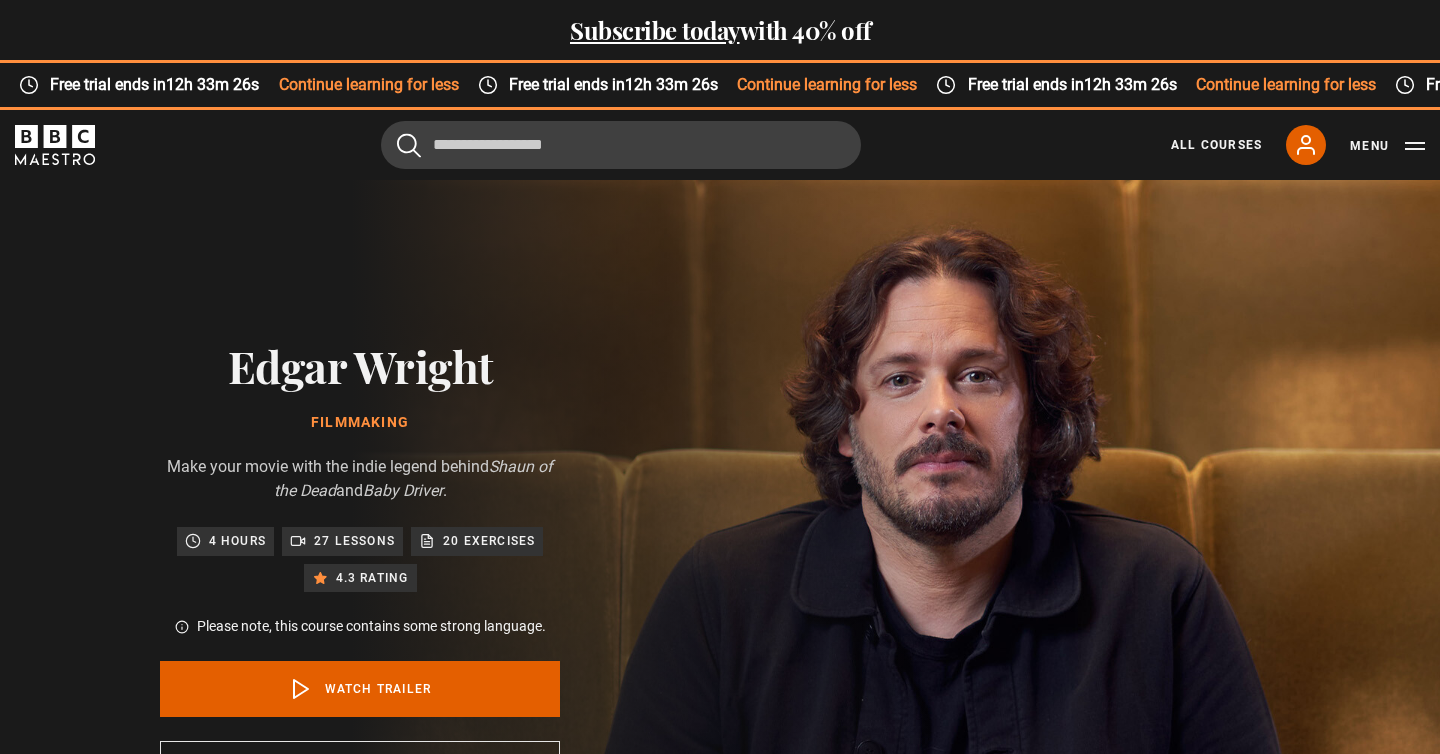 scroll, scrollTop: 0, scrollLeft: 0, axis: both 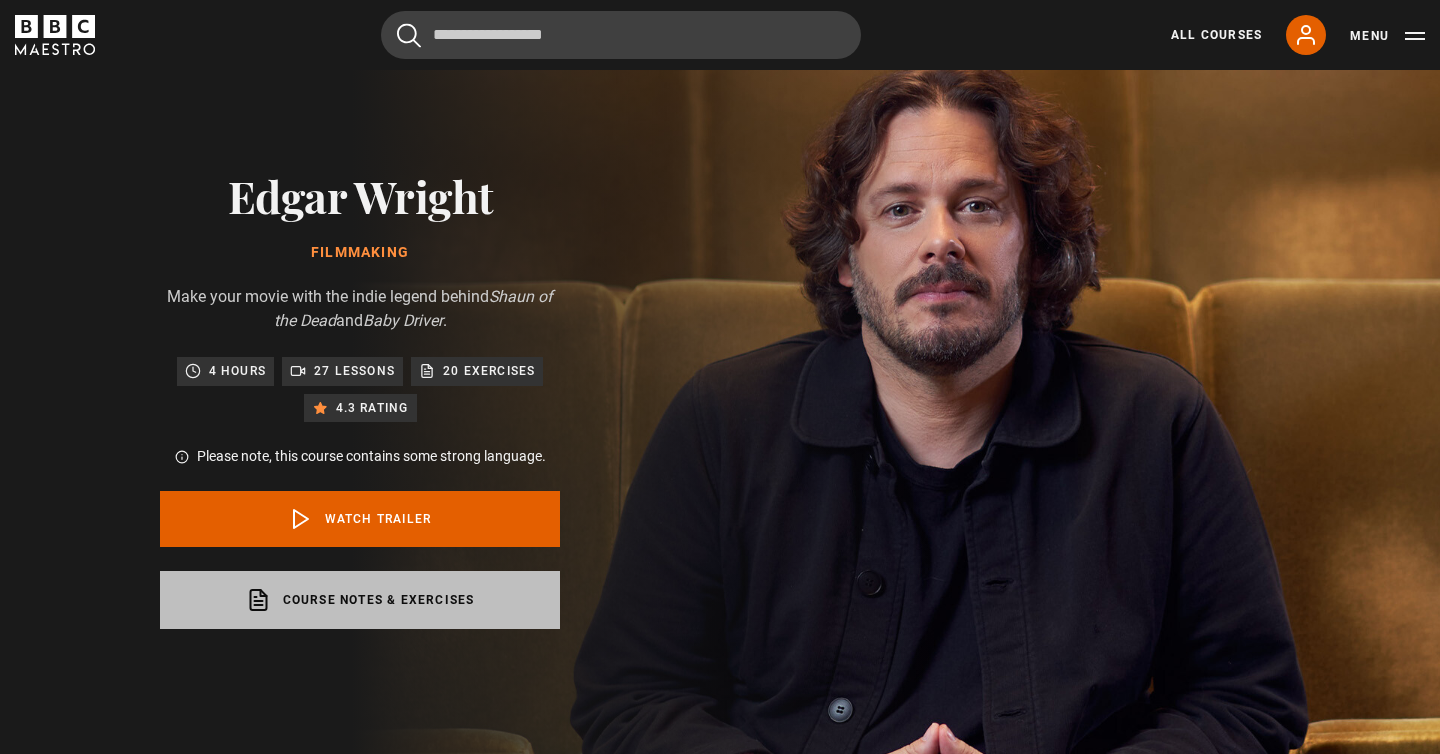 click on "Course notes & exercises
opens in a new tab" at bounding box center [360, 600] 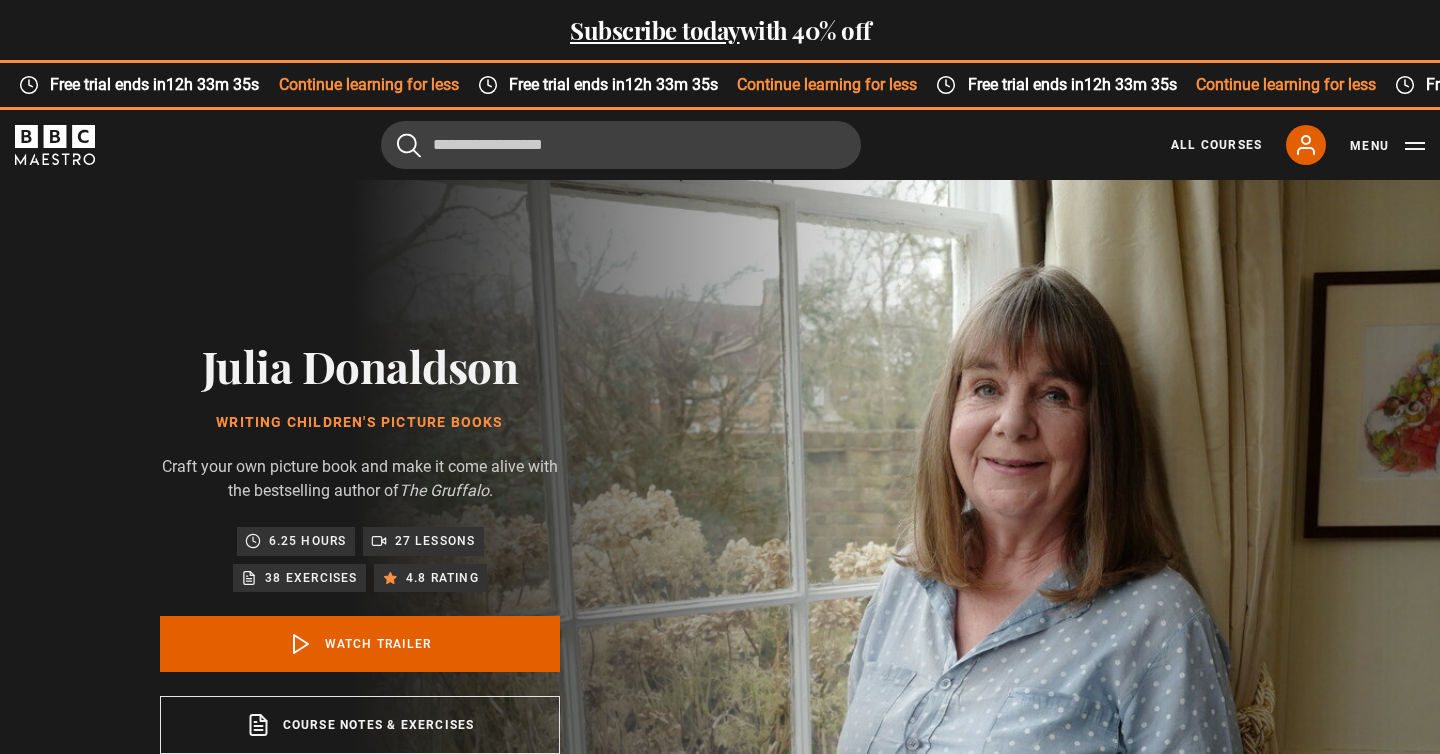 scroll, scrollTop: 0, scrollLeft: 0, axis: both 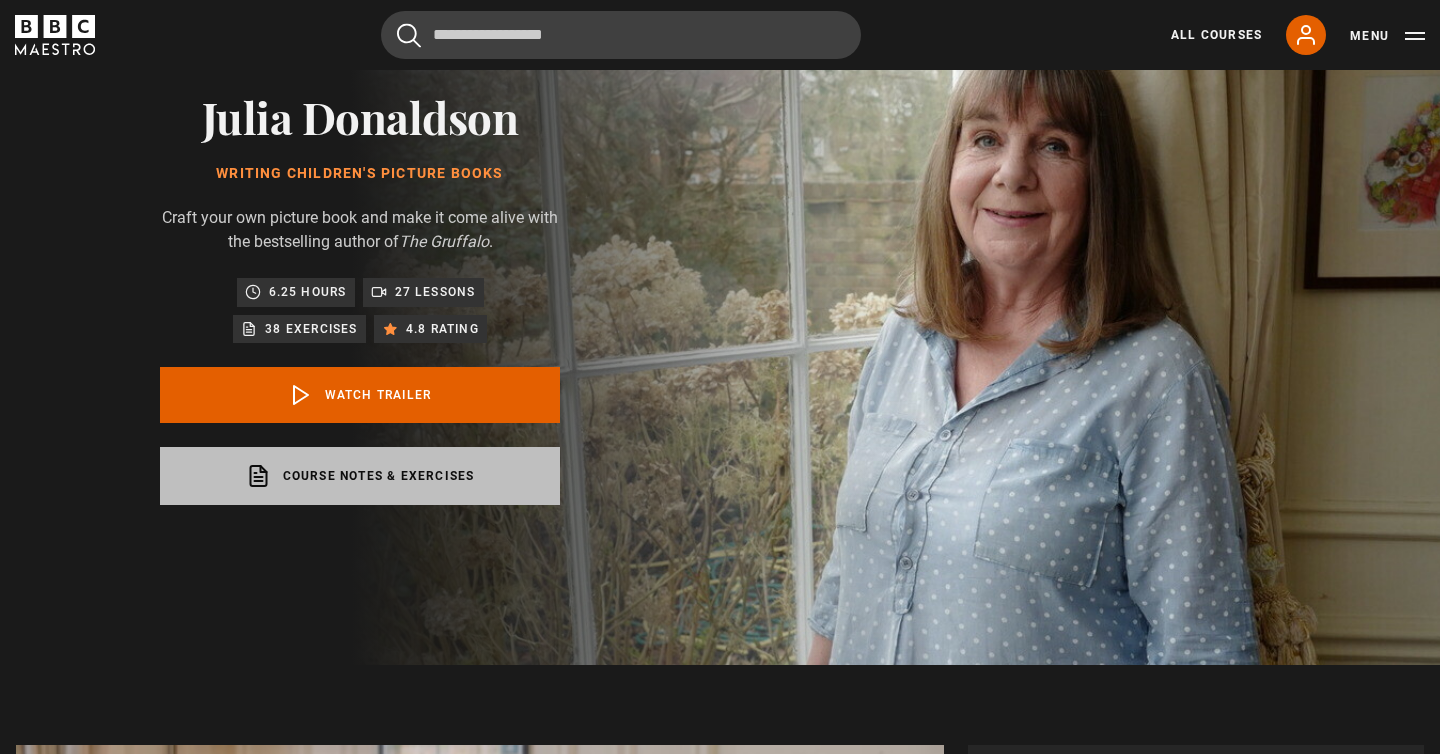 click on "Course notes & exercises
opens in a new tab" at bounding box center [360, 476] 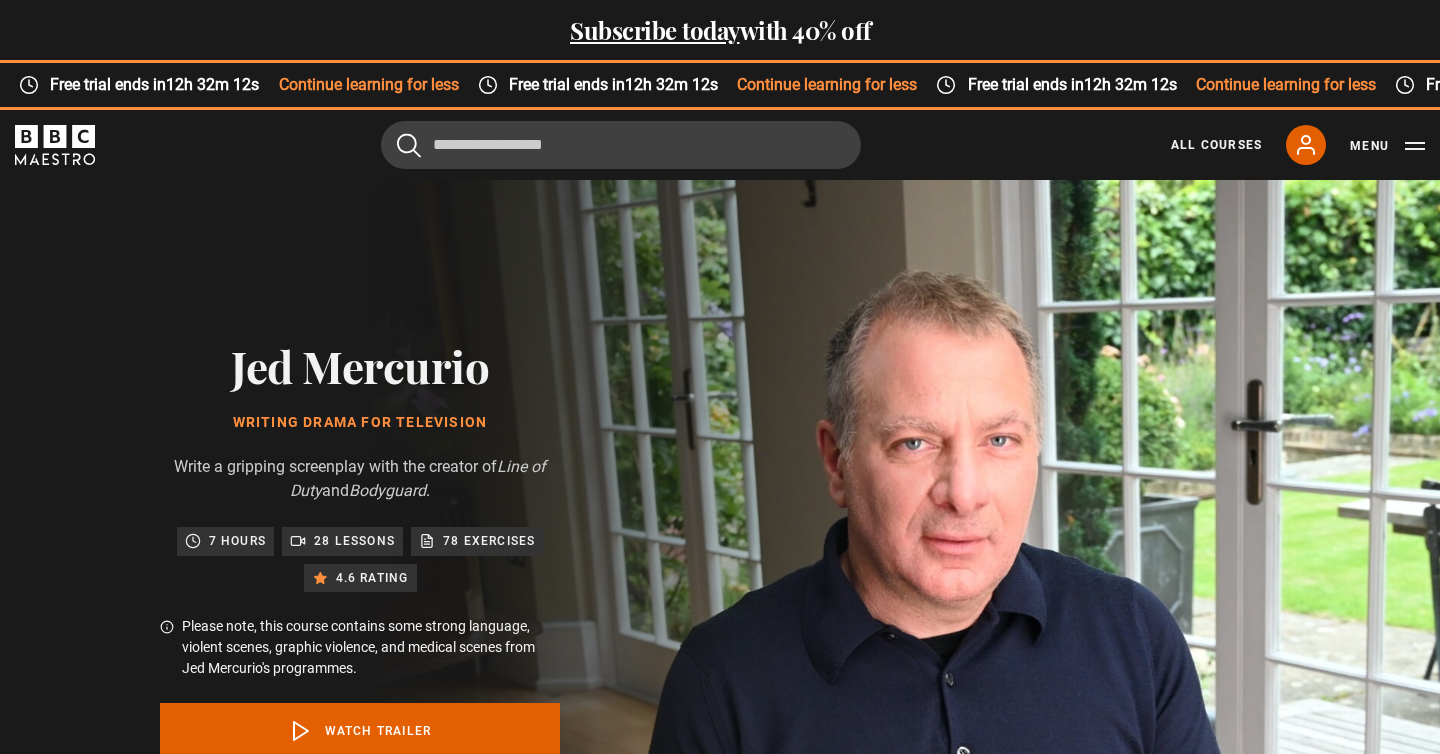 scroll, scrollTop: 0, scrollLeft: 0, axis: both 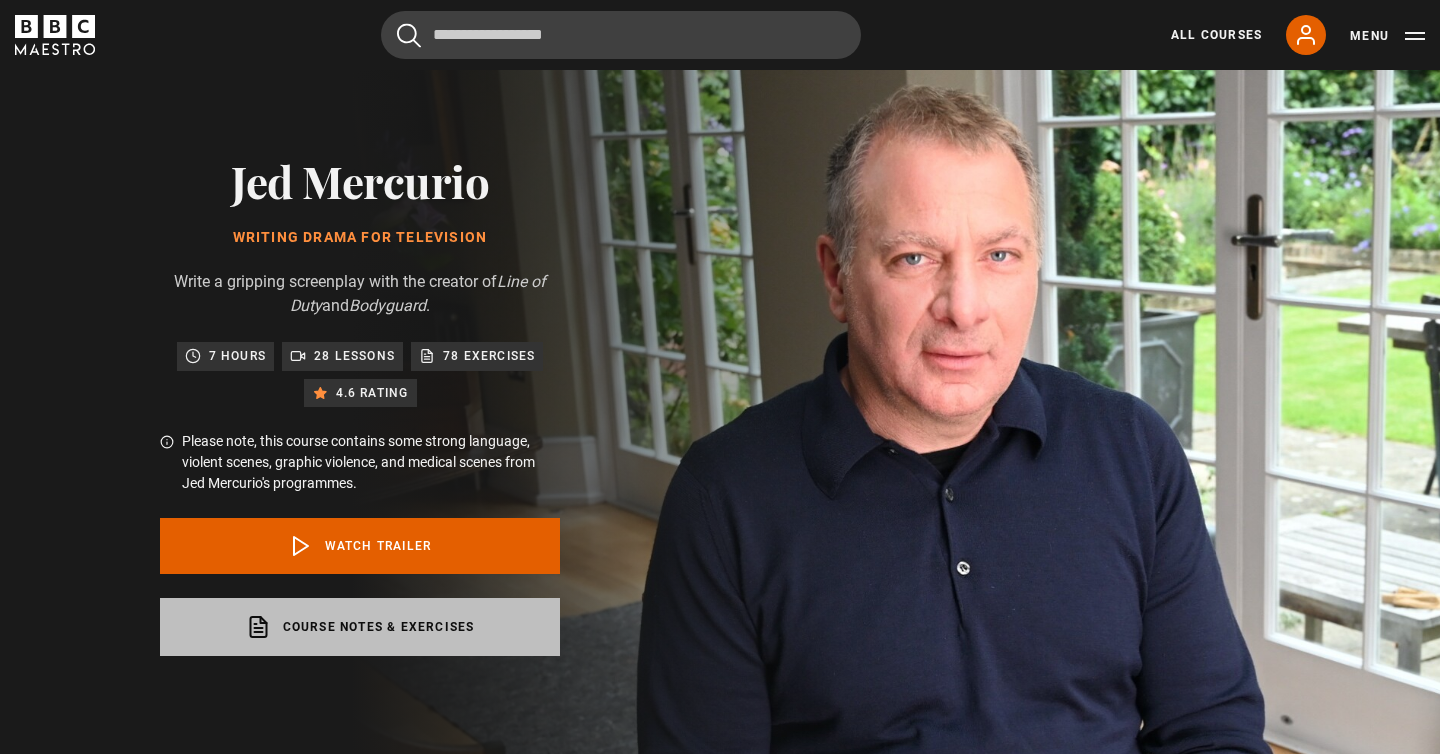 click on "Course notes & exercises
opens in a new tab" at bounding box center (360, 627) 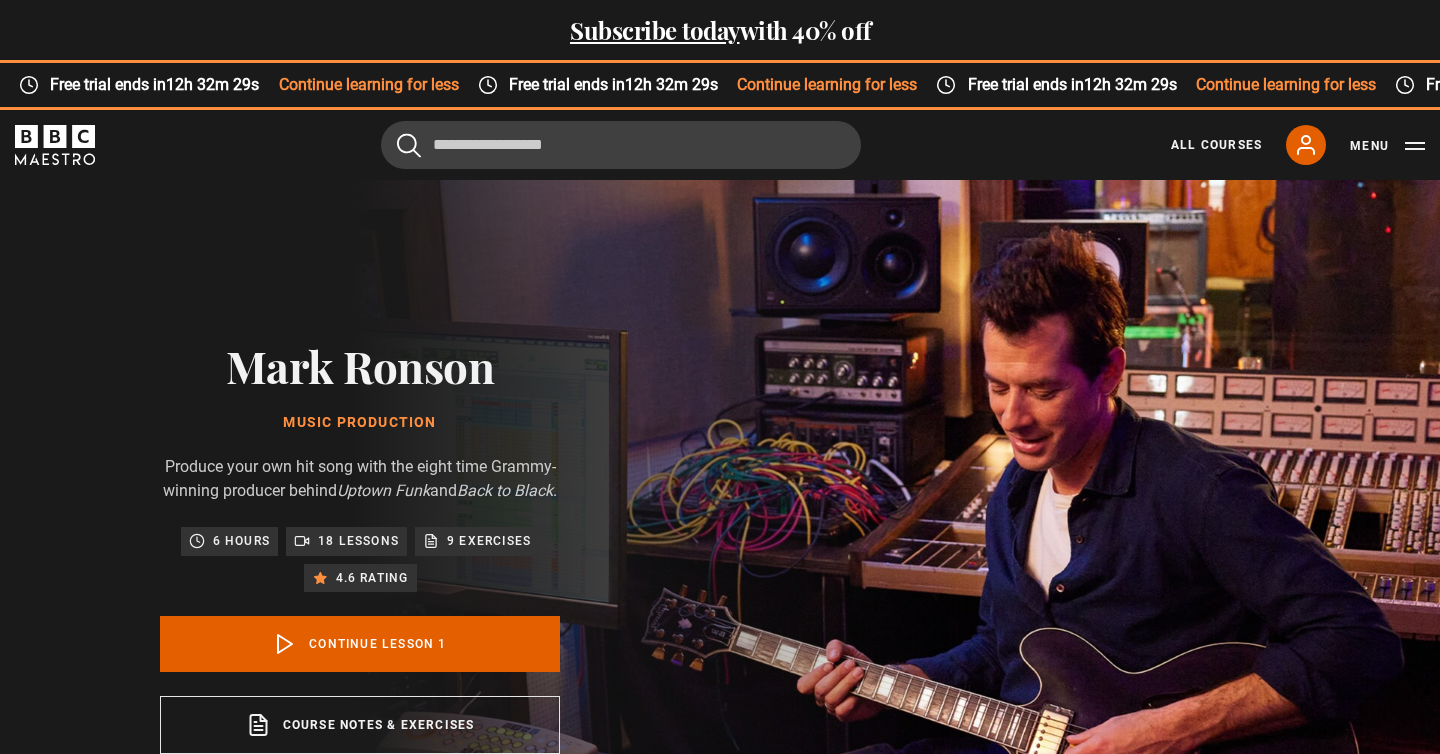 scroll, scrollTop: 0, scrollLeft: 0, axis: both 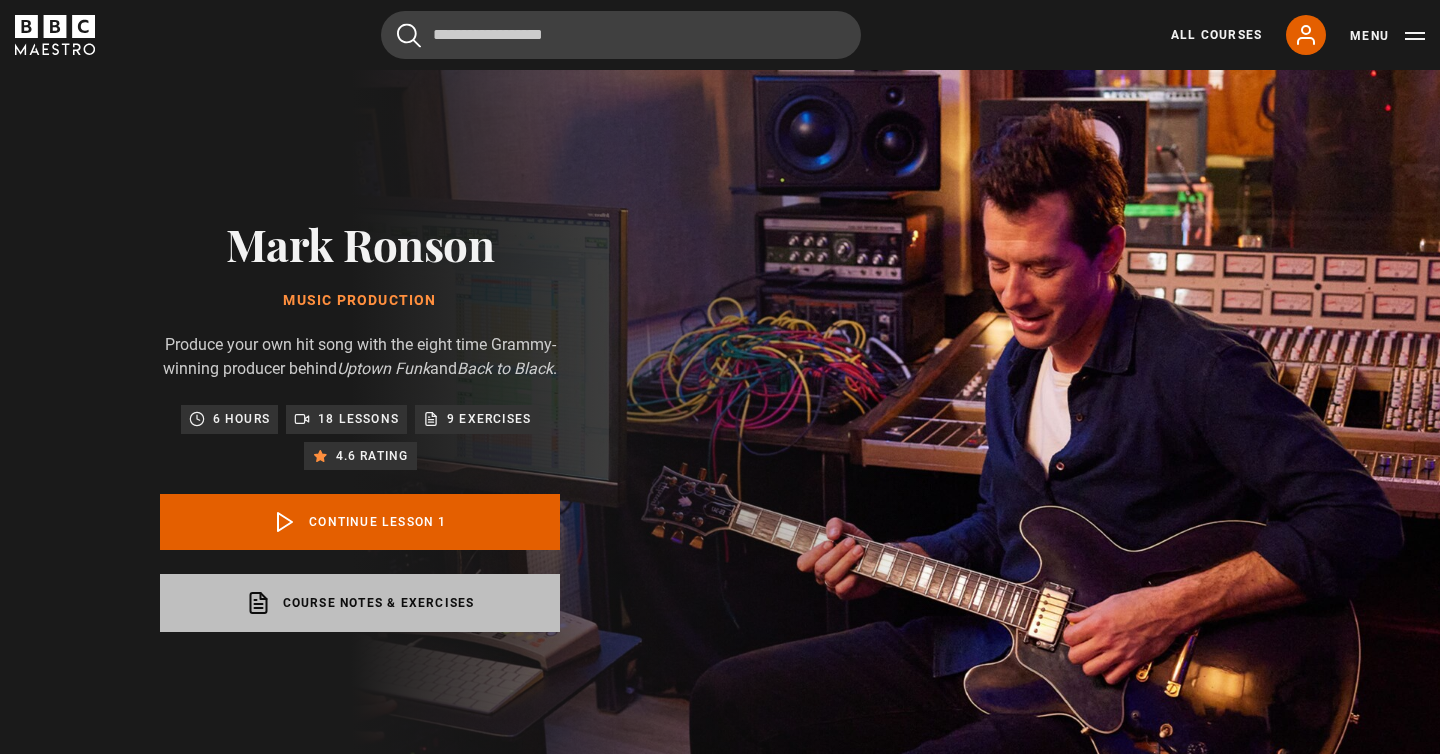 click on "Course notes & exercises
opens in a new tab" at bounding box center (360, 603) 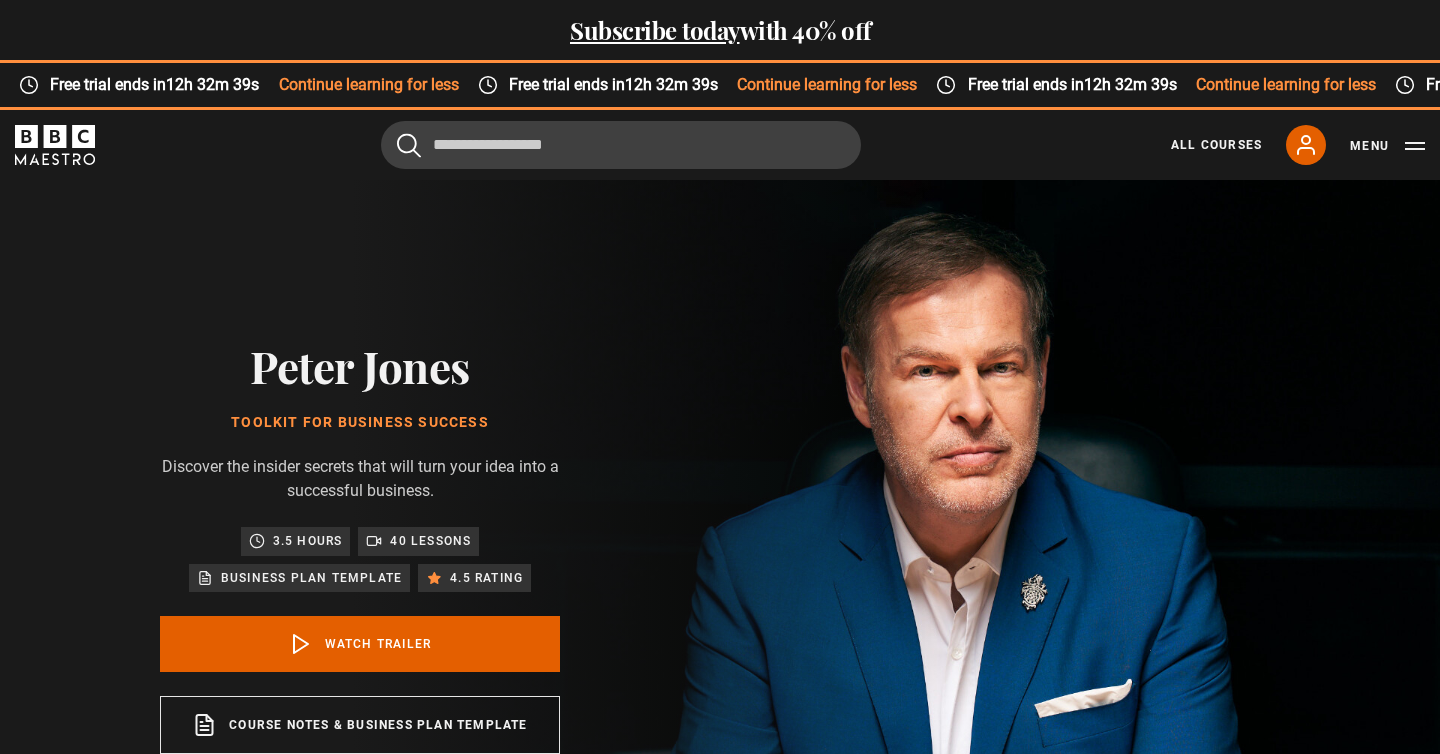 scroll, scrollTop: 0, scrollLeft: 0, axis: both 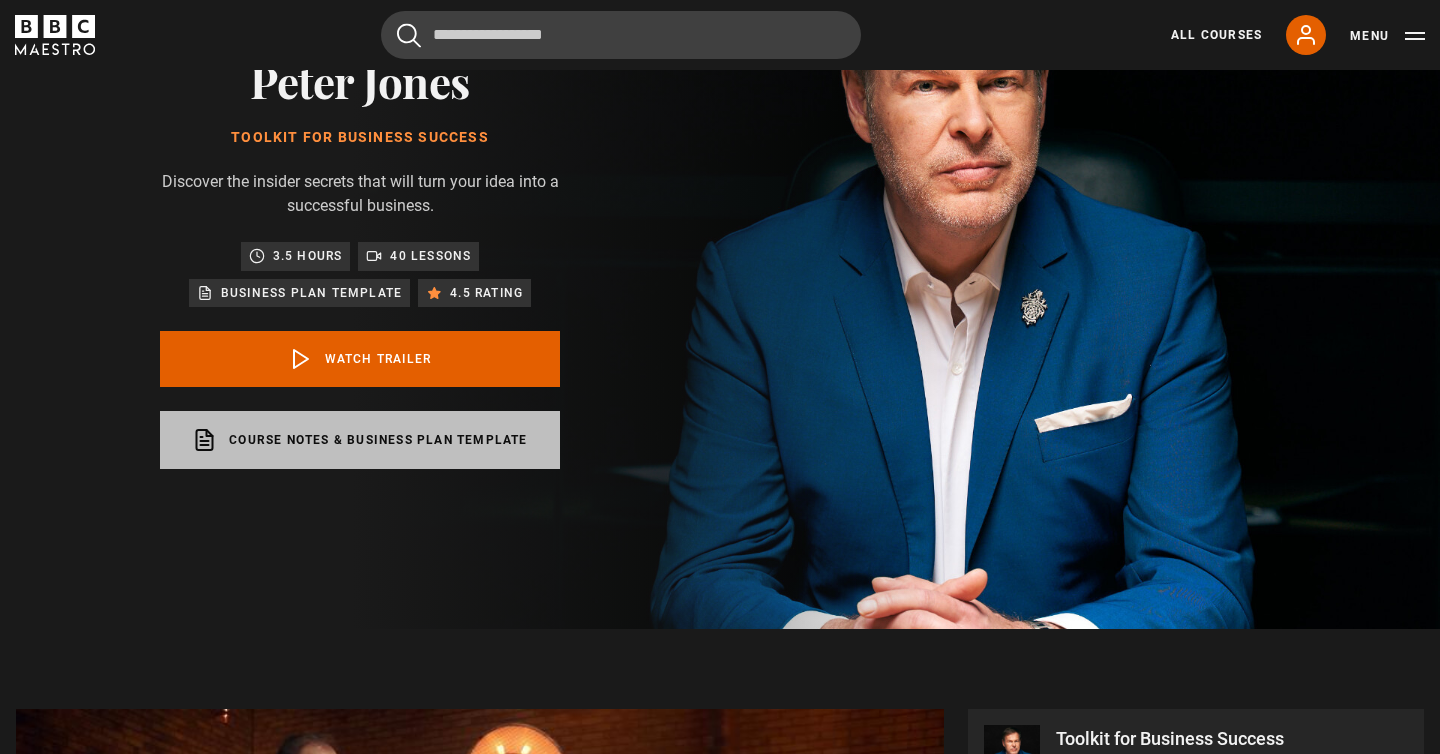 click on "Course notes & Business plan template
opens in a new tab" at bounding box center [360, 440] 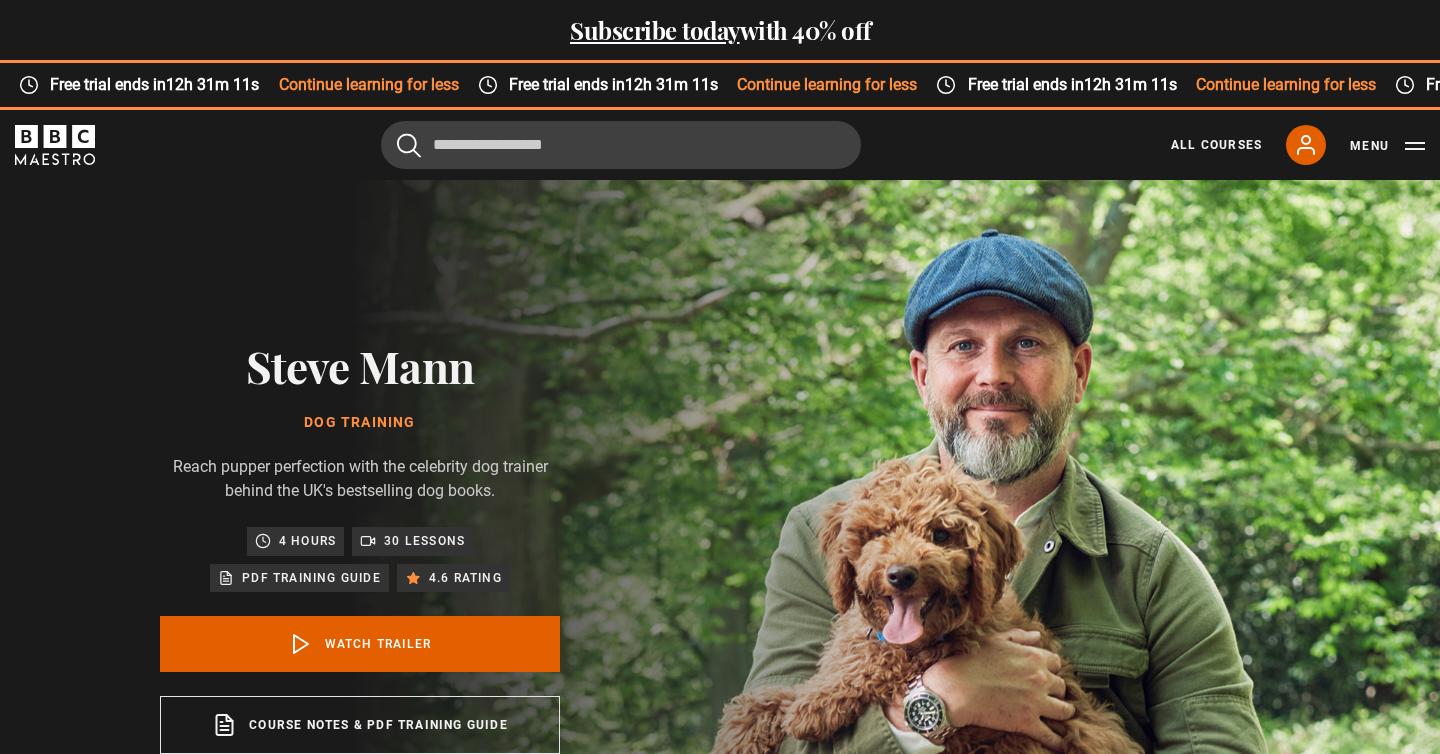 scroll, scrollTop: 0, scrollLeft: 0, axis: both 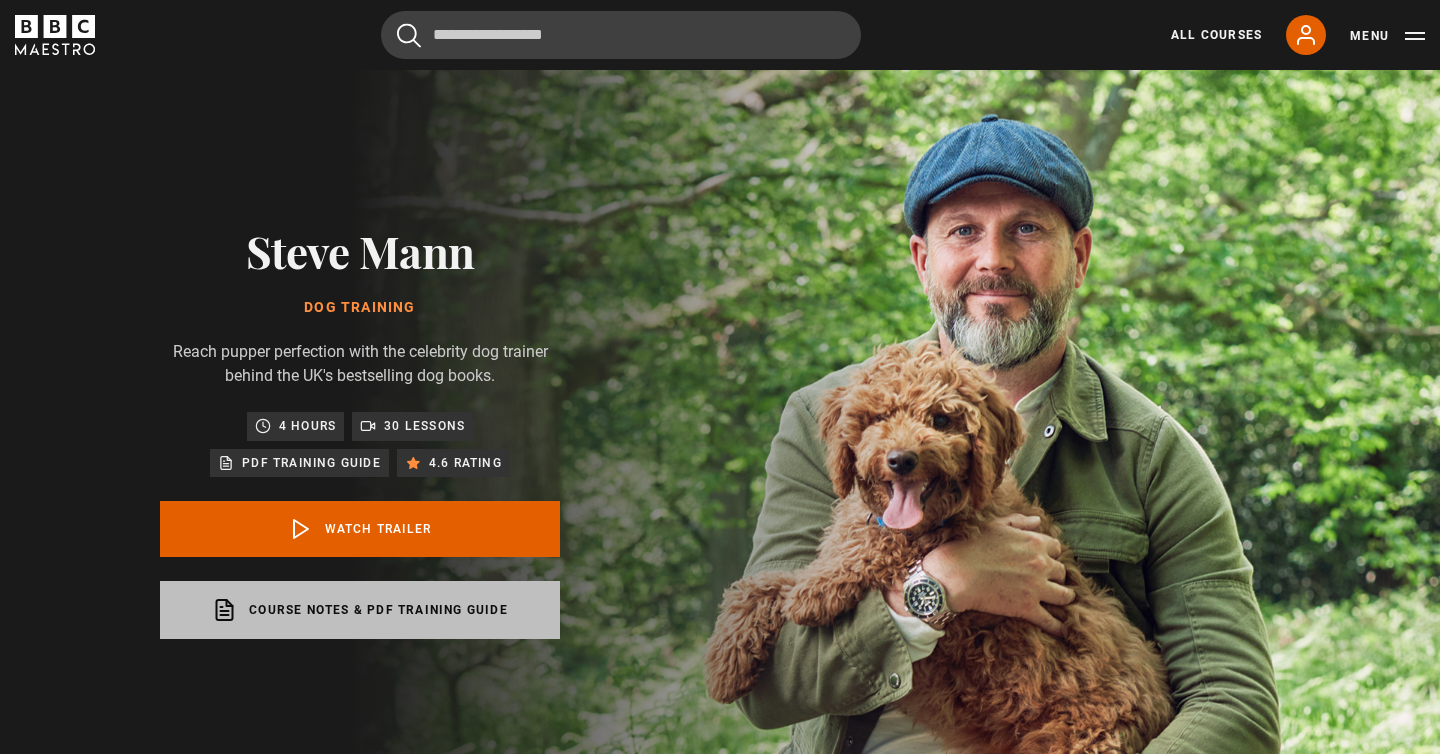 click on "Course notes & PDF training guide
opens in a new tab" at bounding box center (360, 610) 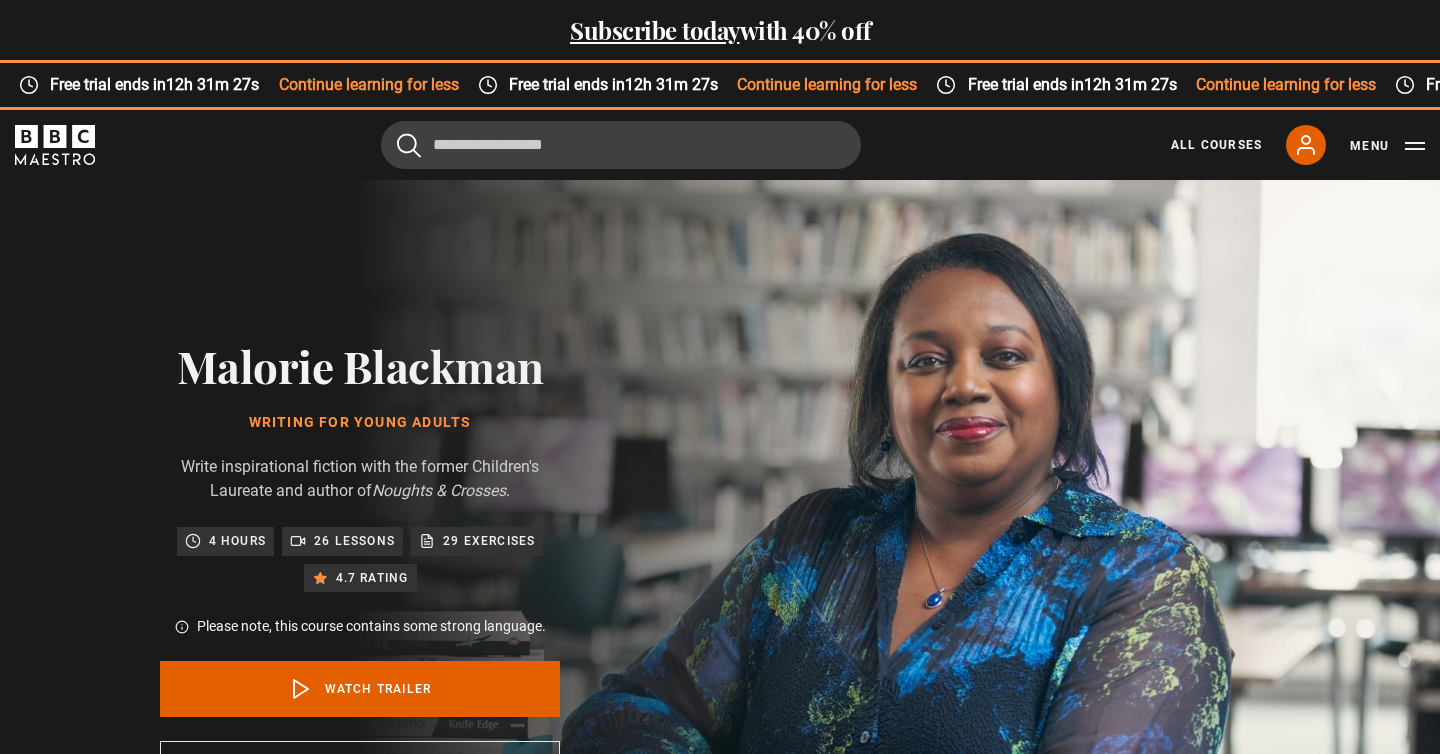 scroll, scrollTop: 0, scrollLeft: 0, axis: both 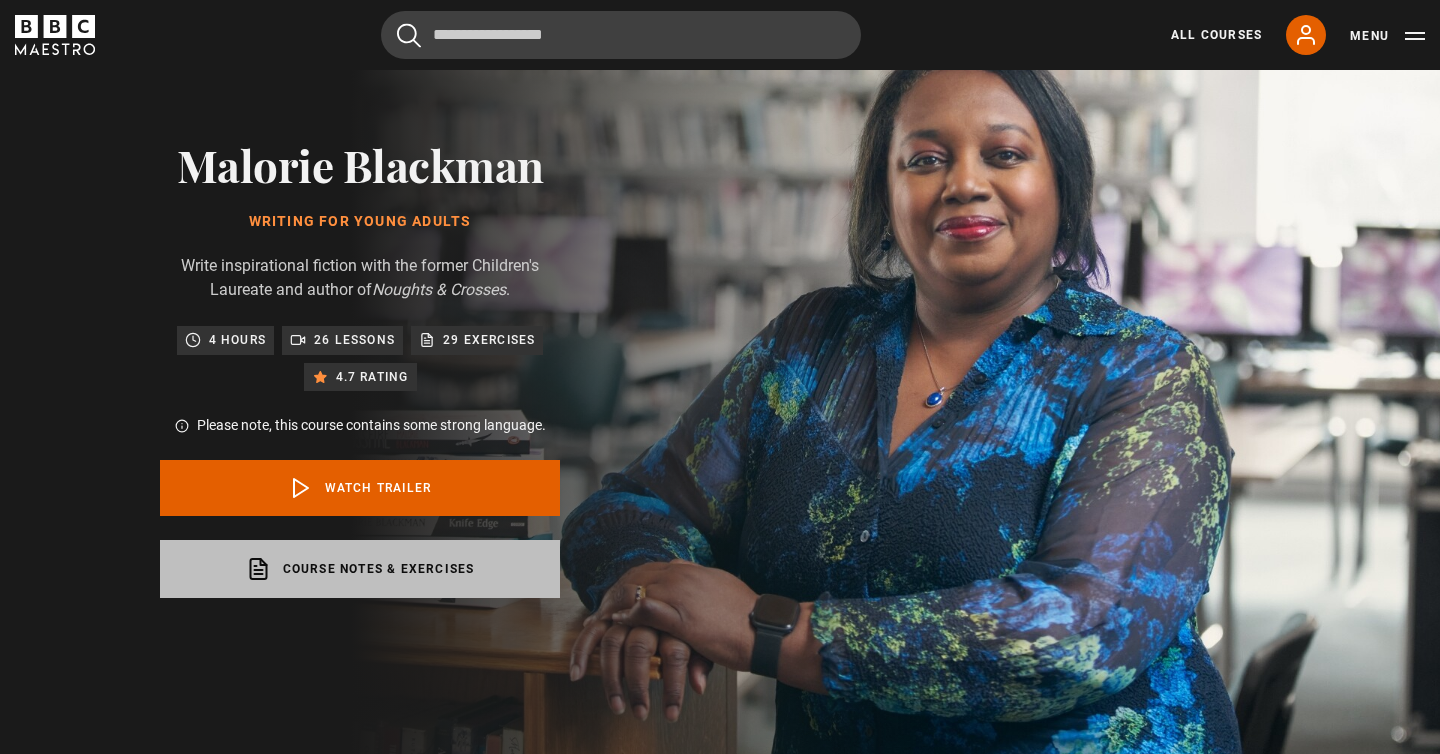 click on "Course notes & exercises
opens in a new tab" at bounding box center (360, 569) 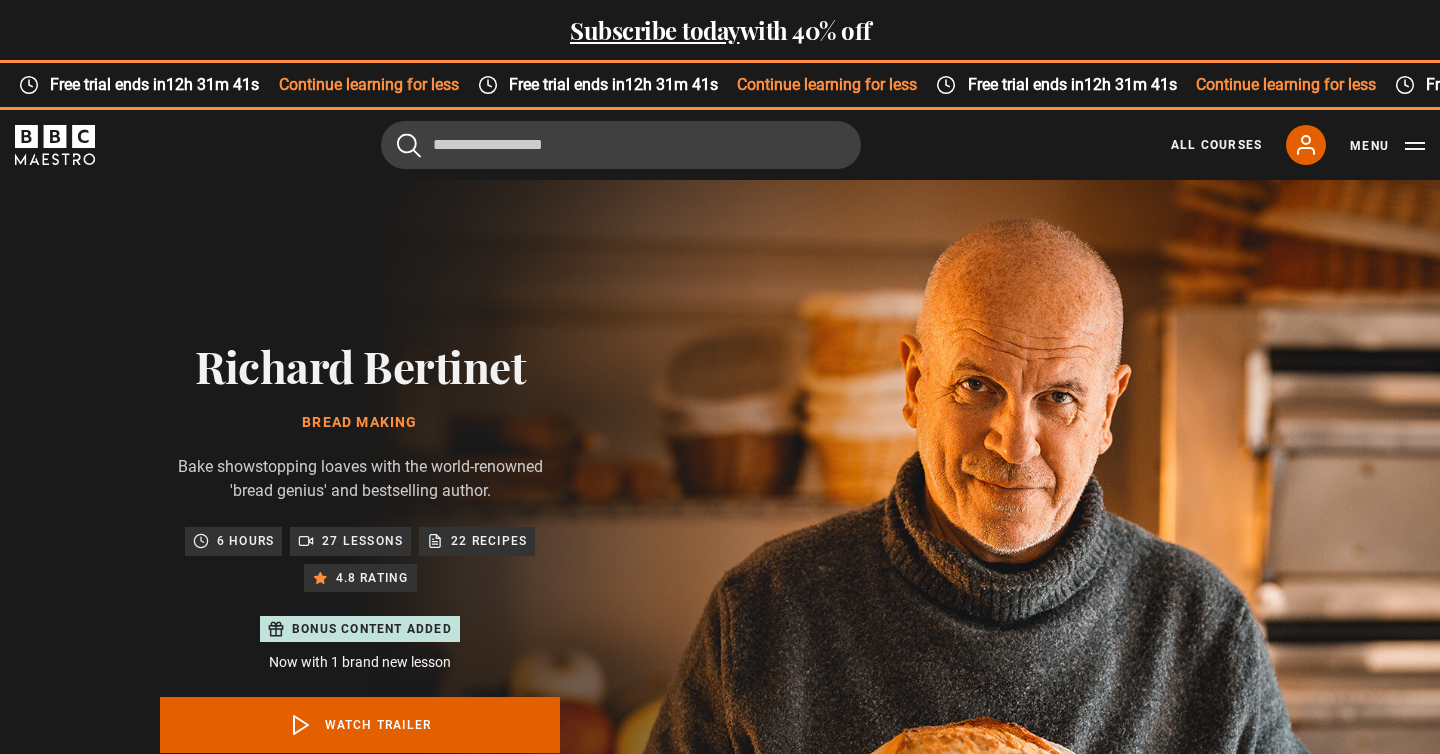 scroll, scrollTop: 0, scrollLeft: 0, axis: both 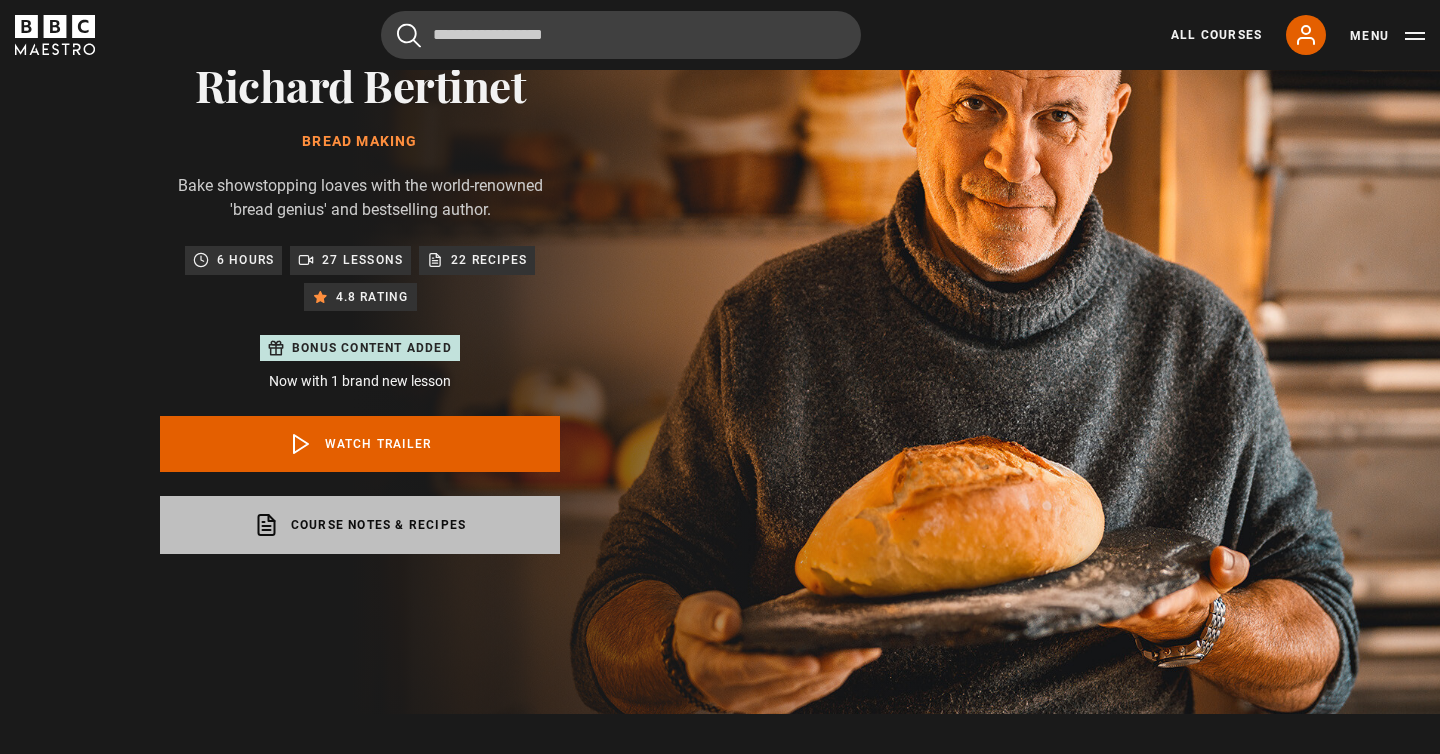 click on "Course notes & recipes
opens in a new tab" at bounding box center [360, 525] 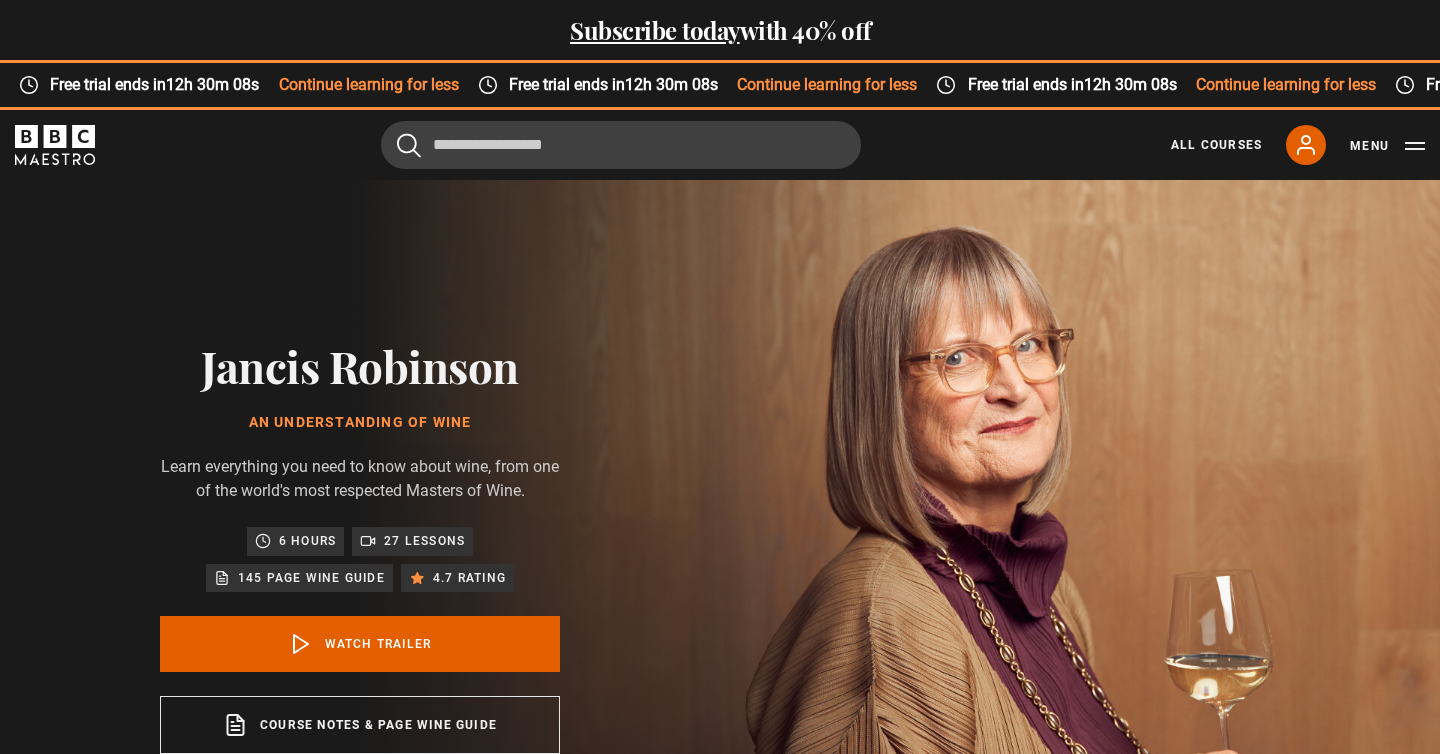scroll, scrollTop: 0, scrollLeft: 0, axis: both 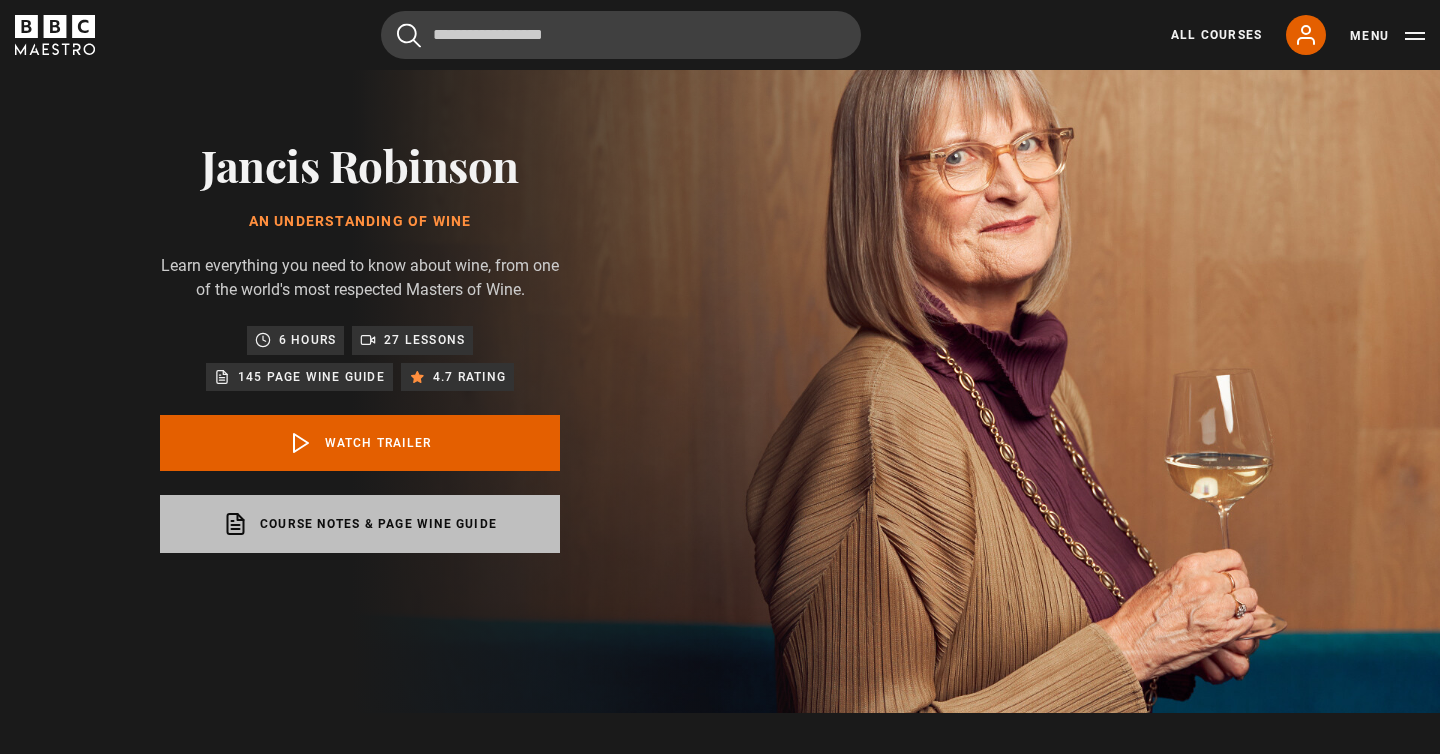 click on "Course notes & page wine guide
opens in a new tab" at bounding box center (360, 524) 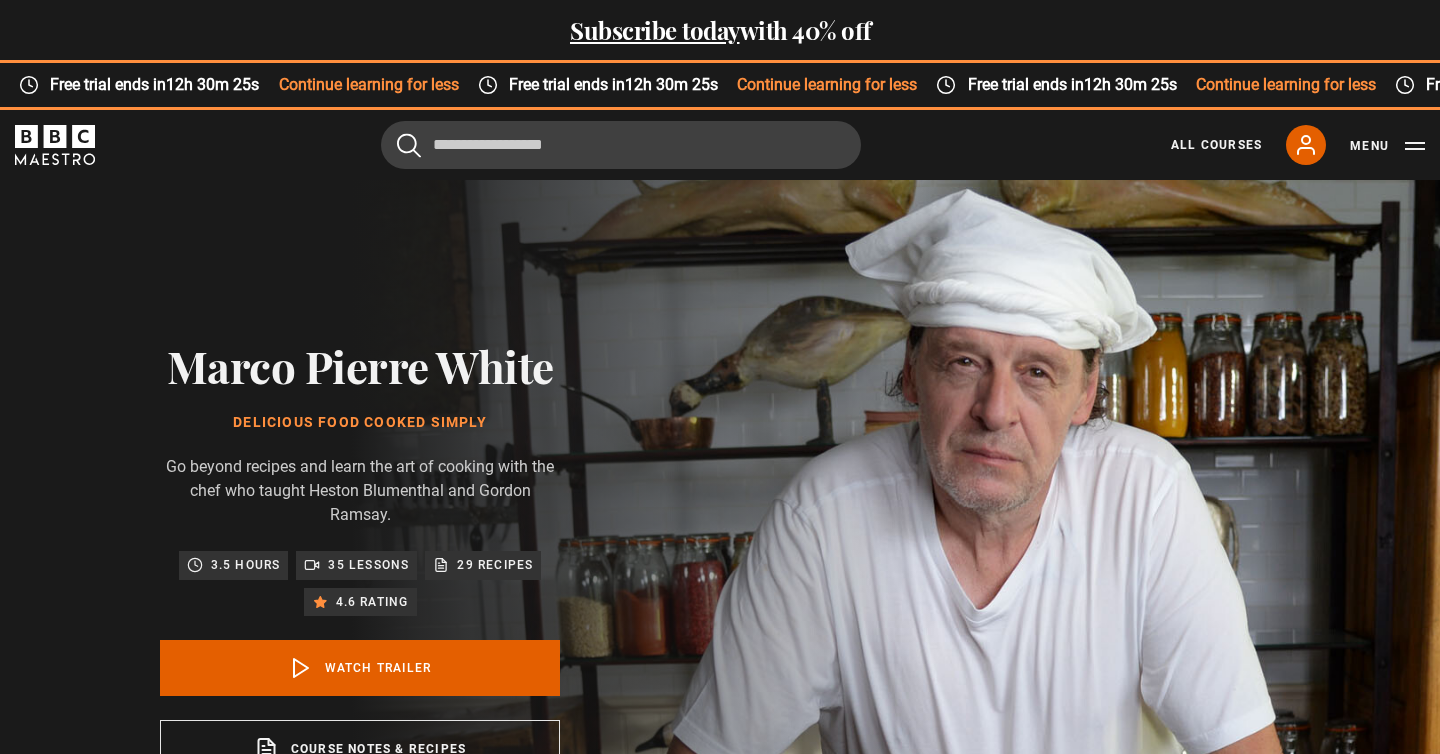 scroll, scrollTop: 0, scrollLeft: 0, axis: both 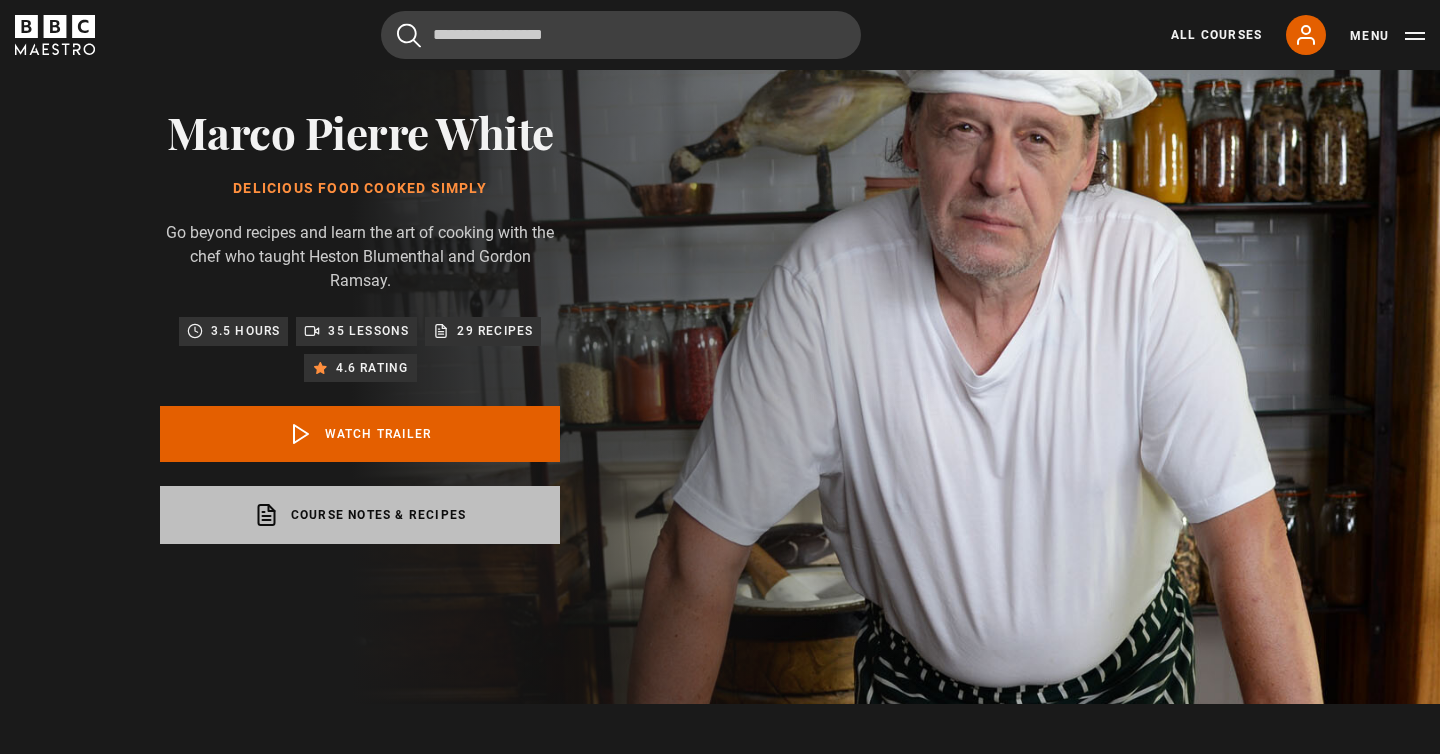 click on "Course notes & recipes
opens in a new tab" at bounding box center [360, 515] 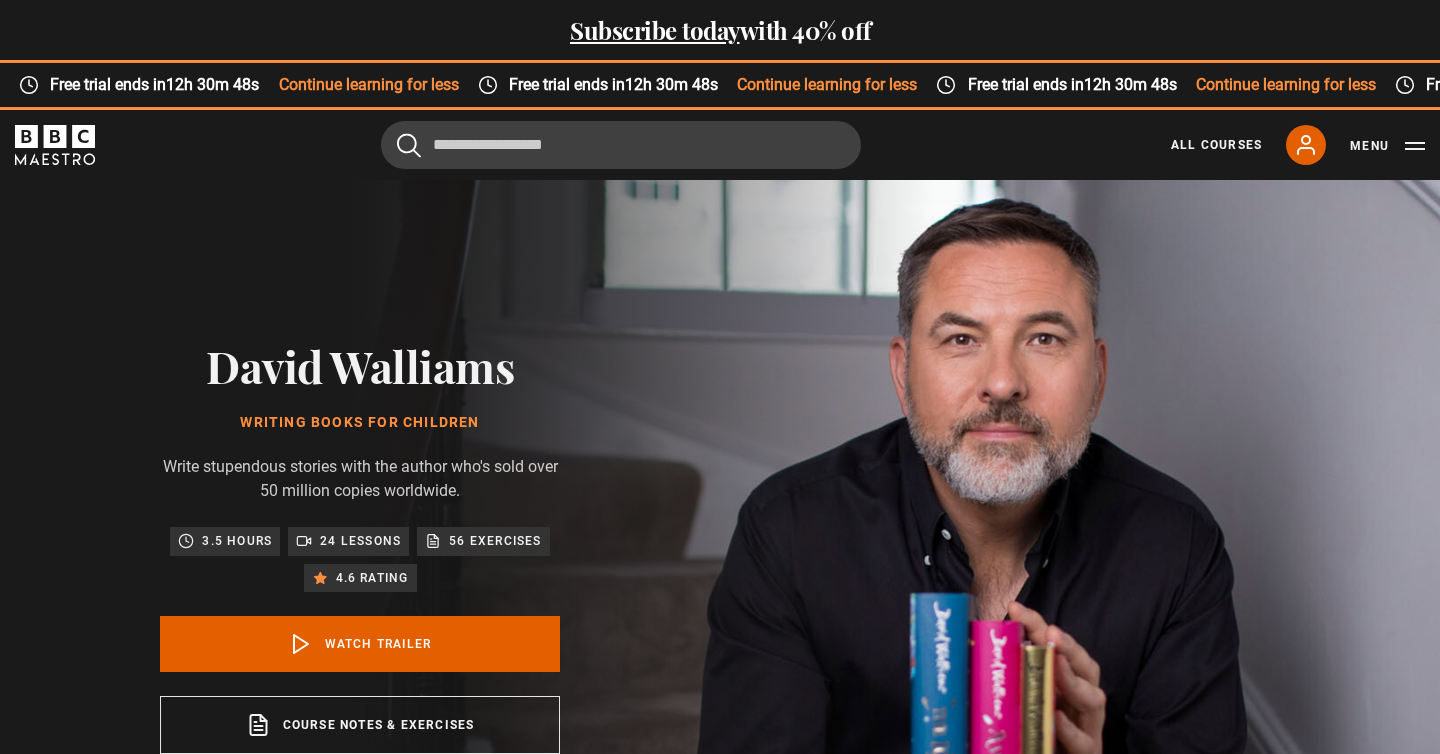 scroll, scrollTop: 0, scrollLeft: 0, axis: both 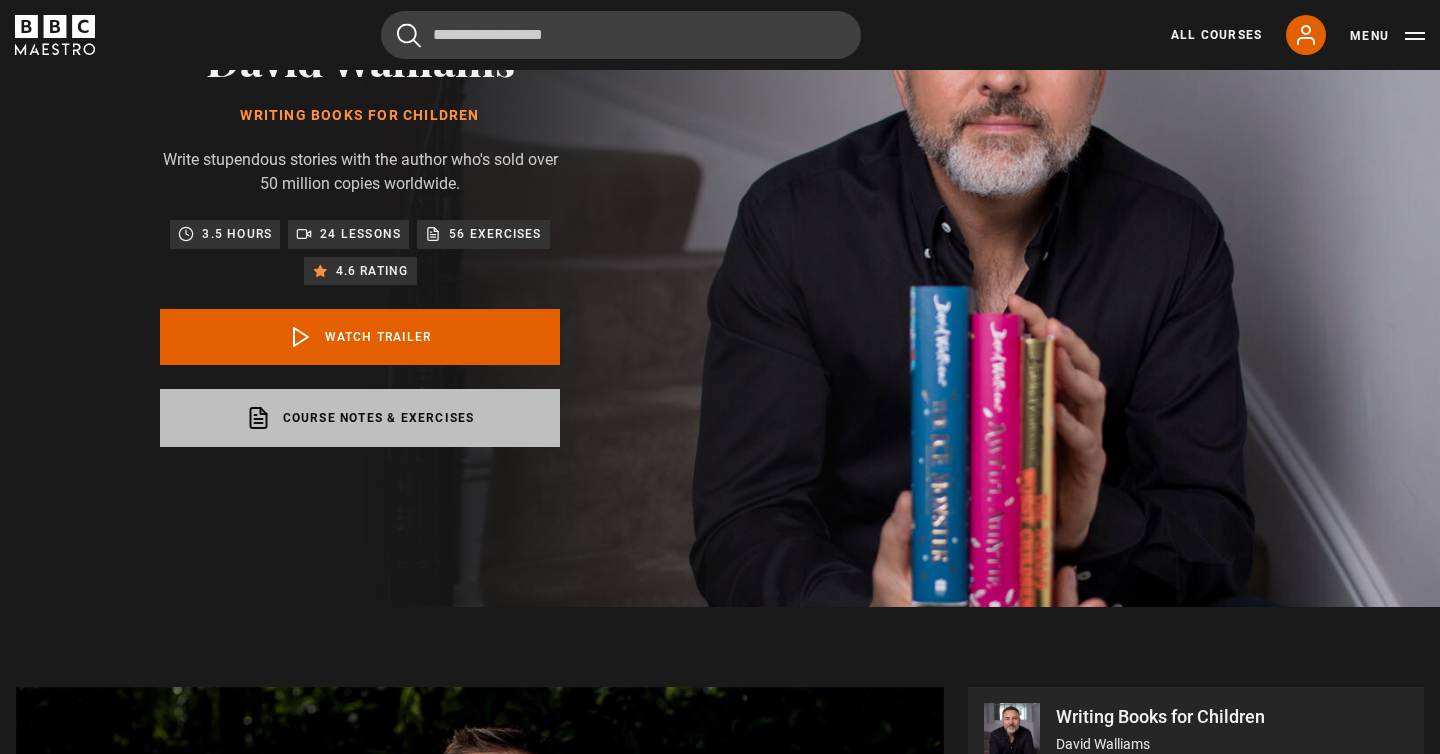 click on "Course notes & exercises
opens in a new tab" at bounding box center (360, 418) 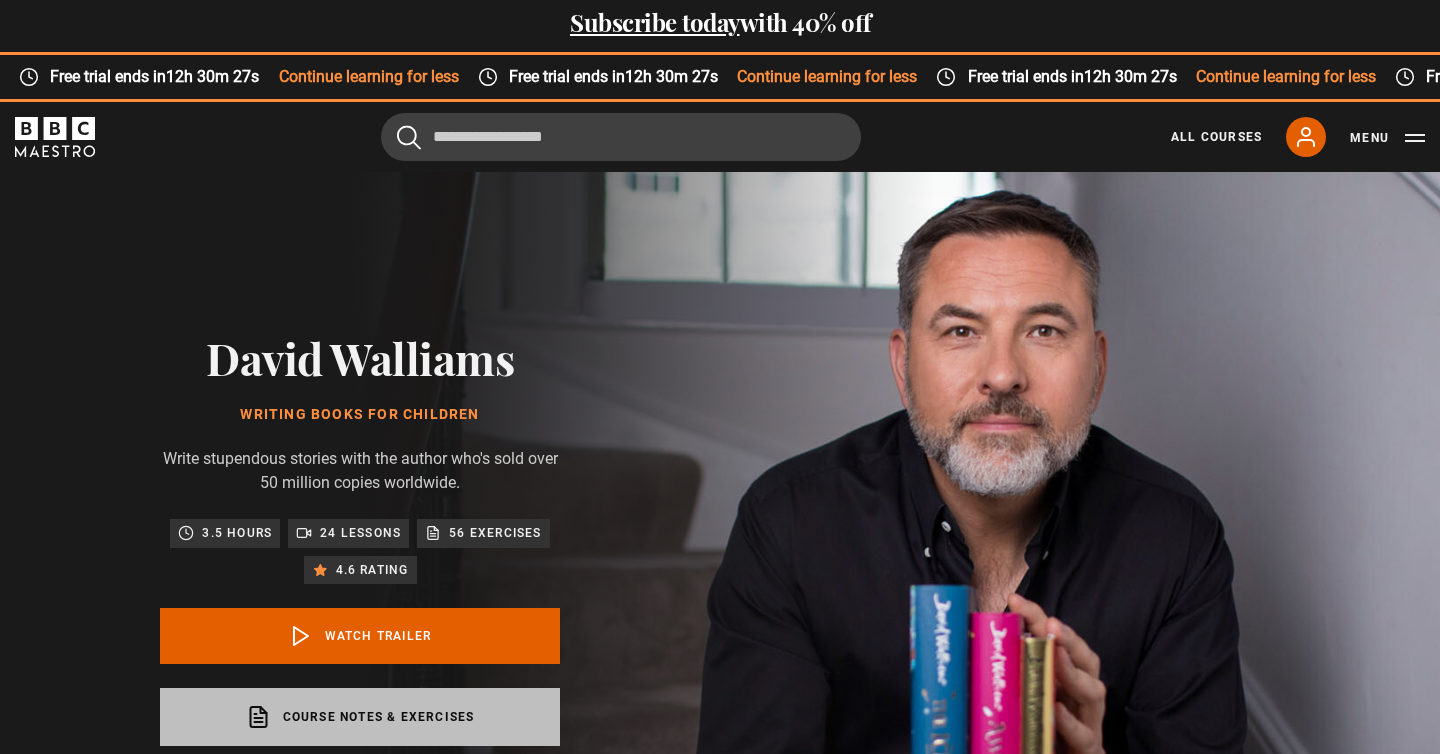 scroll, scrollTop: 2, scrollLeft: 0, axis: vertical 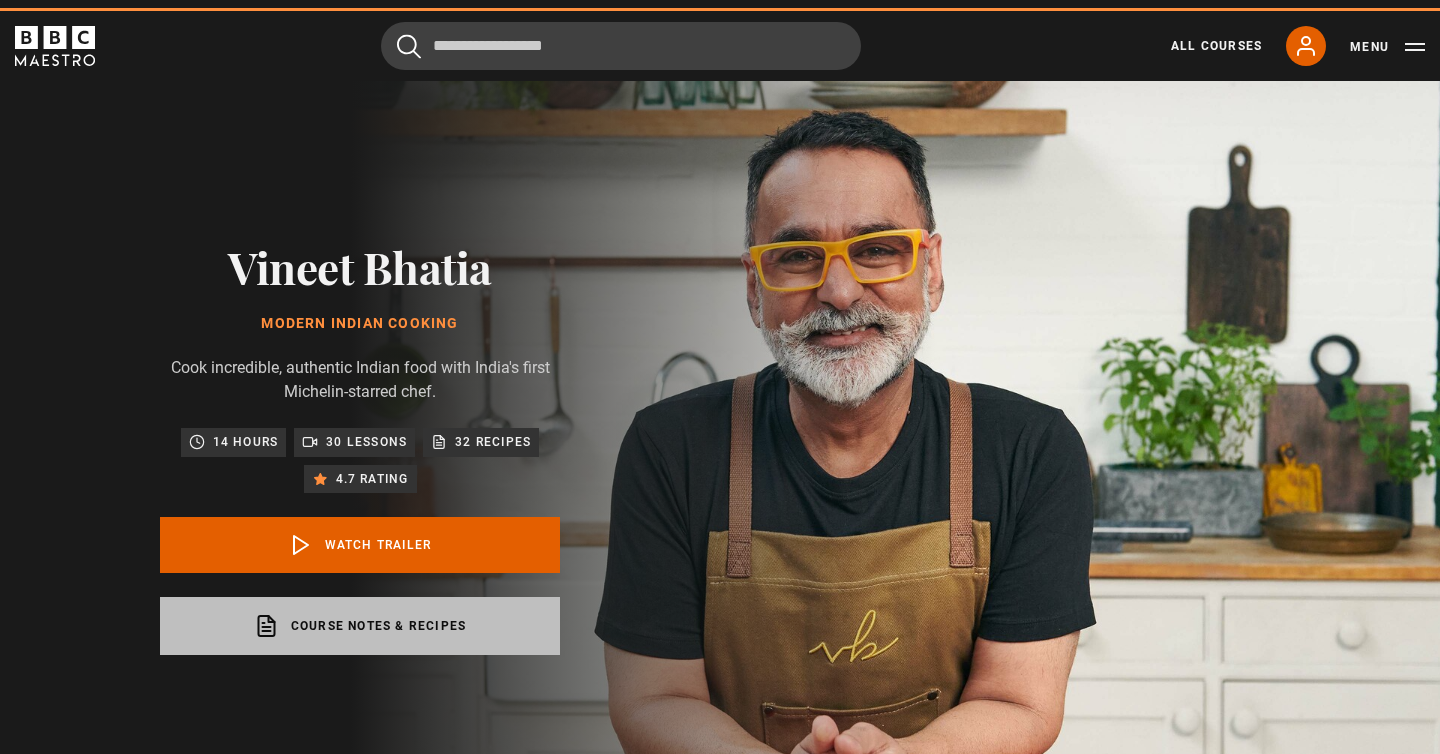 click on "Course notes & Recipes
opens in a new tab" at bounding box center (360, 626) 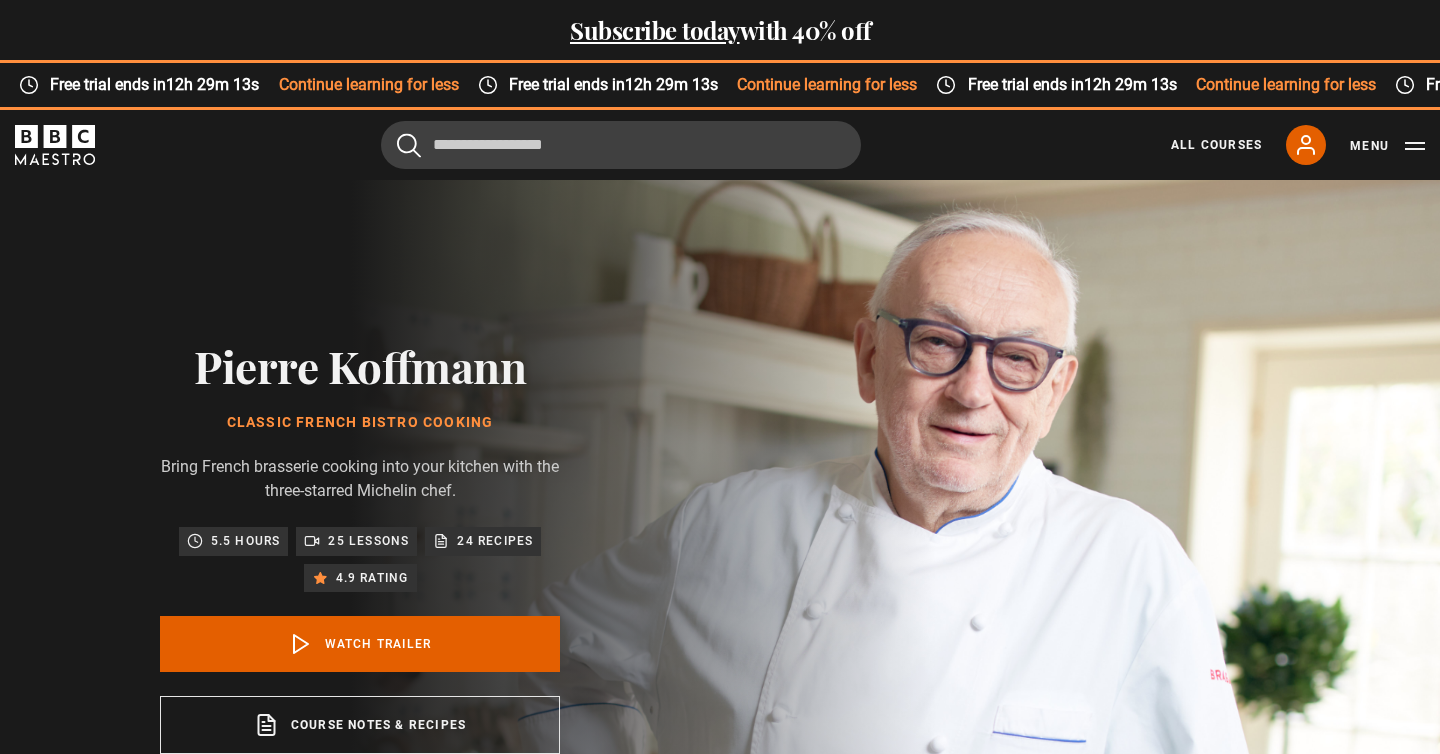 scroll, scrollTop: 0, scrollLeft: 0, axis: both 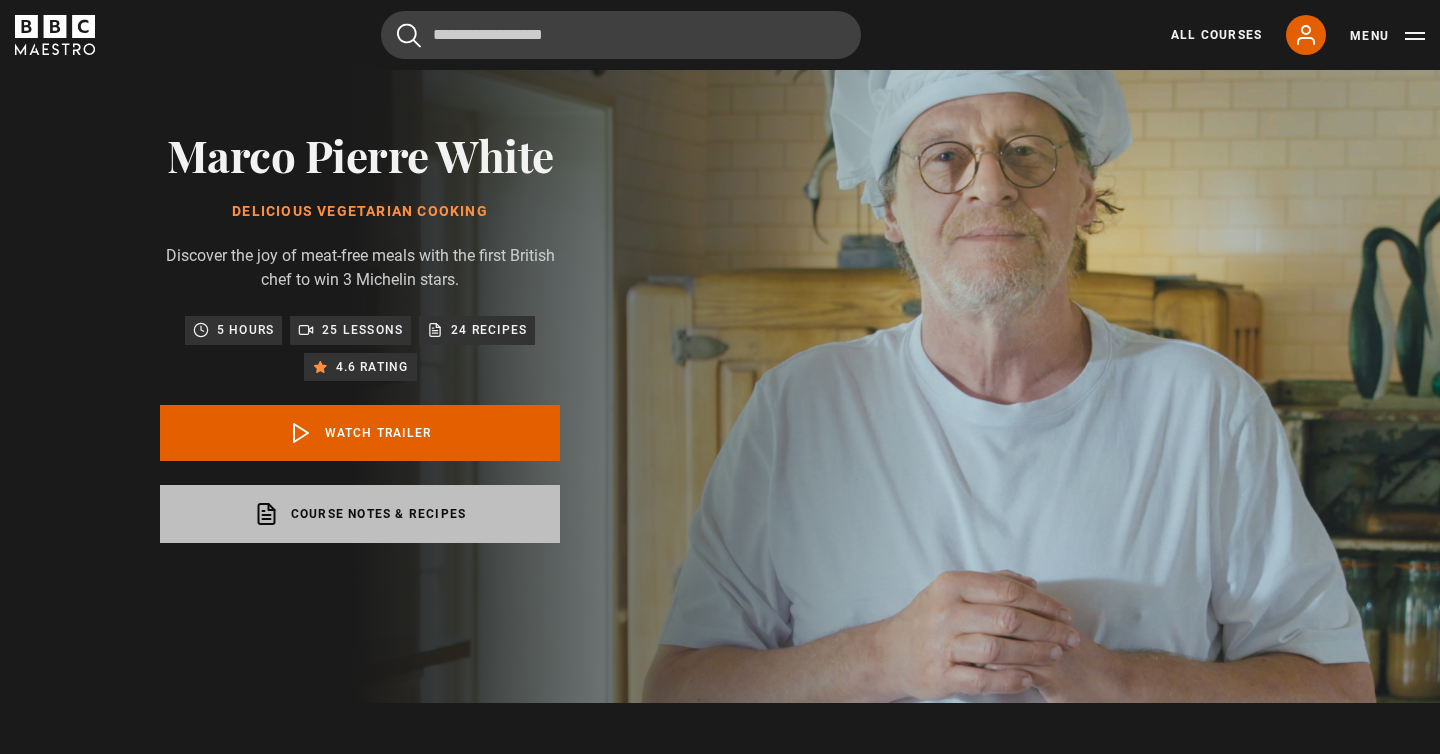 click on "Course notes & recipes
opens in a new tab" at bounding box center (360, 514) 